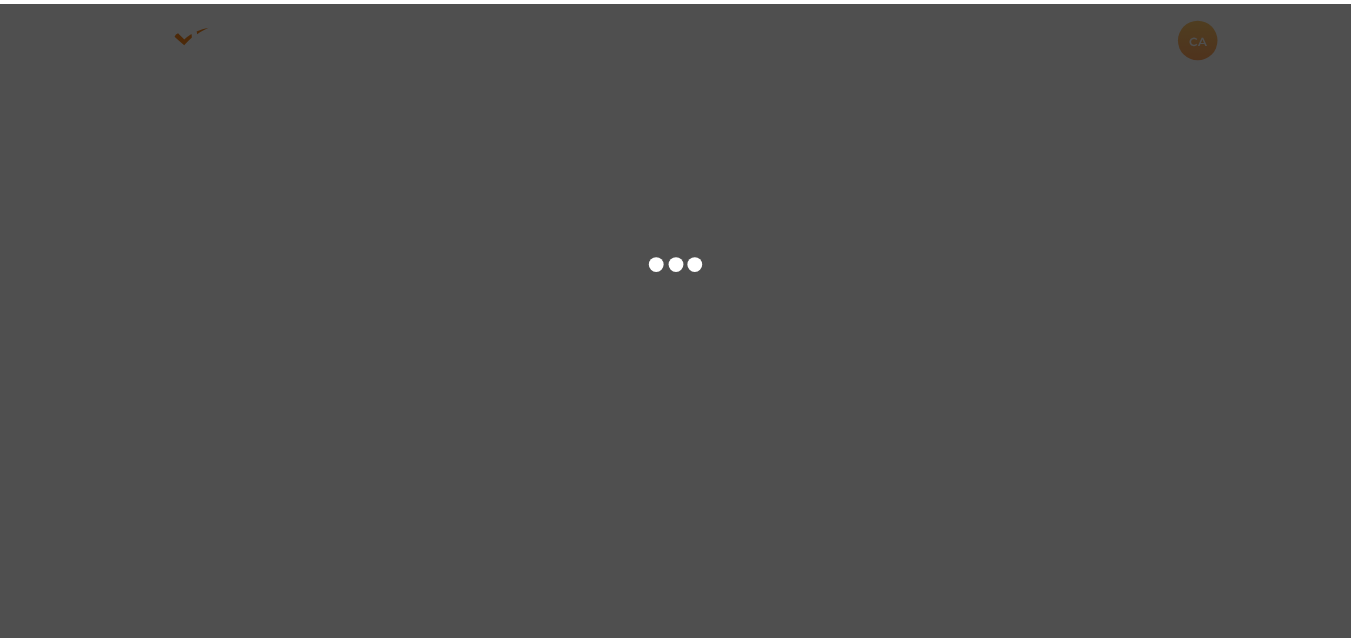 scroll, scrollTop: 0, scrollLeft: 0, axis: both 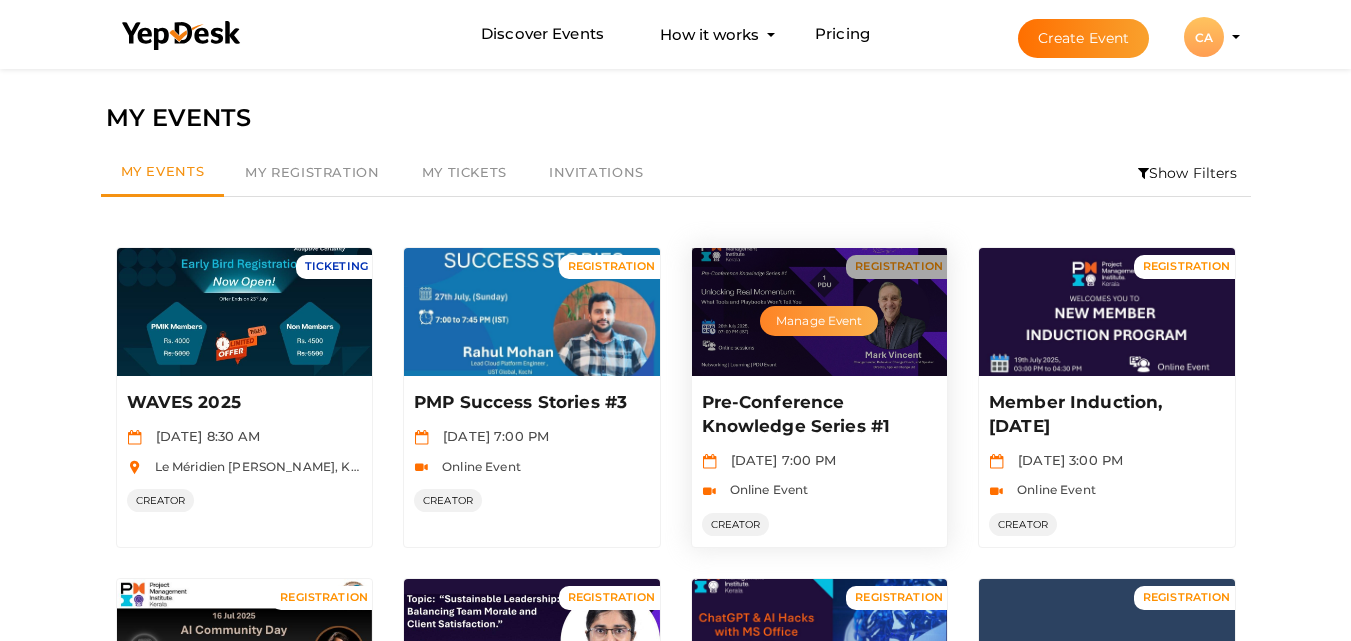 click on "Manage Event" at bounding box center (819, 321) 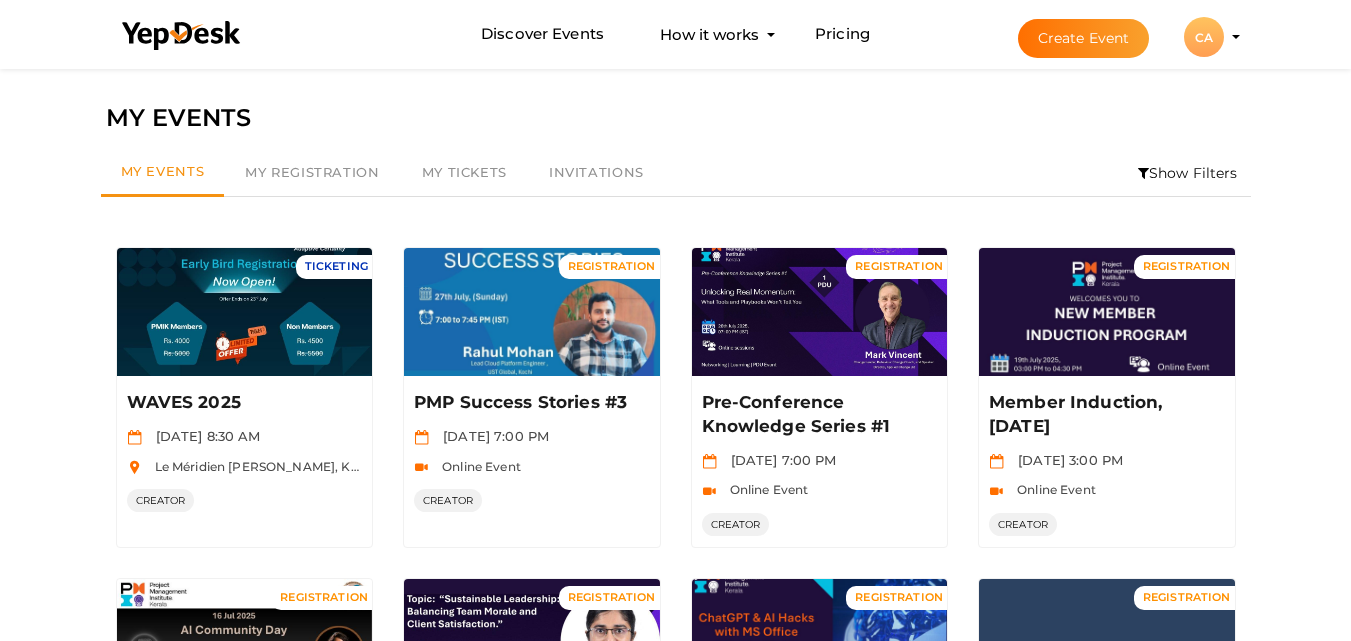 click on "Create Event" at bounding box center (1084, 38) 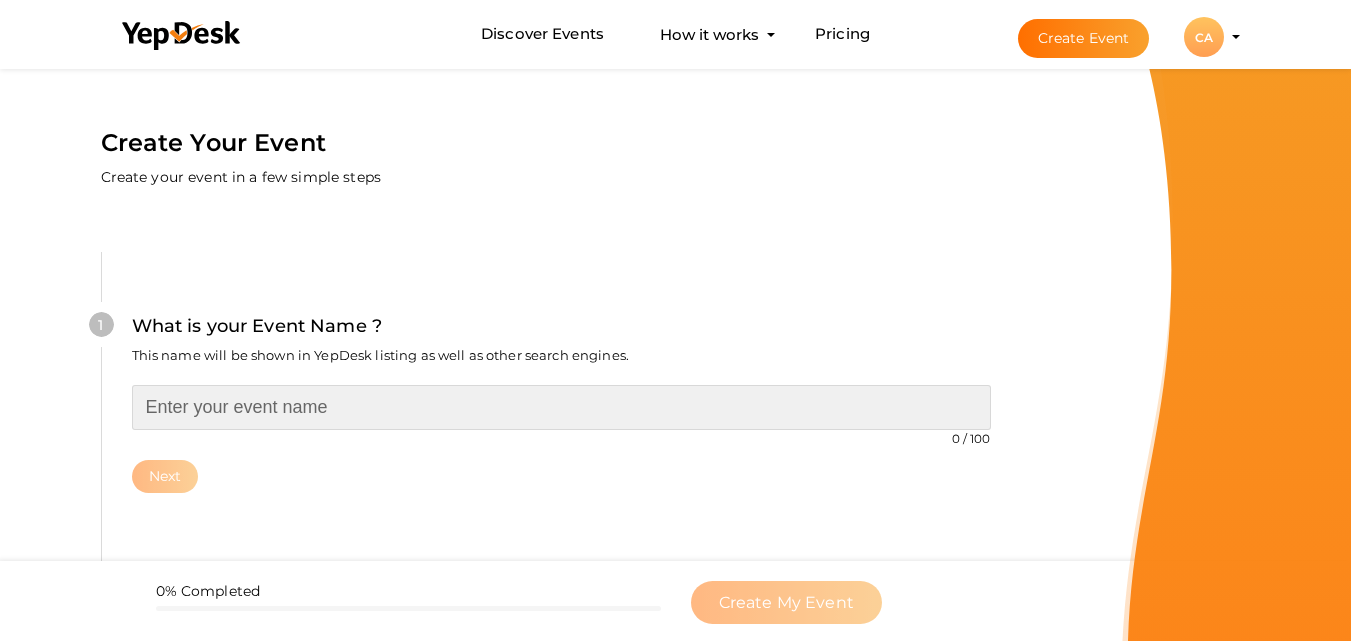 click at bounding box center [561, 407] 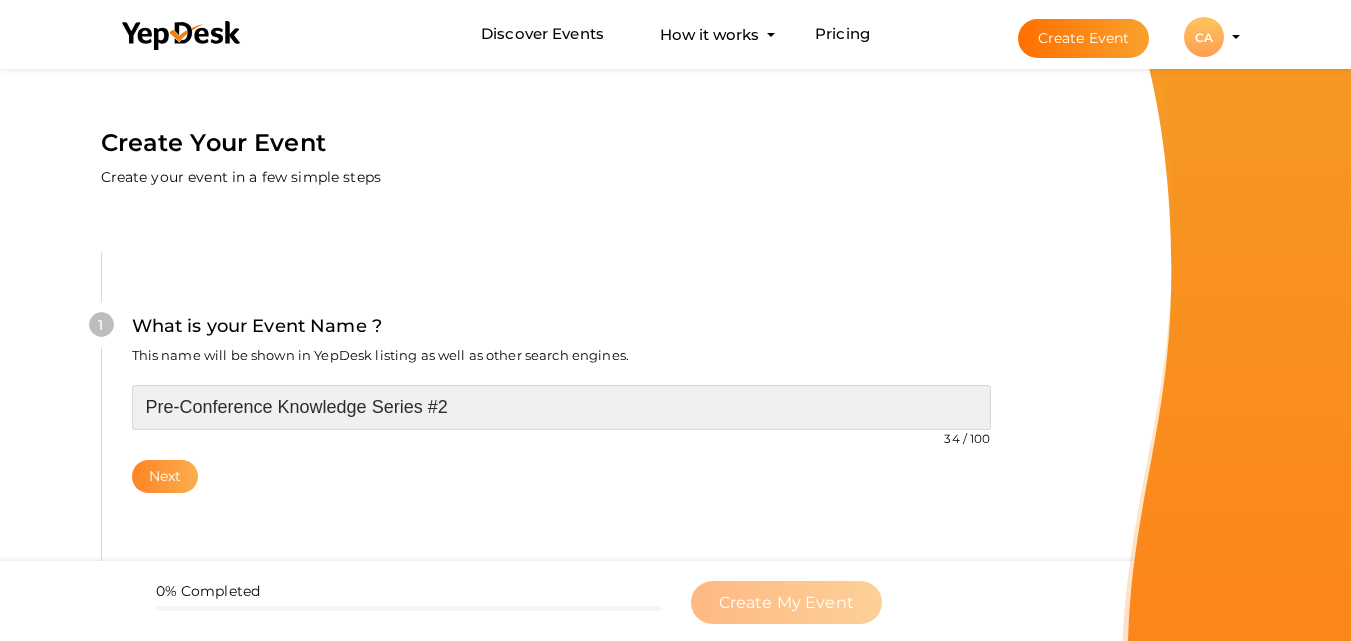 type on "Pre-Conference Knowledge Series #2" 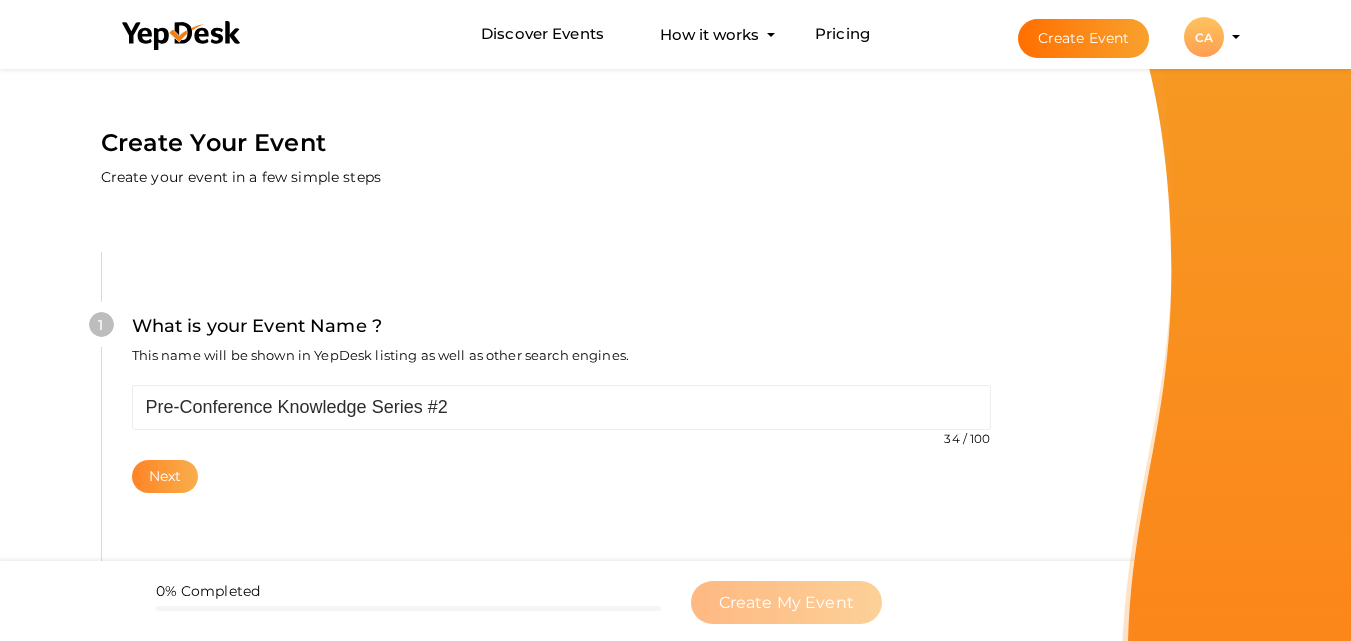 click on "Next" at bounding box center [165, 476] 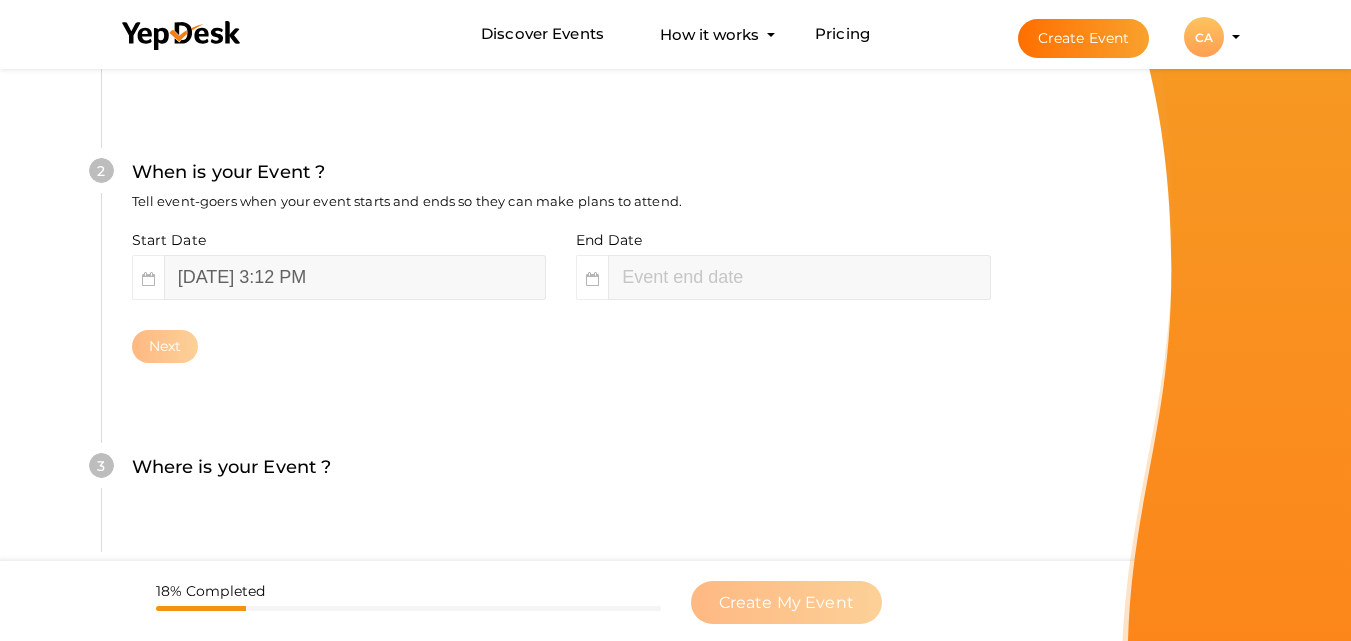 scroll, scrollTop: 460, scrollLeft: 0, axis: vertical 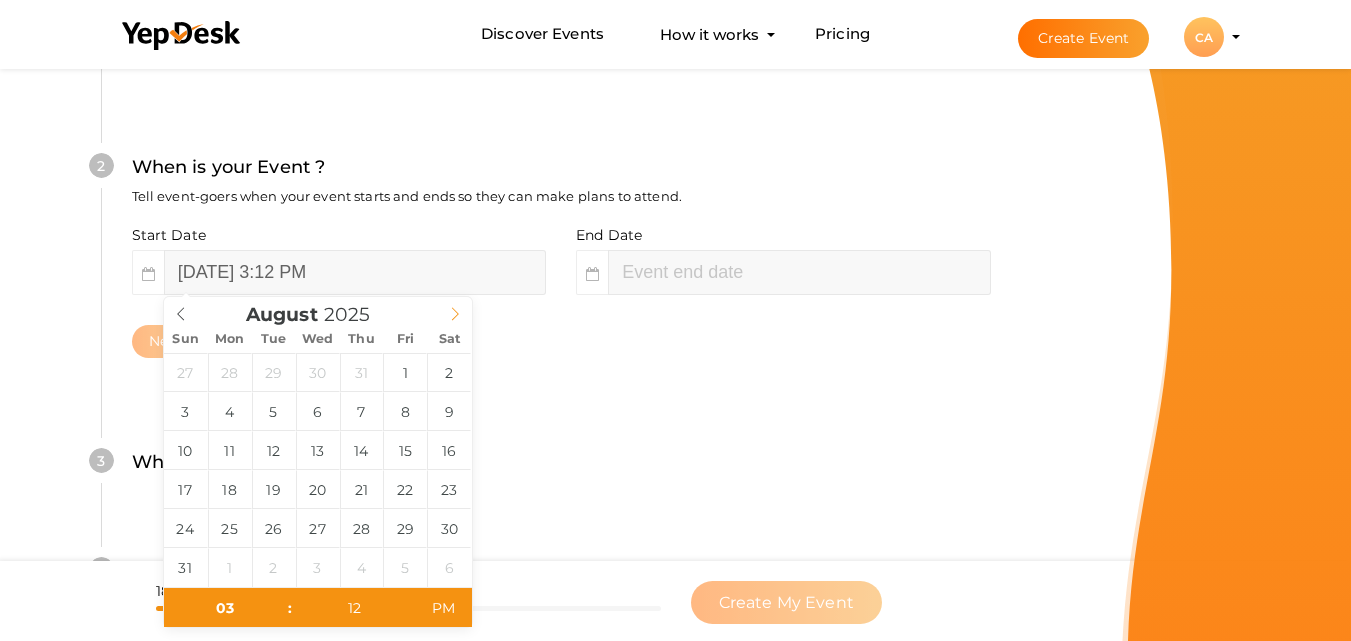 click at bounding box center [455, 311] 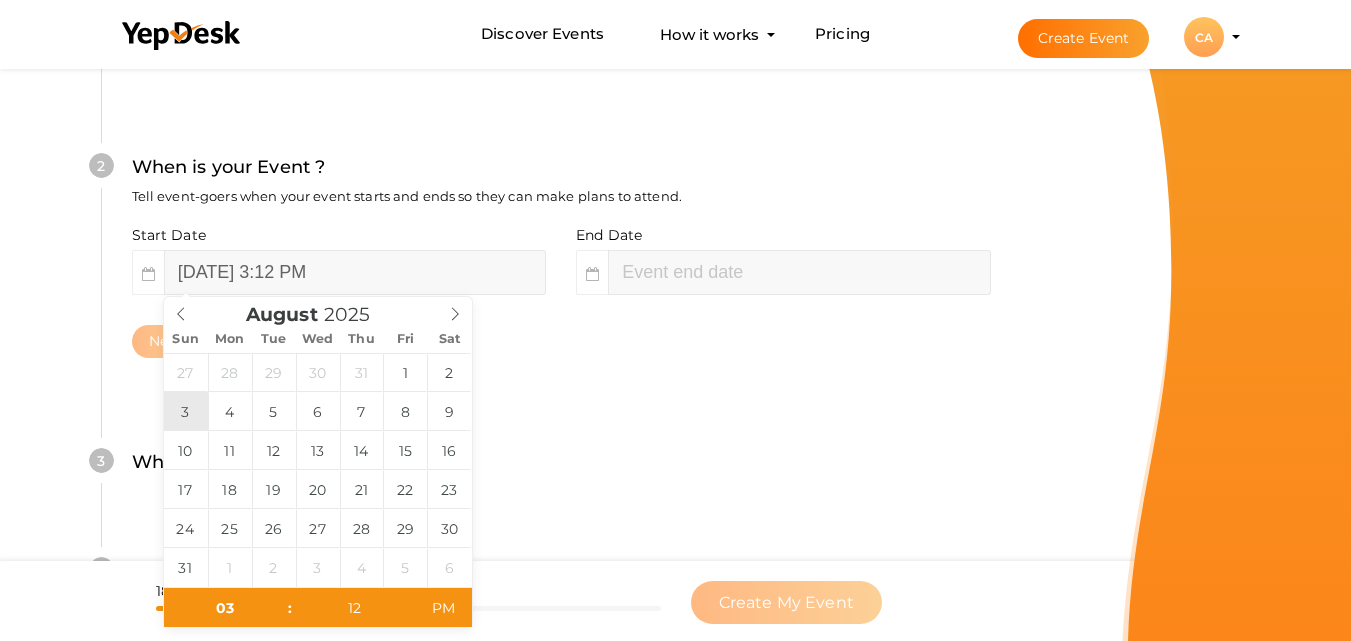 type on "August 3, 2025 3:12 PM" 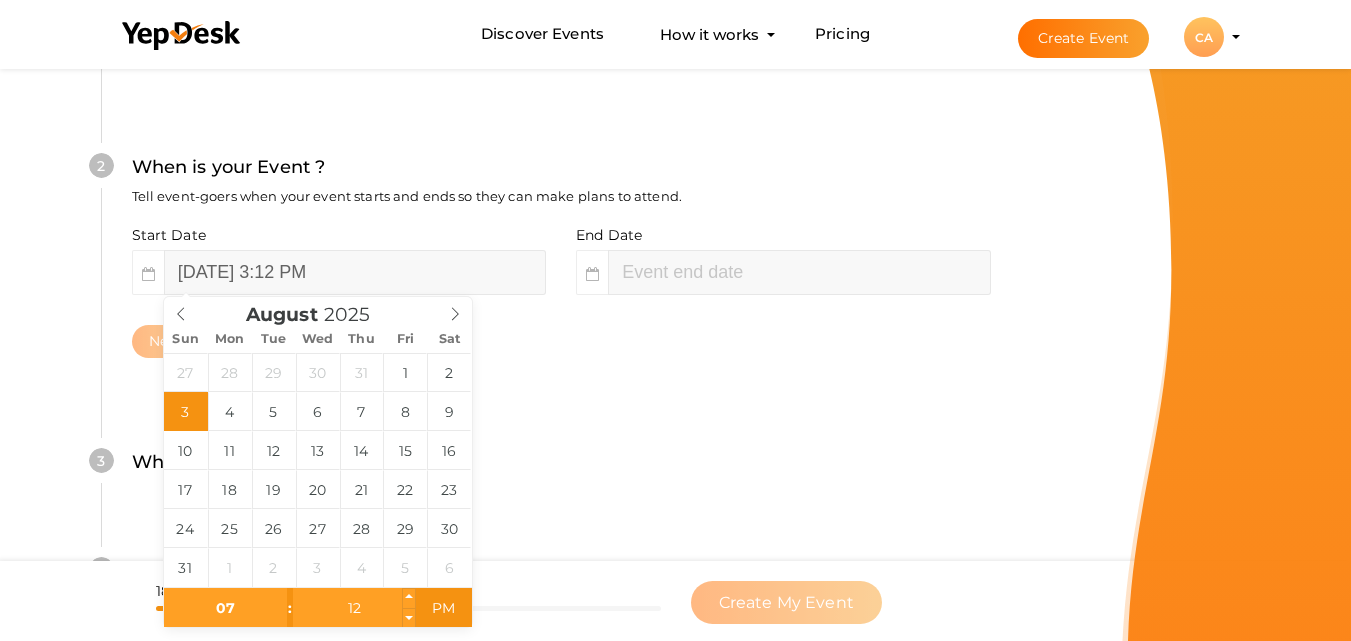 type on "07" 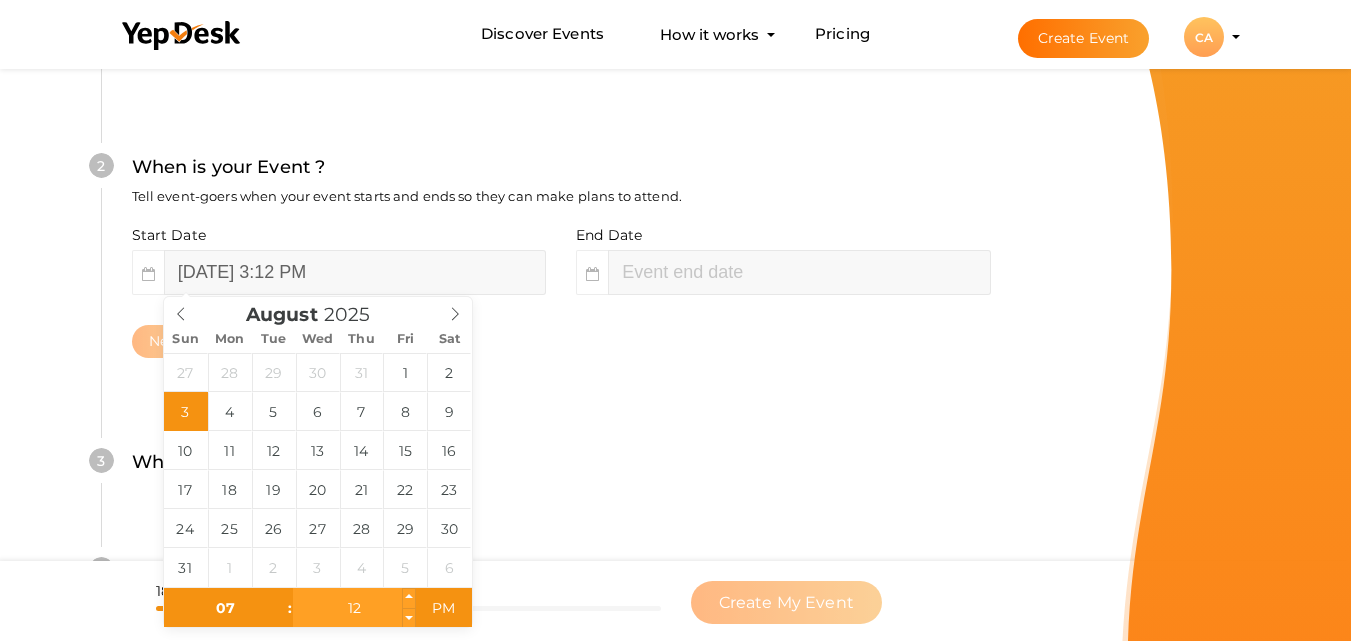 type on "August 3, 2025 7:12 PM" 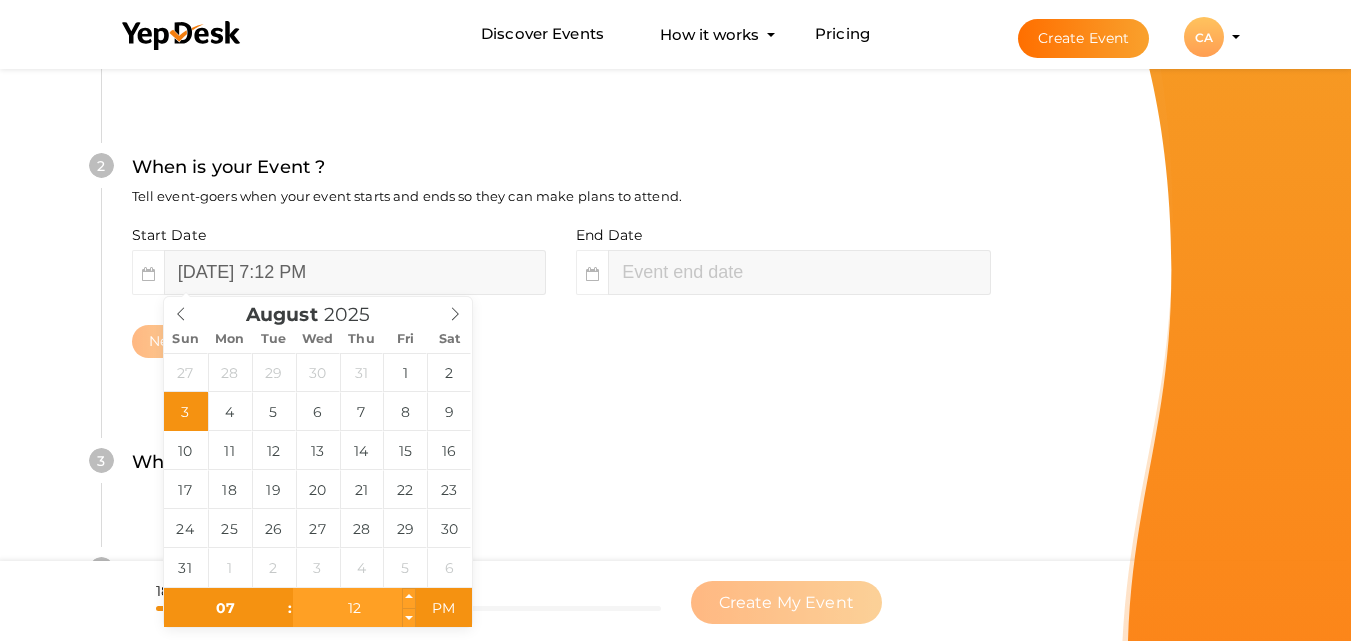 click on "12" at bounding box center [354, 608] 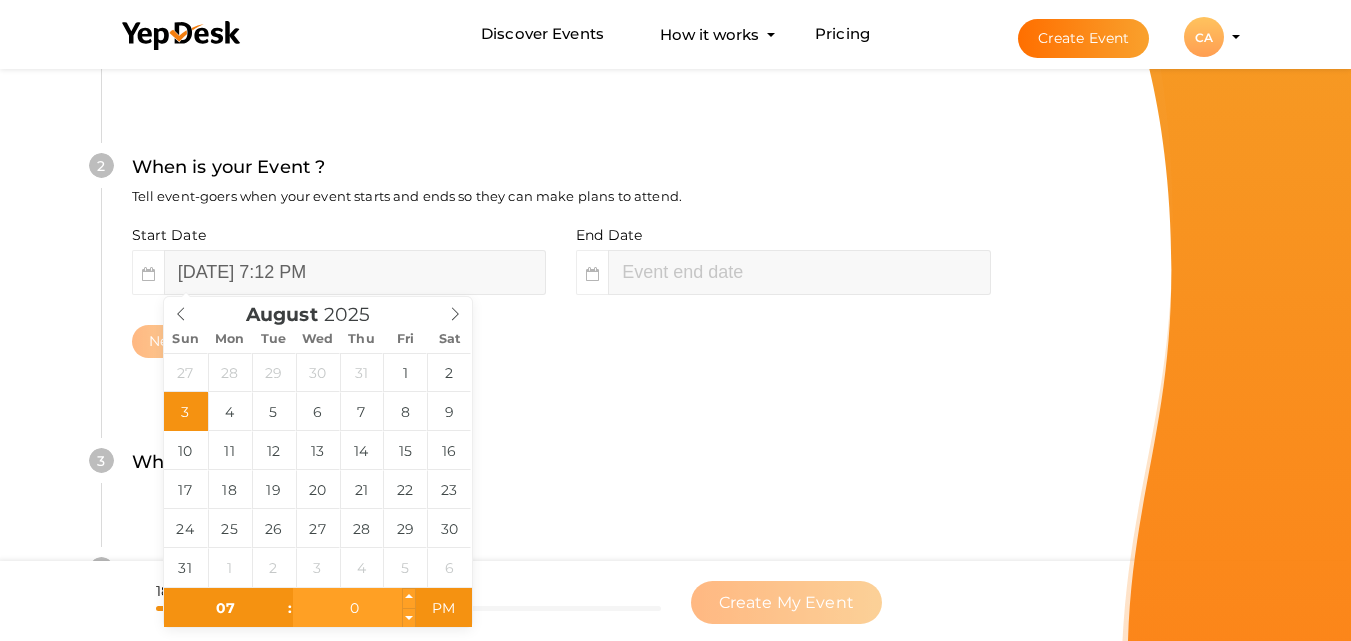type on "00" 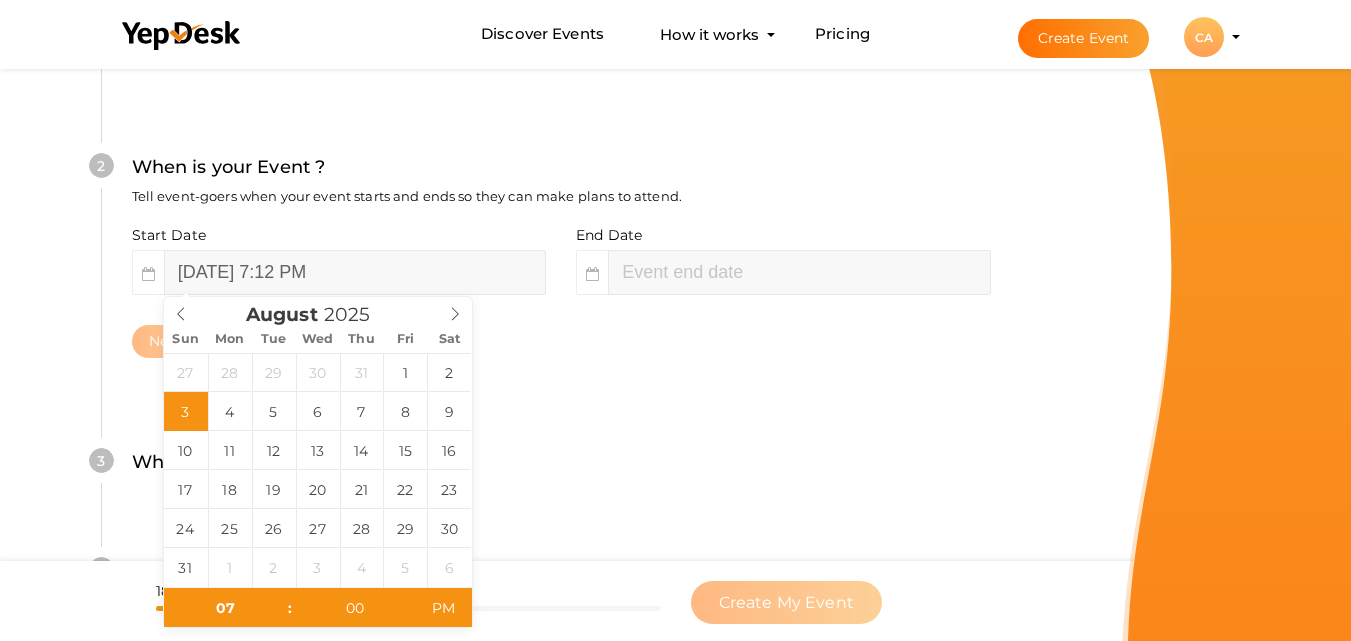 type on "09" 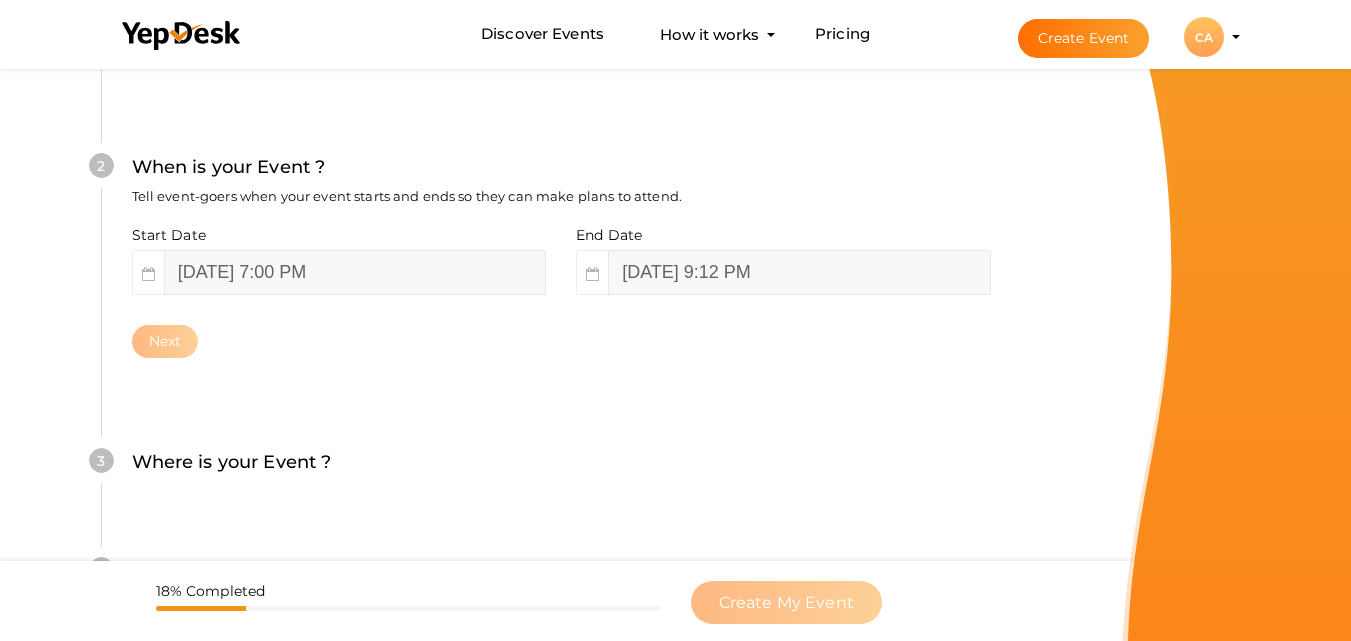 click on "Where is
your Event ?
Tell
event-goers where your event location is." at bounding box center [561, 472] 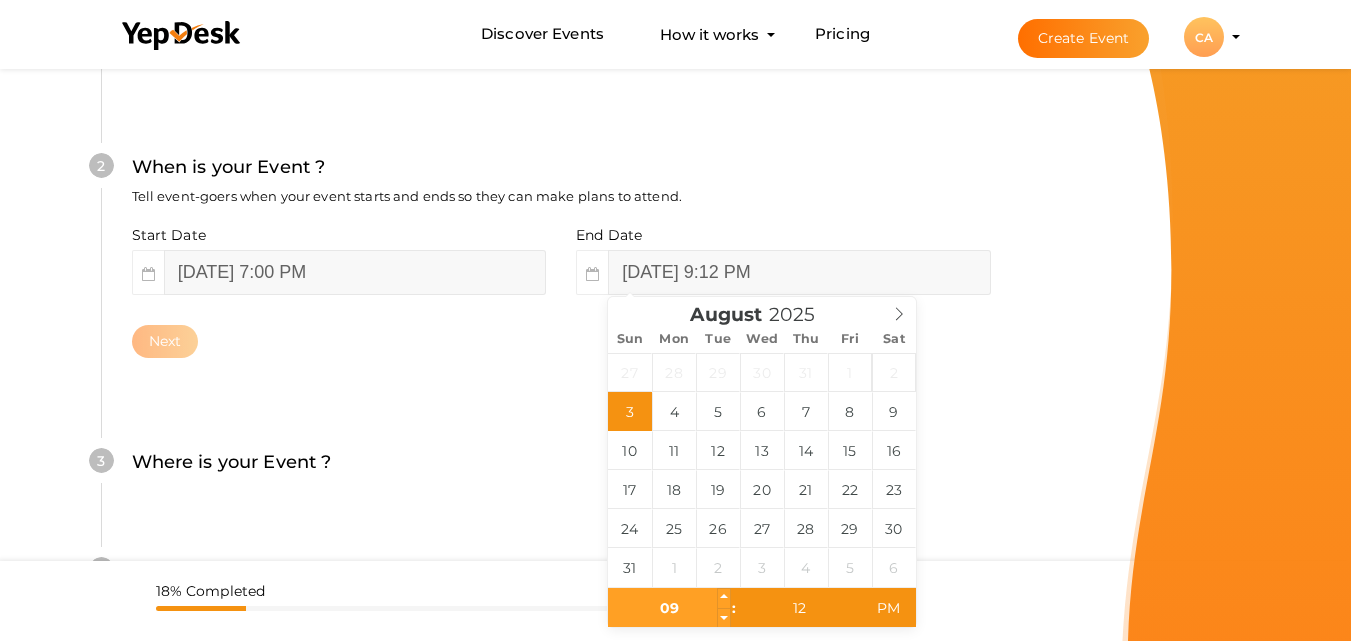 click on "09" at bounding box center (669, 608) 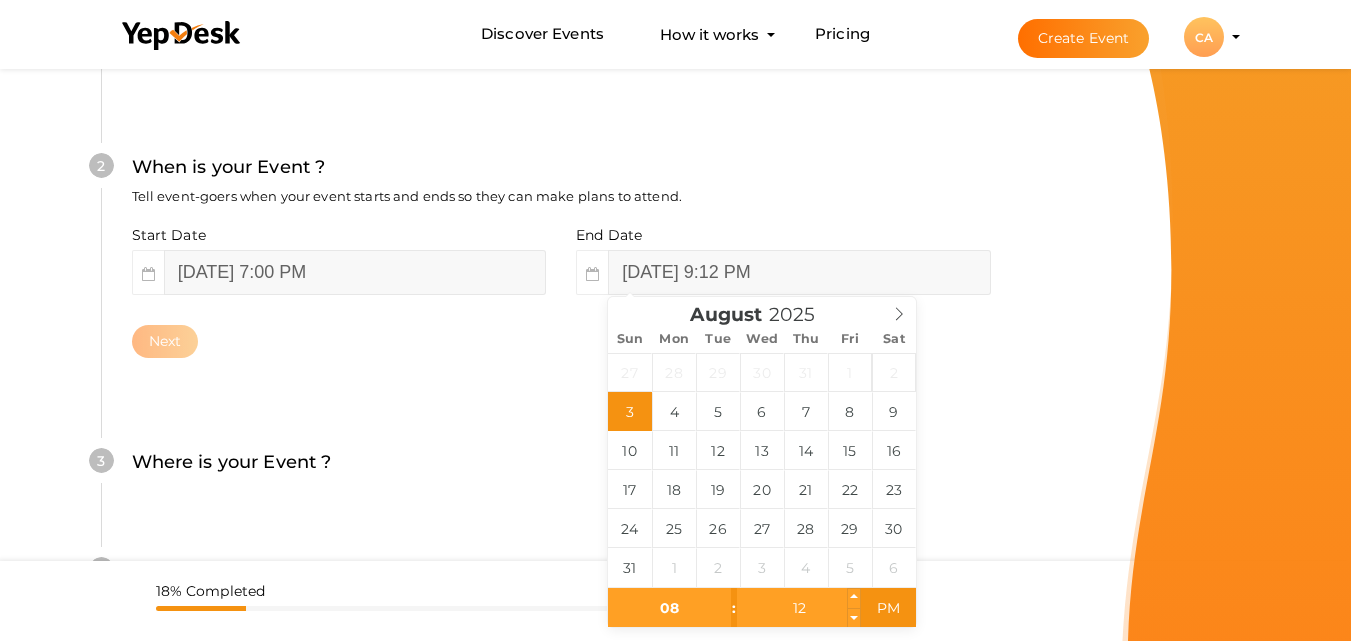 type on "08" 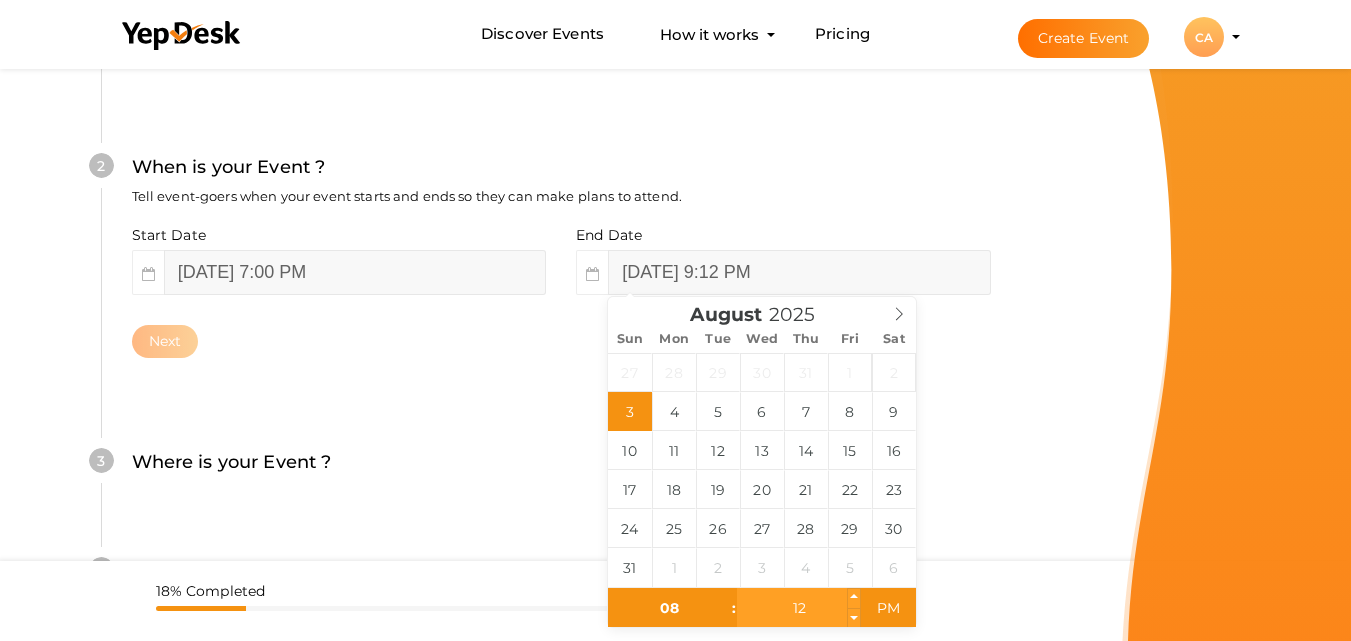 type on "August 3, 2025 8:12 PM" 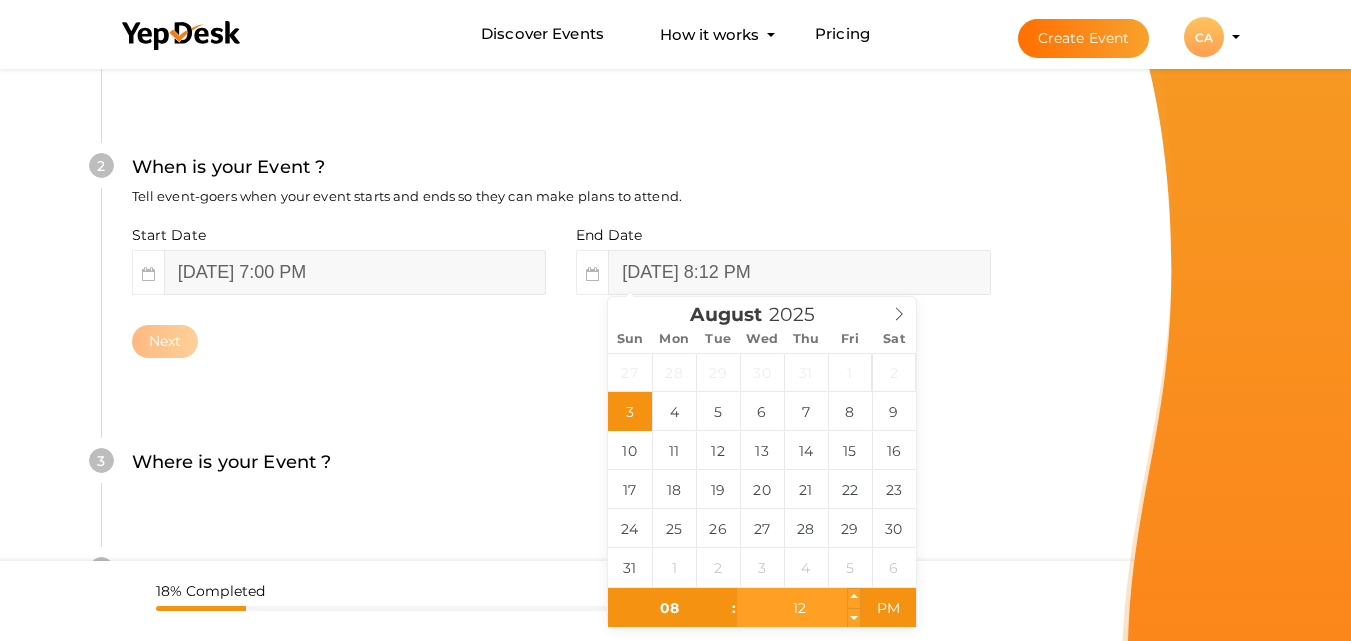 click on "12" at bounding box center (798, 608) 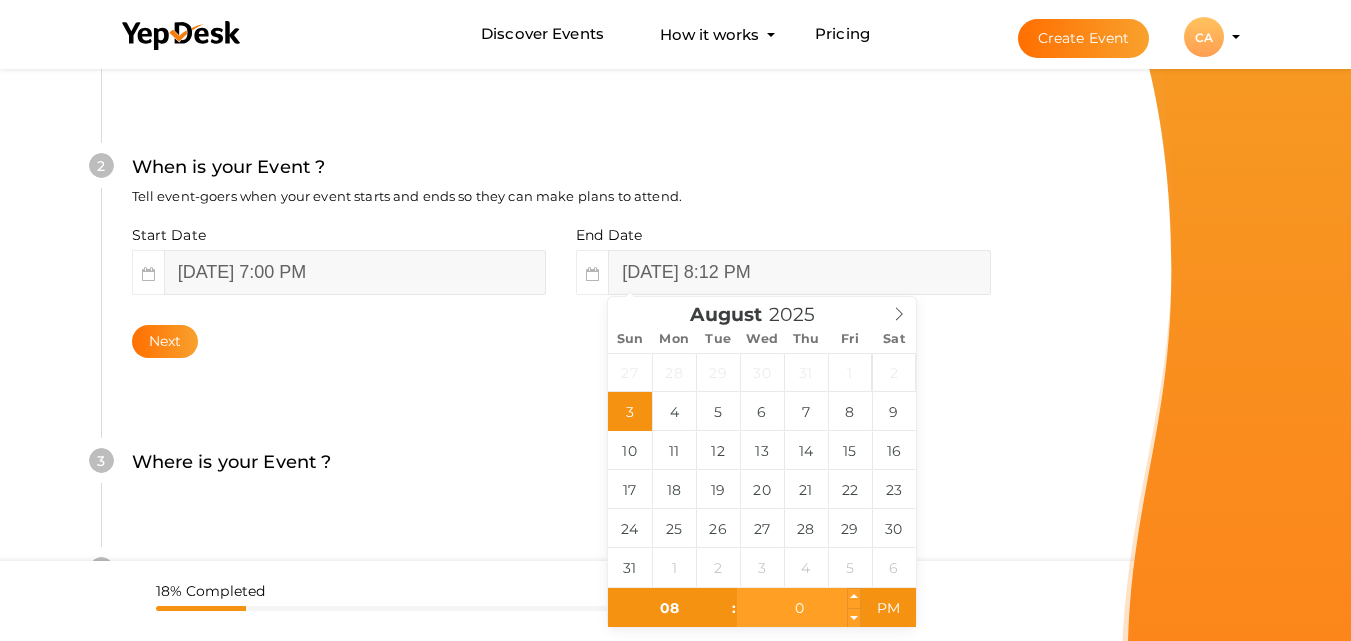 type on "00" 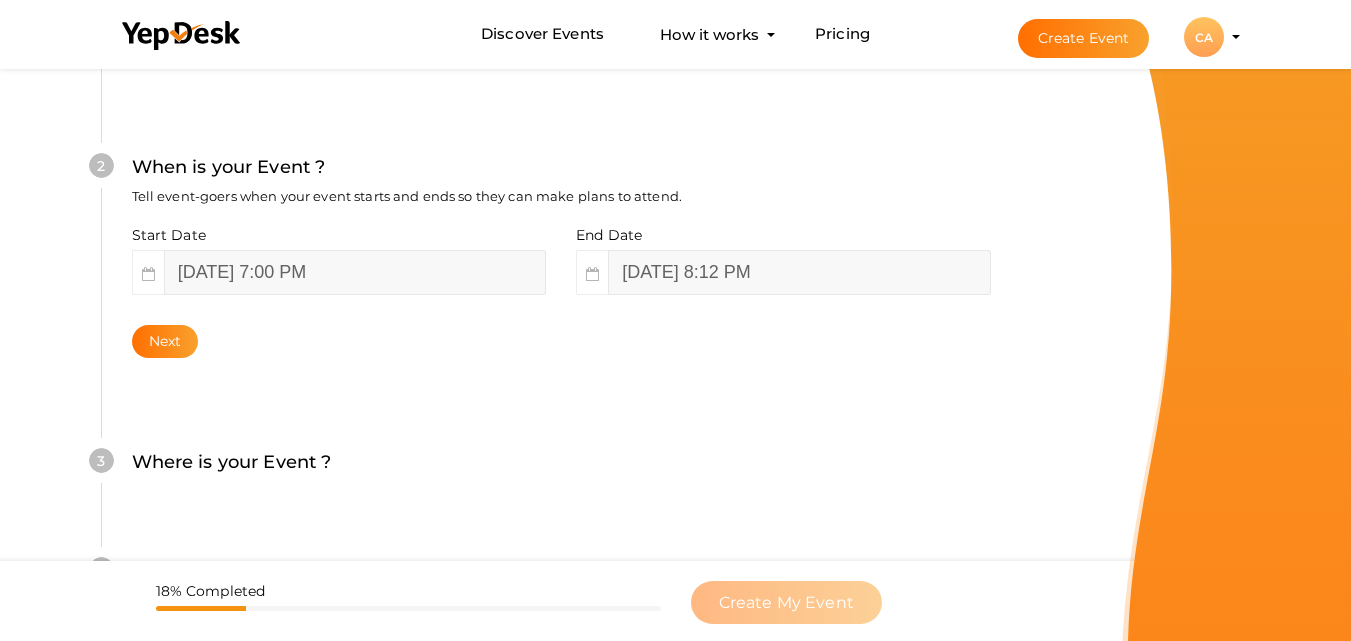 type on "August 3, 2025 8:00 PM" 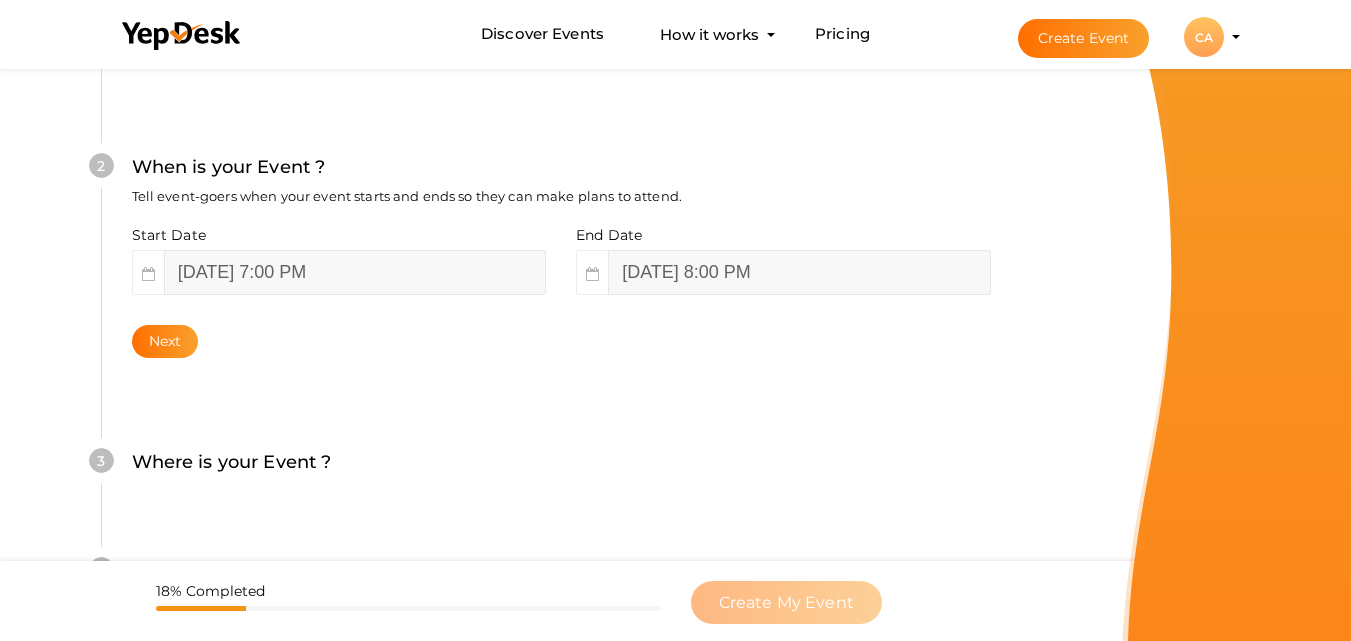 click on "What
is your Event Name ?
This name will be shown in YepDesk listing as well
as other search engines.
Pre-Conference Knowledge Series #2
34 / 100
Invalid
event name
event name length exceeded
Required.
Next
2
When is your
Event ?
Tell
event-goers when your event starts and ends so they can make plans to
attend.
Start Date
August 3, 2025 7:00 PM
End Date
August 3, 2025 8:00 PM
Next 3" at bounding box center (561, 322) 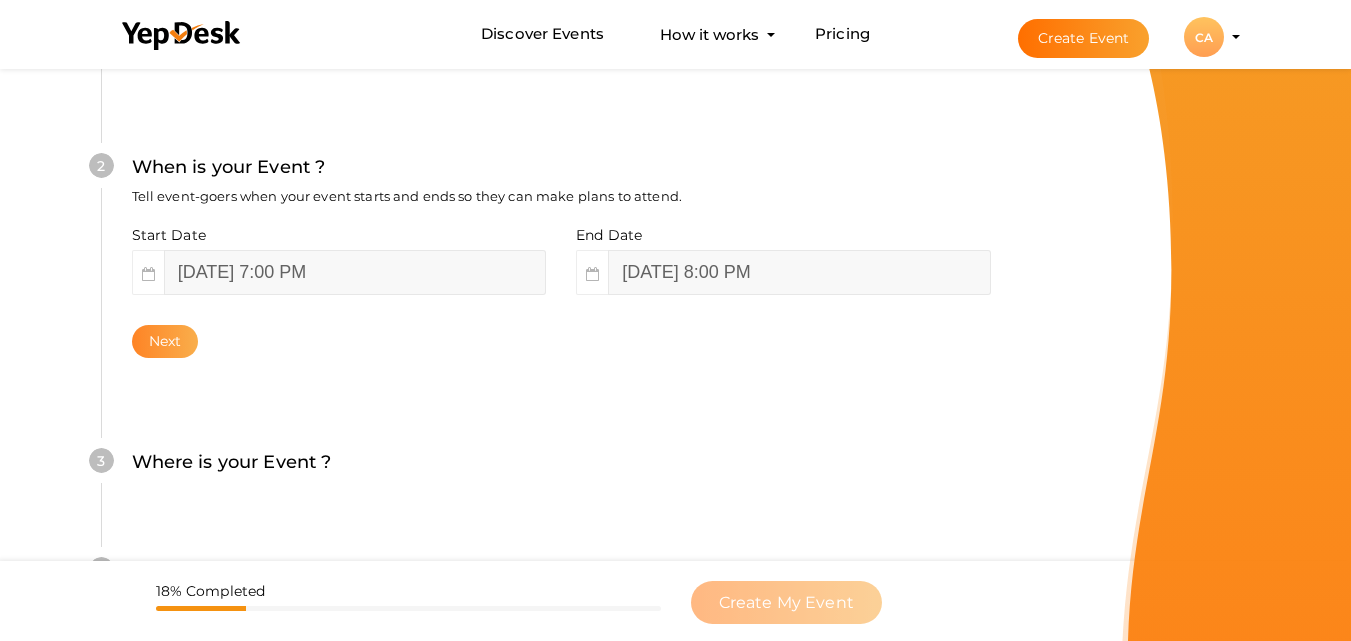 click on "Next" at bounding box center [165, 341] 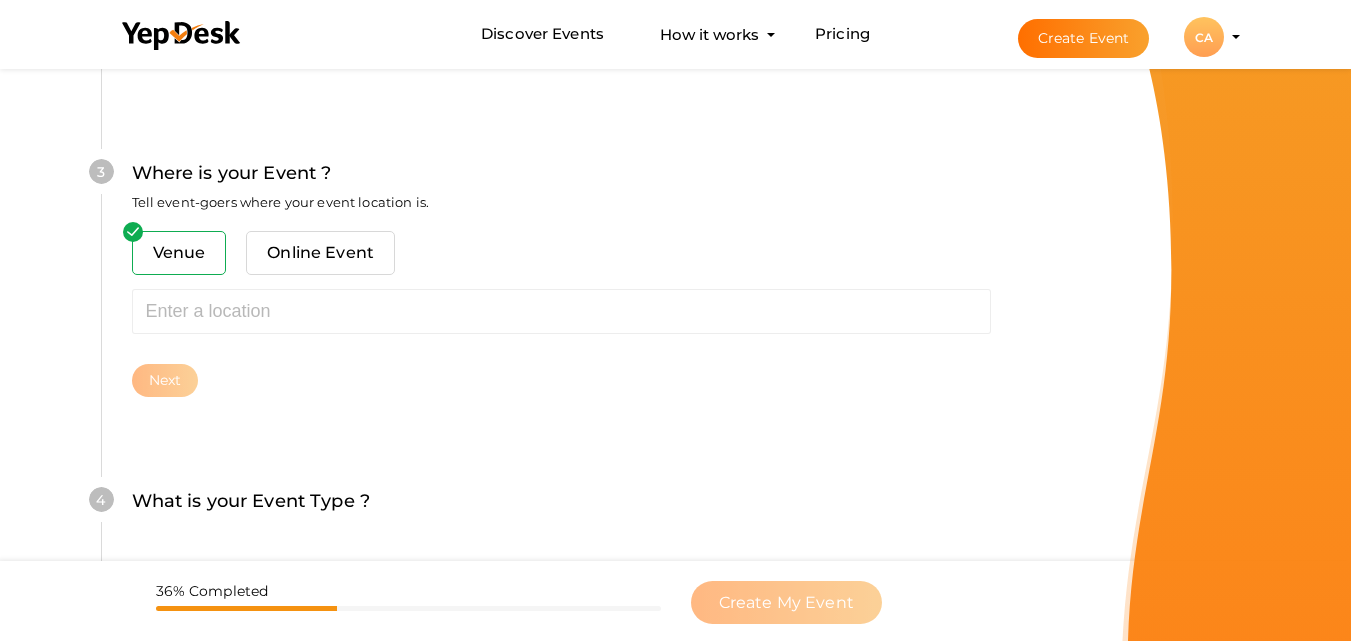 scroll, scrollTop: 785, scrollLeft: 0, axis: vertical 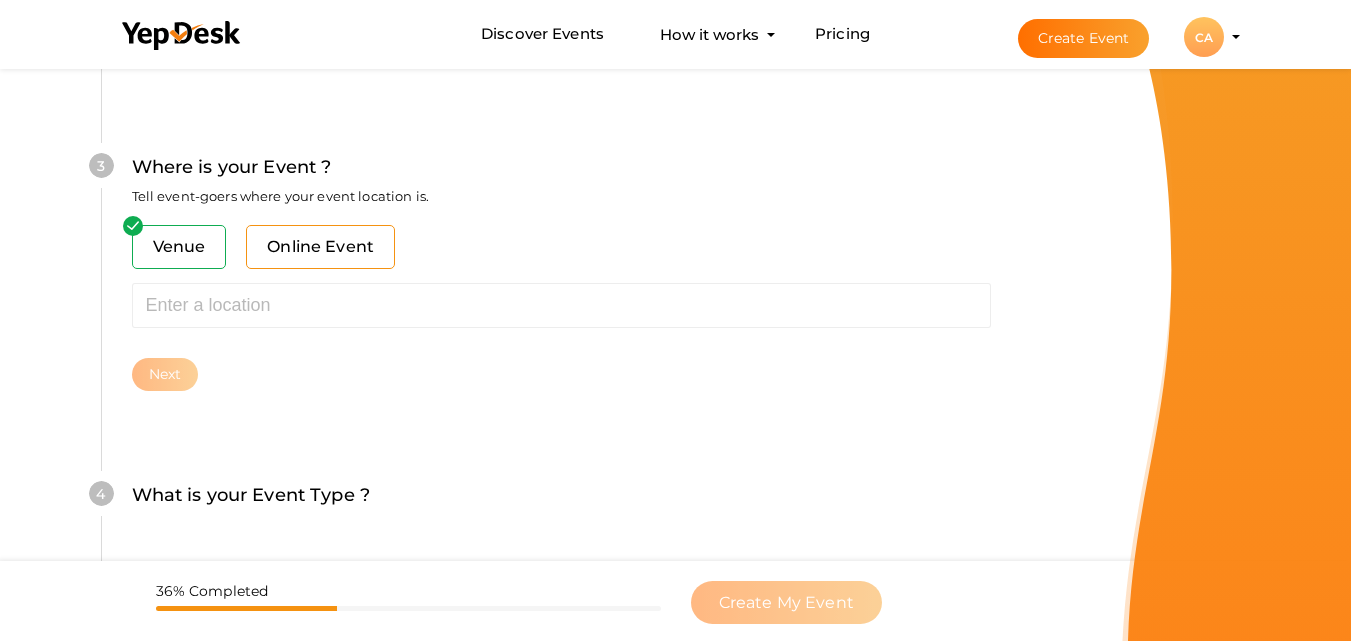 click on "Online
Event" at bounding box center [320, 247] 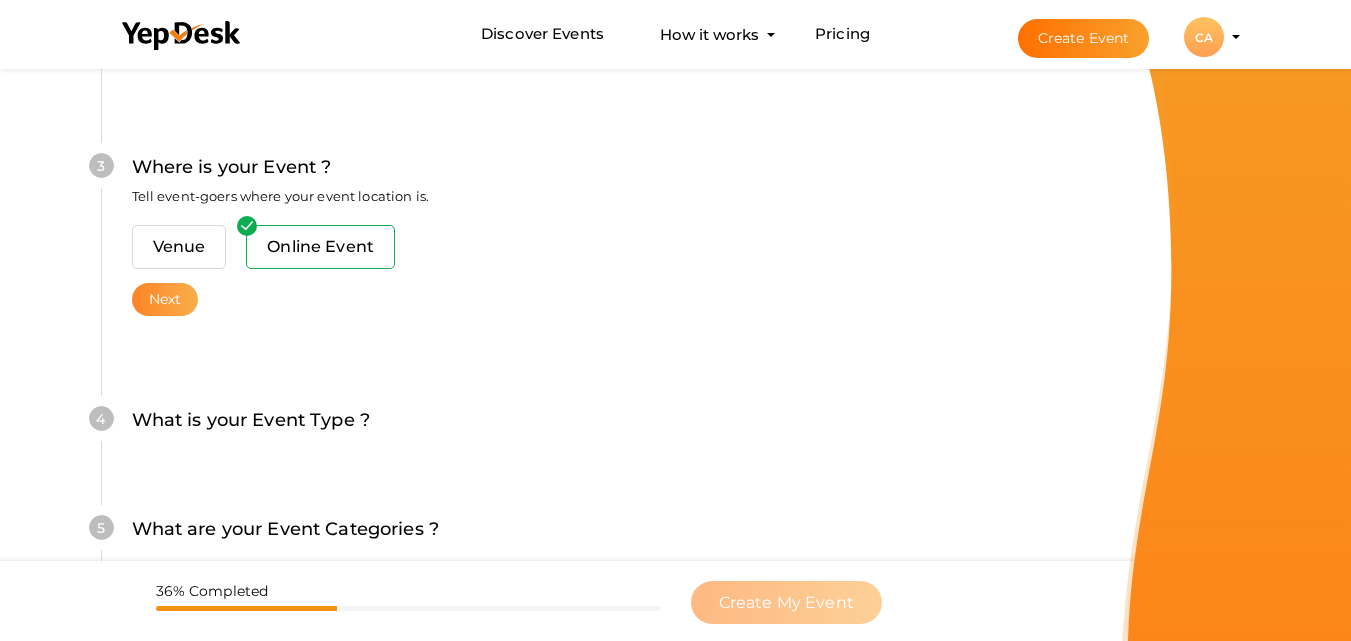 click on "Next" at bounding box center (165, 299) 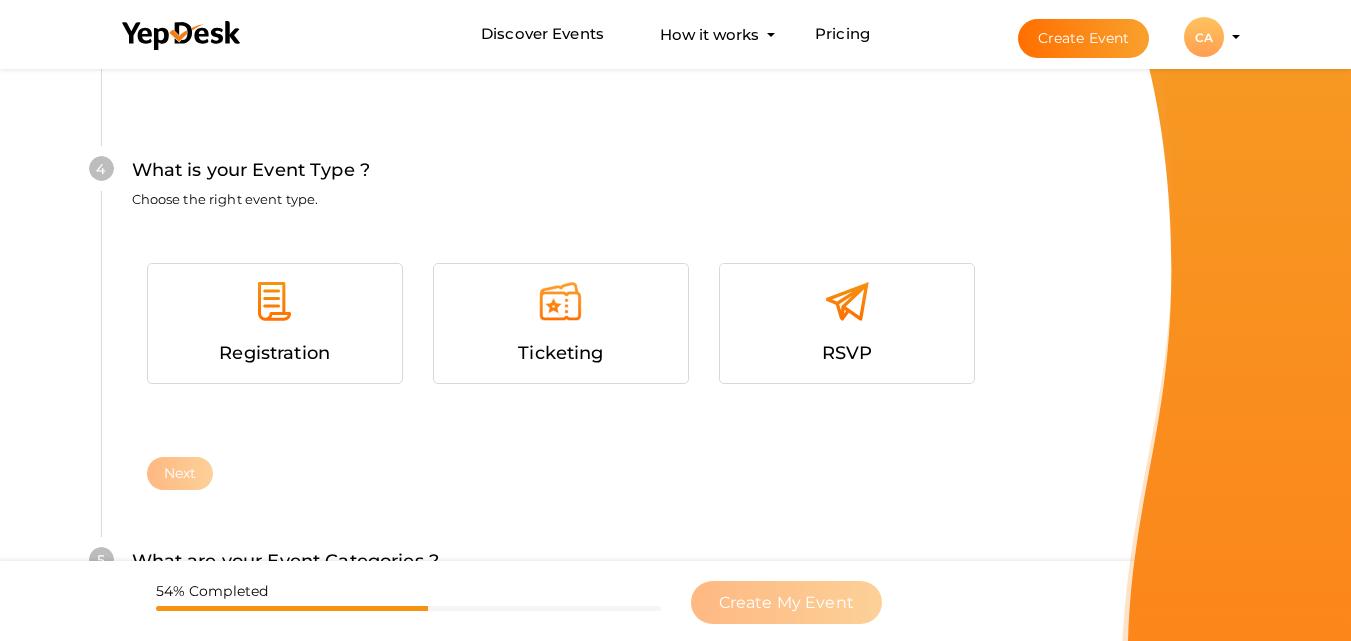 scroll, scrollTop: 1068, scrollLeft: 0, axis: vertical 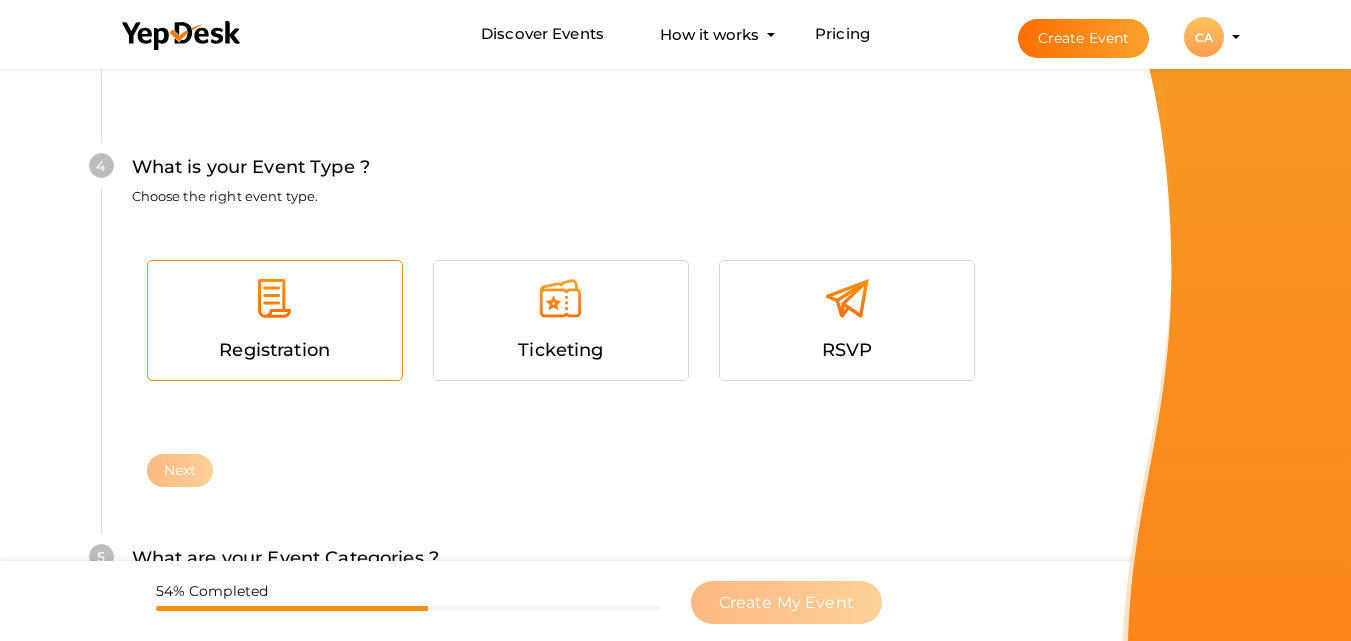 click at bounding box center (275, 306) 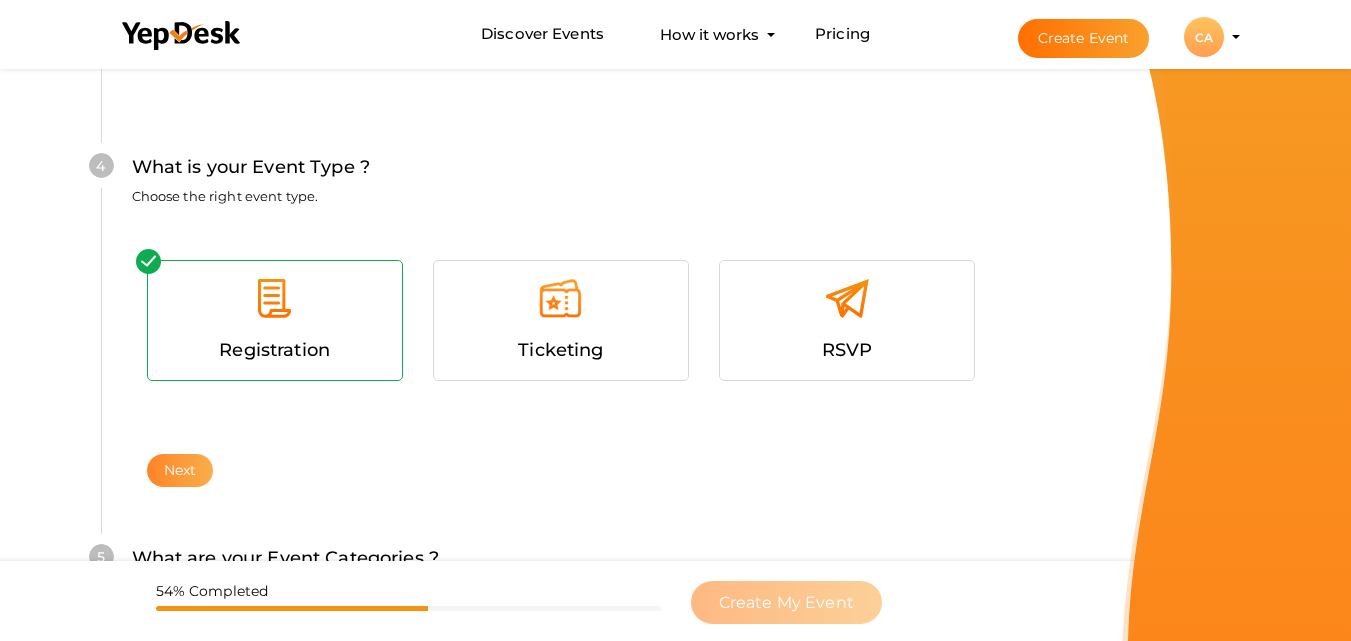 click on "Next" at bounding box center [180, 470] 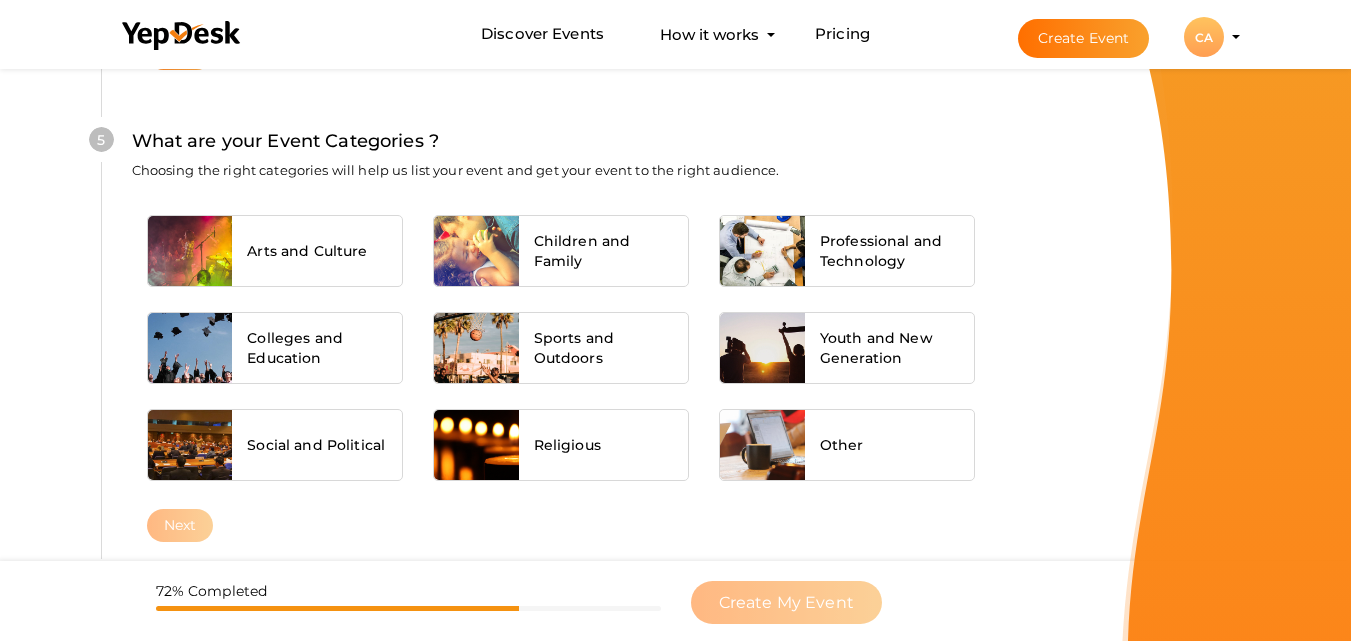 scroll, scrollTop: 1489, scrollLeft: 0, axis: vertical 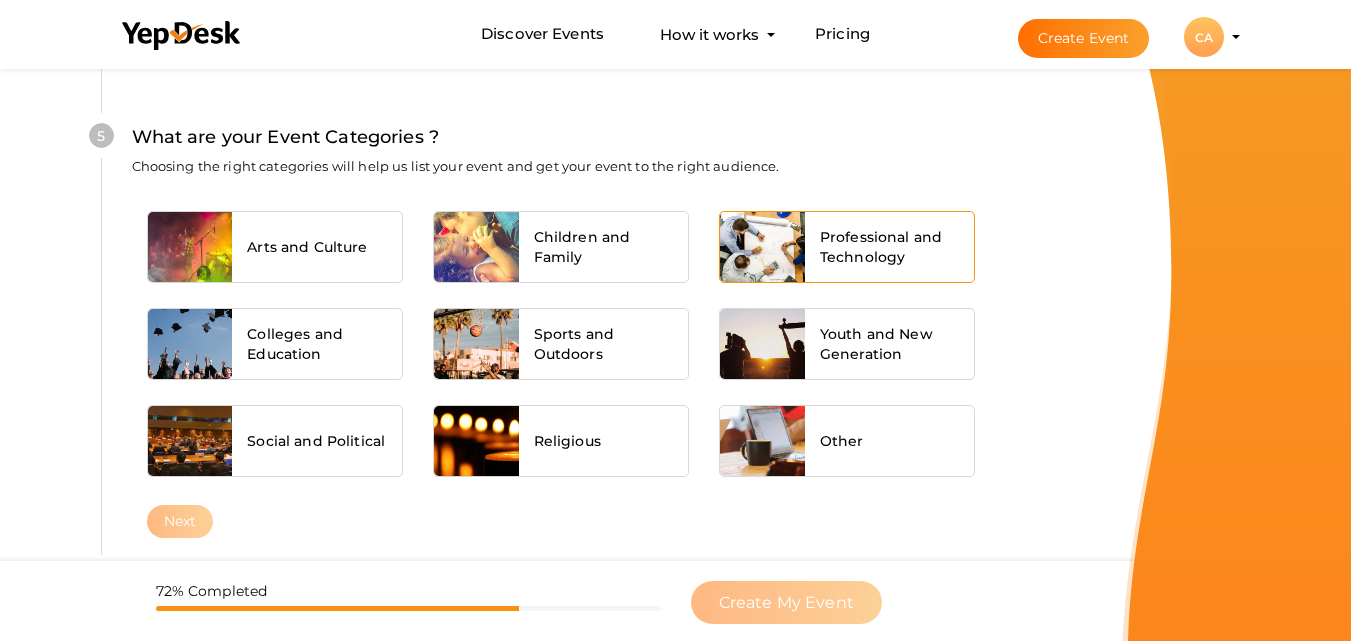click on "Professional and Technology" at bounding box center (890, 247) 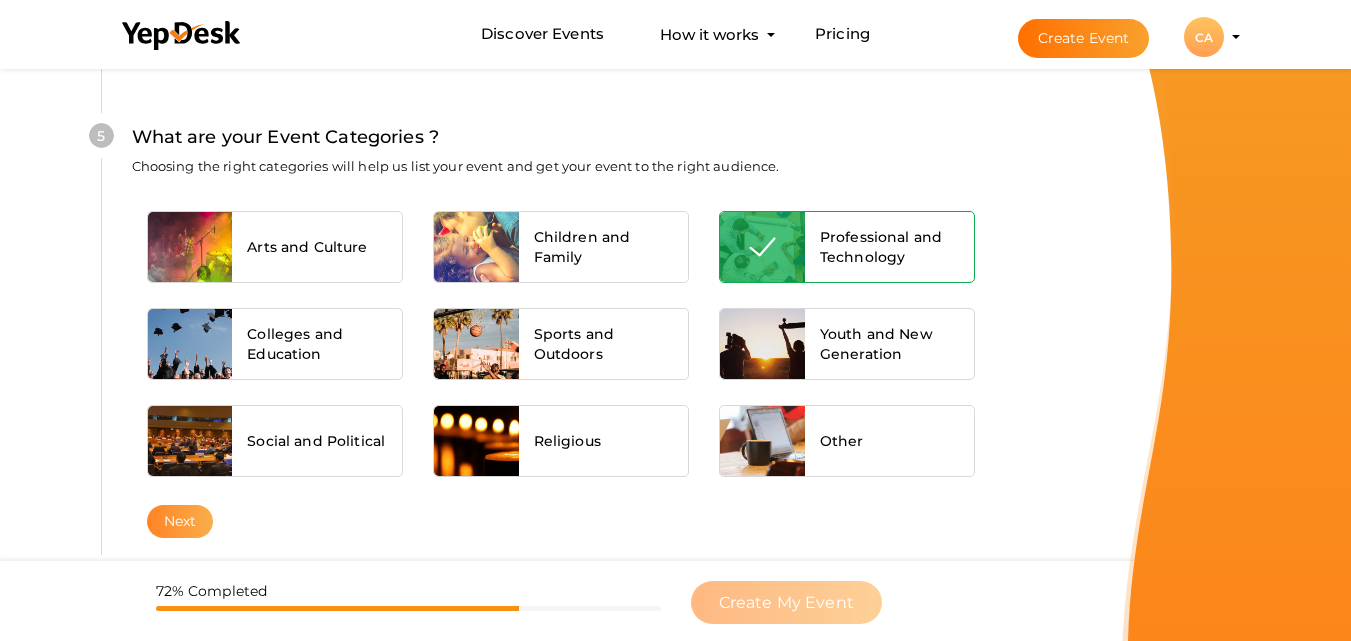 click on "Next" at bounding box center [180, 521] 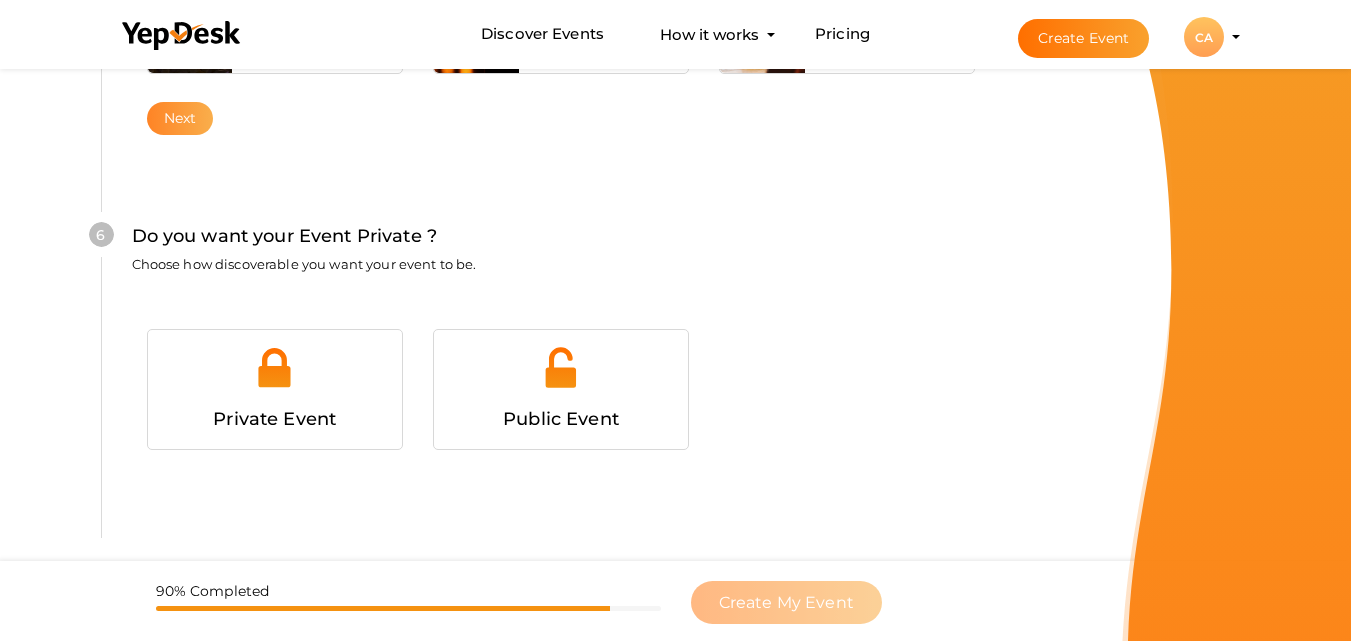 scroll, scrollTop: 1931, scrollLeft: 0, axis: vertical 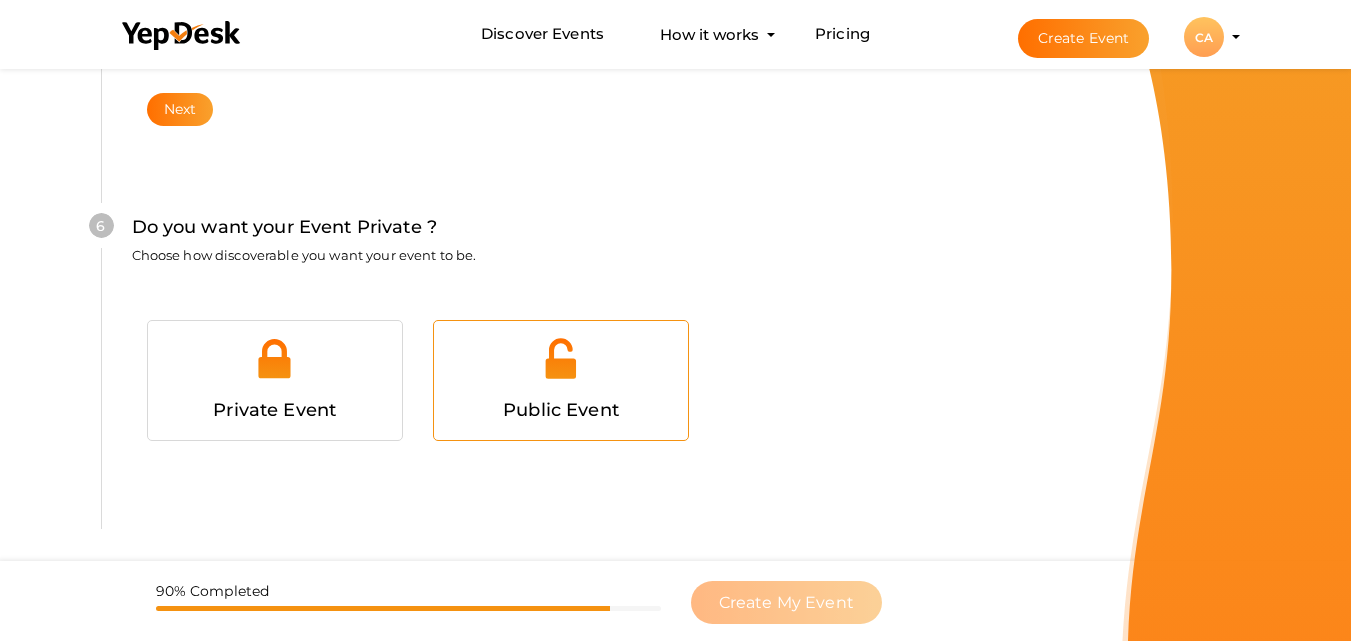 click on "Public
Event" at bounding box center (561, 410) 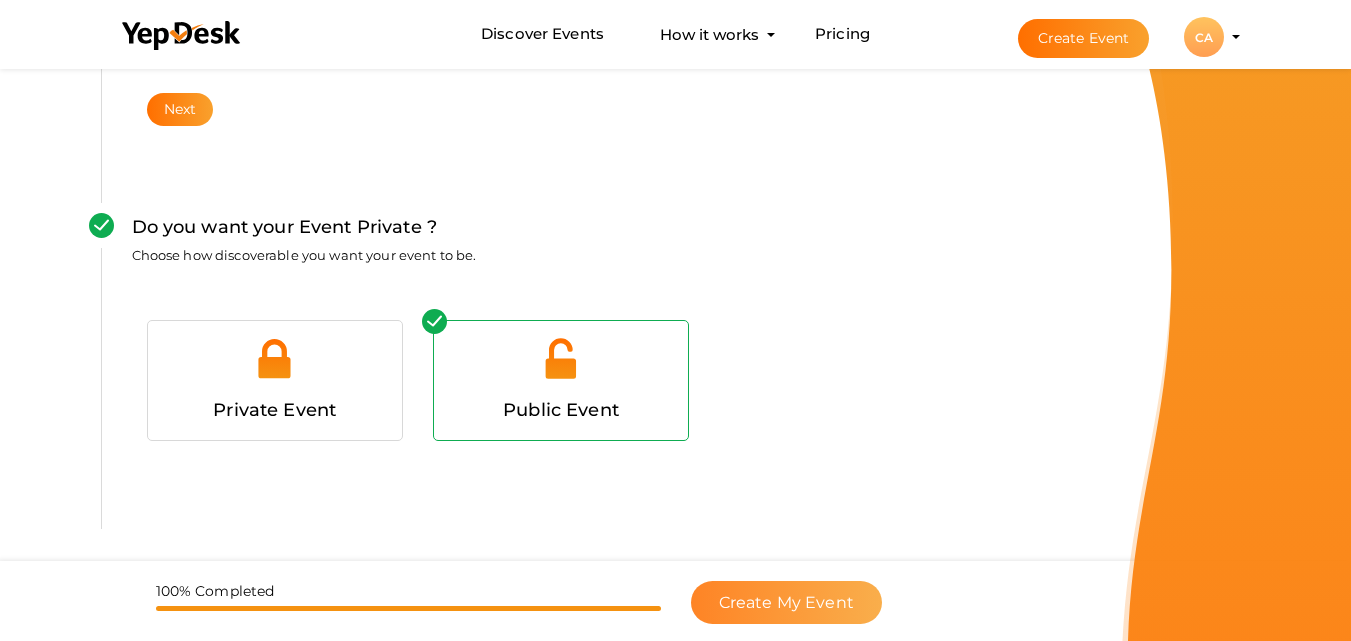 click on "Create
My
Event" at bounding box center (786, 602) 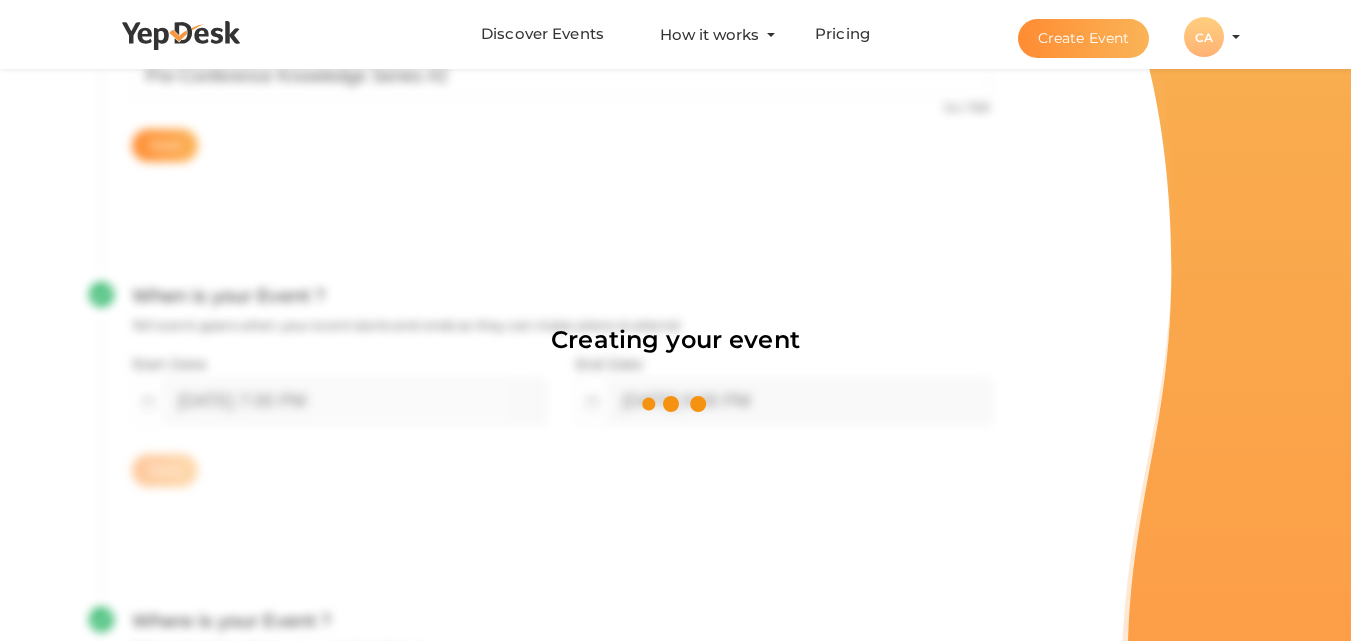 scroll, scrollTop: 300, scrollLeft: 0, axis: vertical 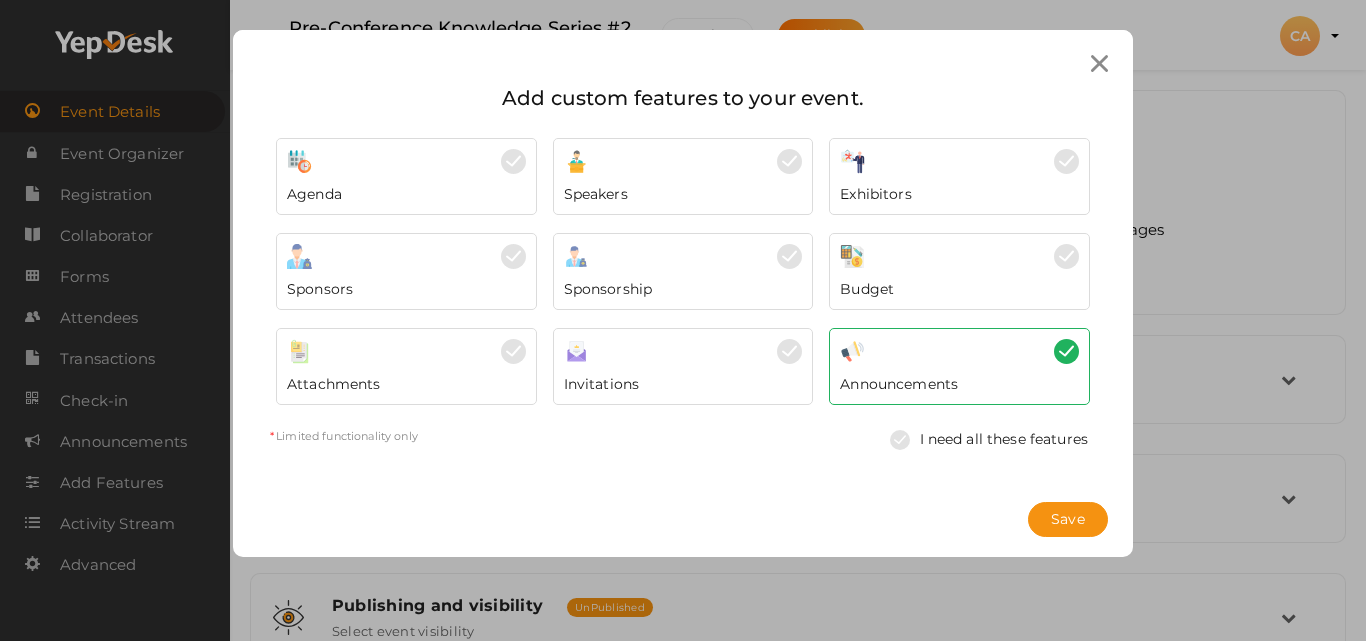 click at bounding box center (1099, 63) 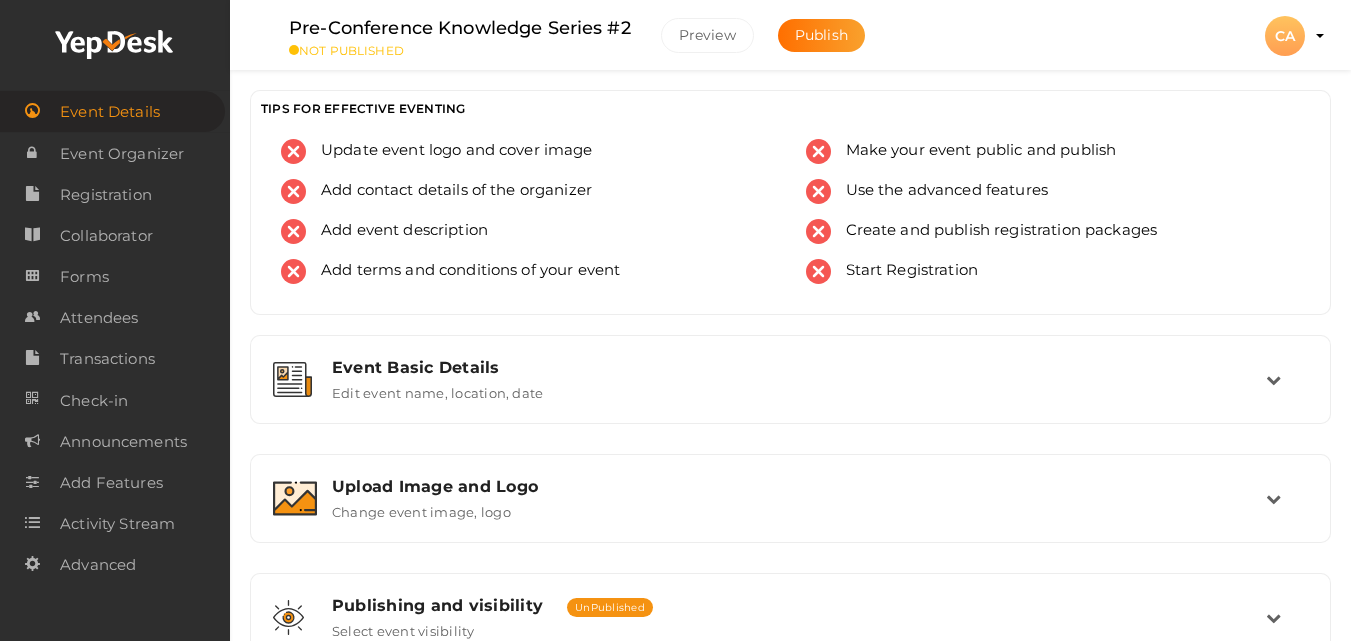 click on "Update event logo and cover image
Add contact details of the
organizer
Add event description
Add terms and conditions of
your event
Make your event public and publish" at bounding box center (790, 226) 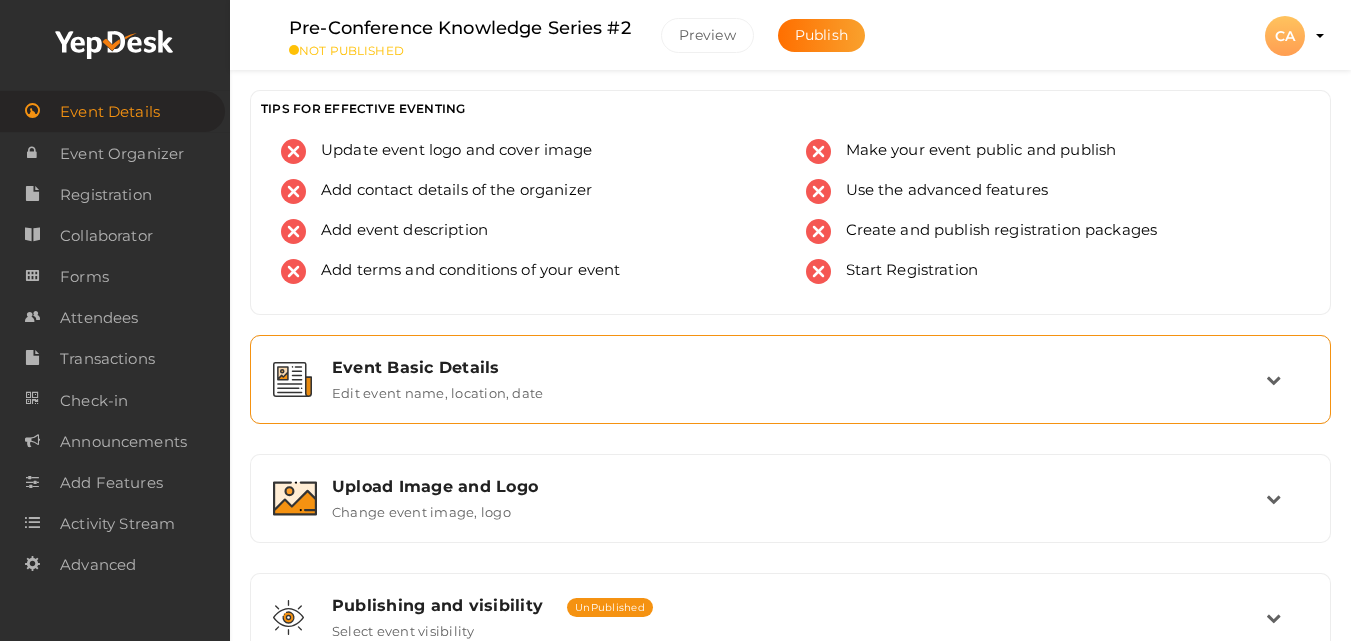 click on "Event Basic Details
Edit event name,
location, date" at bounding box center (790, 379) 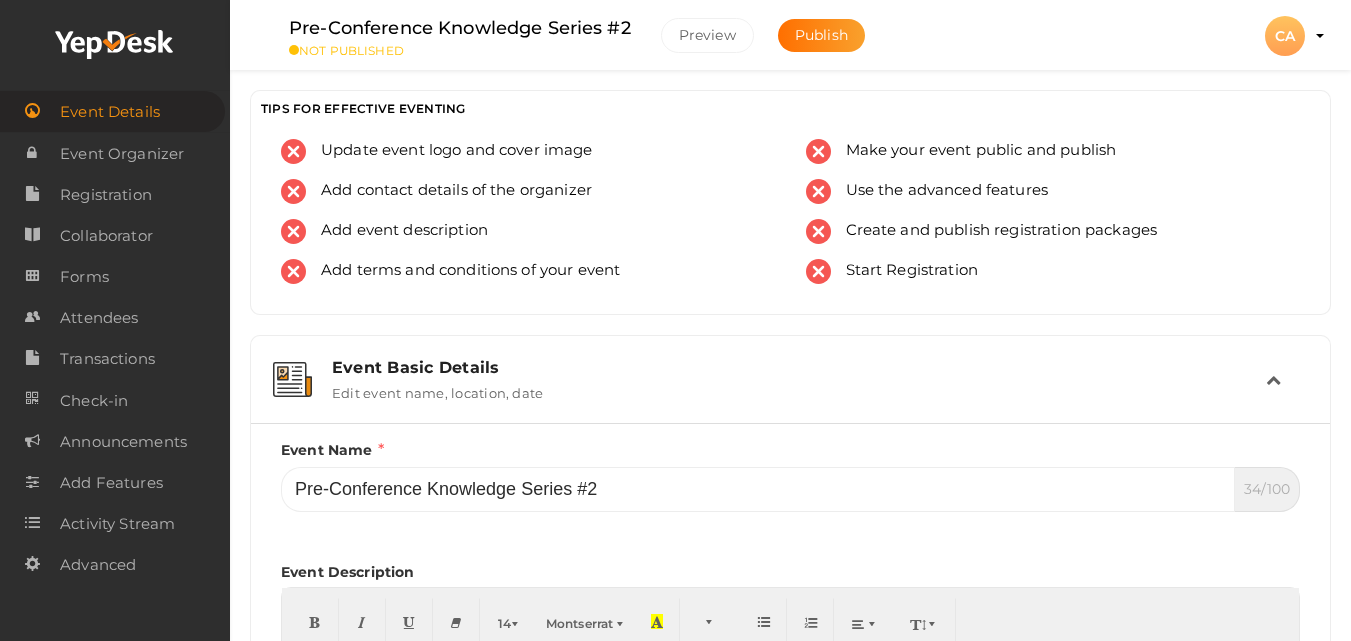 scroll, scrollTop: 560, scrollLeft: 0, axis: vertical 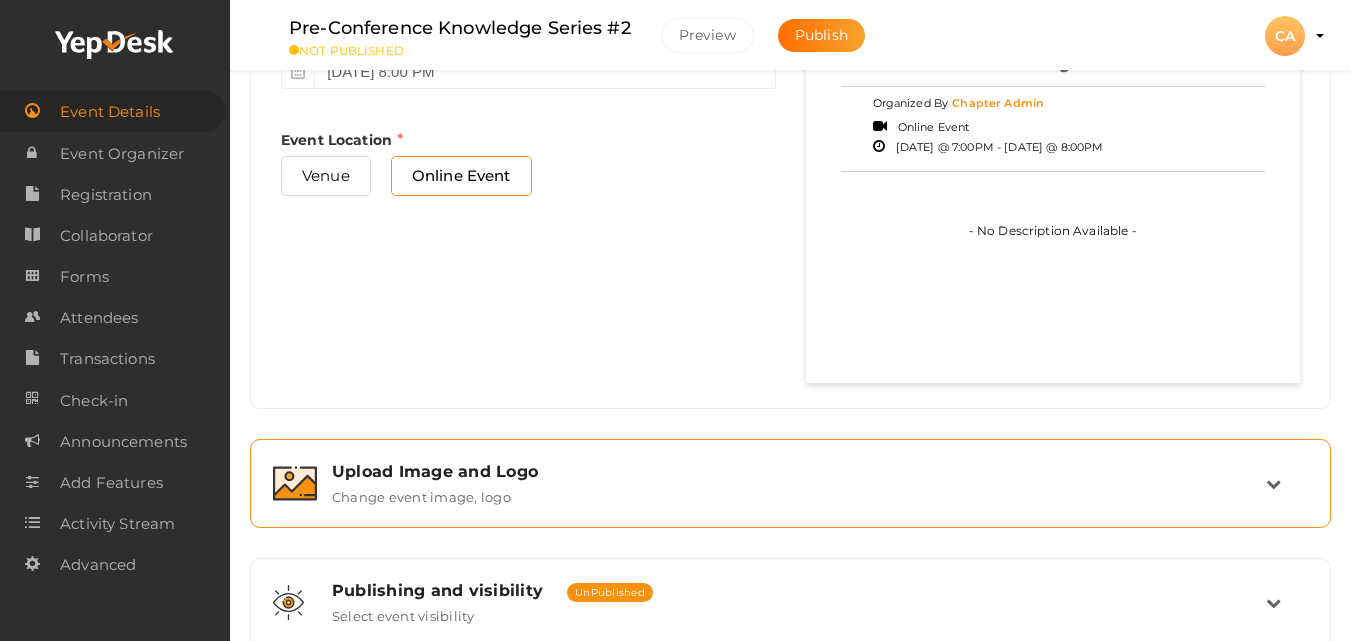 click on "Upload Image and Logo" at bounding box center [799, 471] 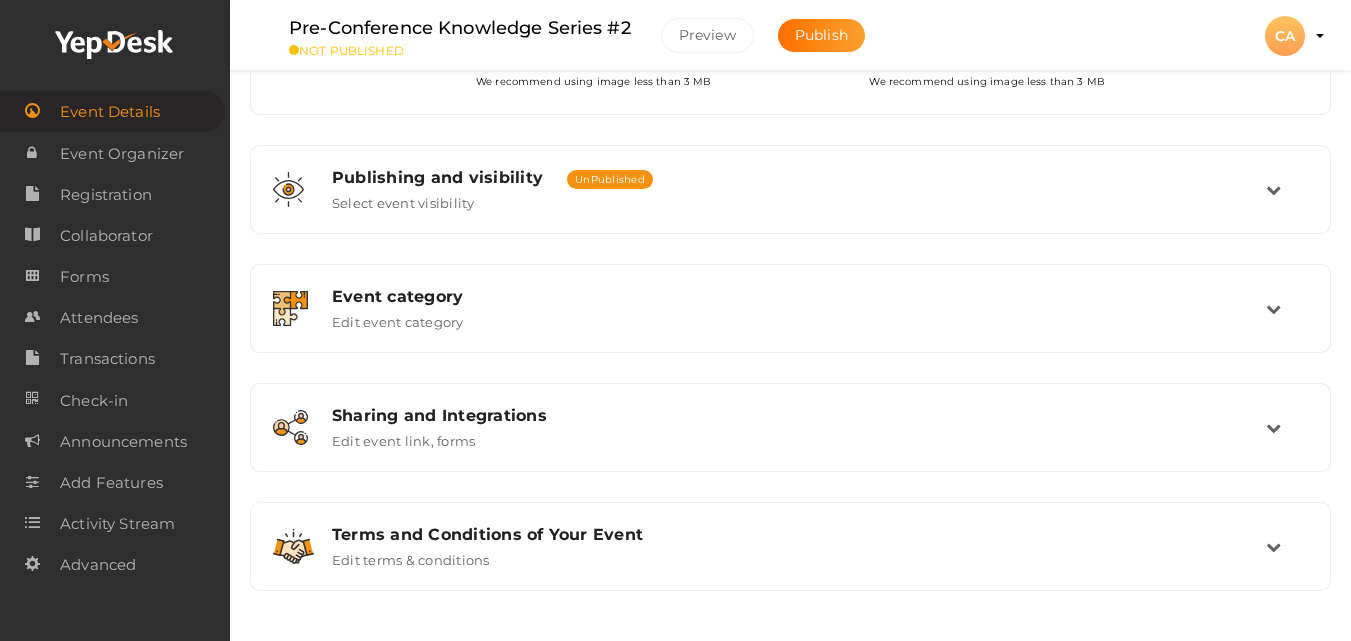 scroll, scrollTop: 179, scrollLeft: 0, axis: vertical 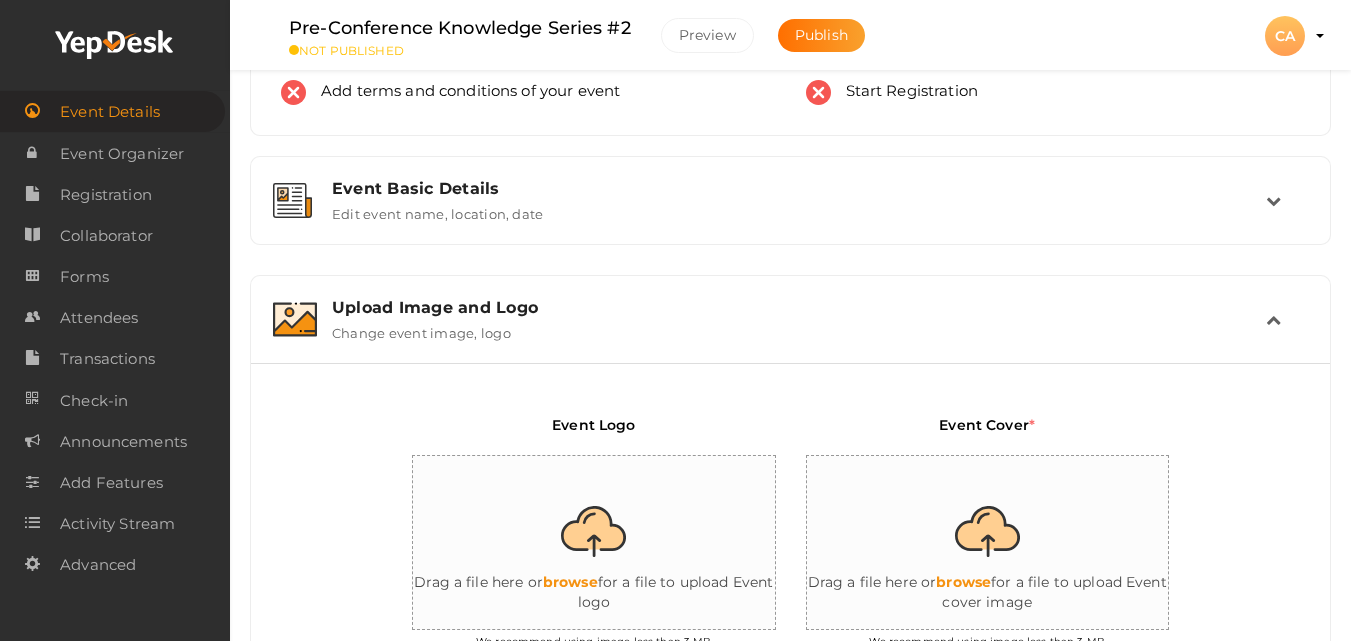 click at bounding box center (1007, 543) 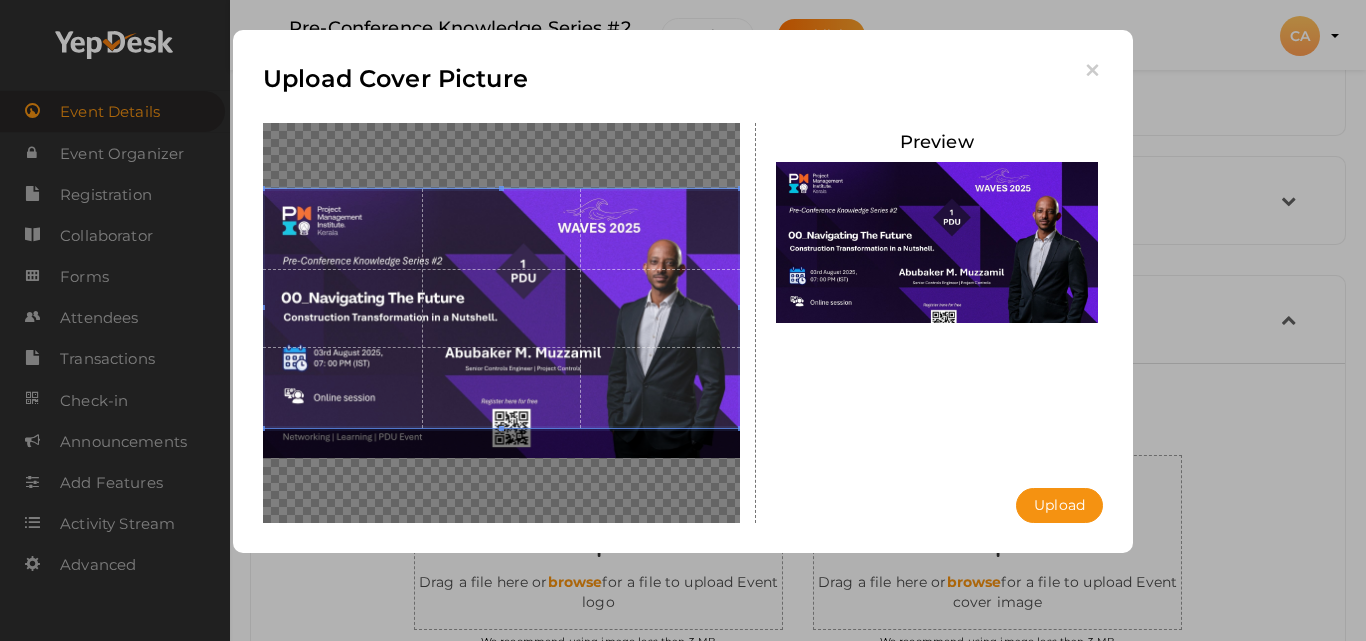 drag, startPoint x: 538, startPoint y: 343, endPoint x: 540, endPoint y: 301, distance: 42.047592 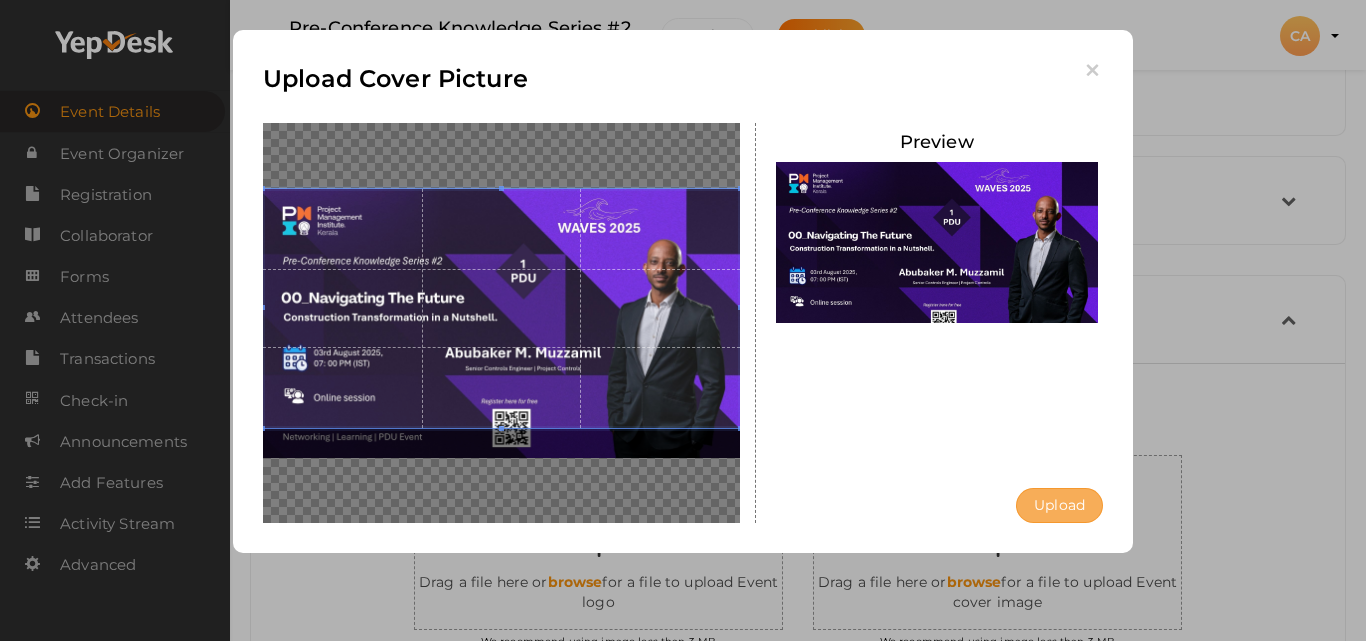 click on "Upload" at bounding box center (1059, 505) 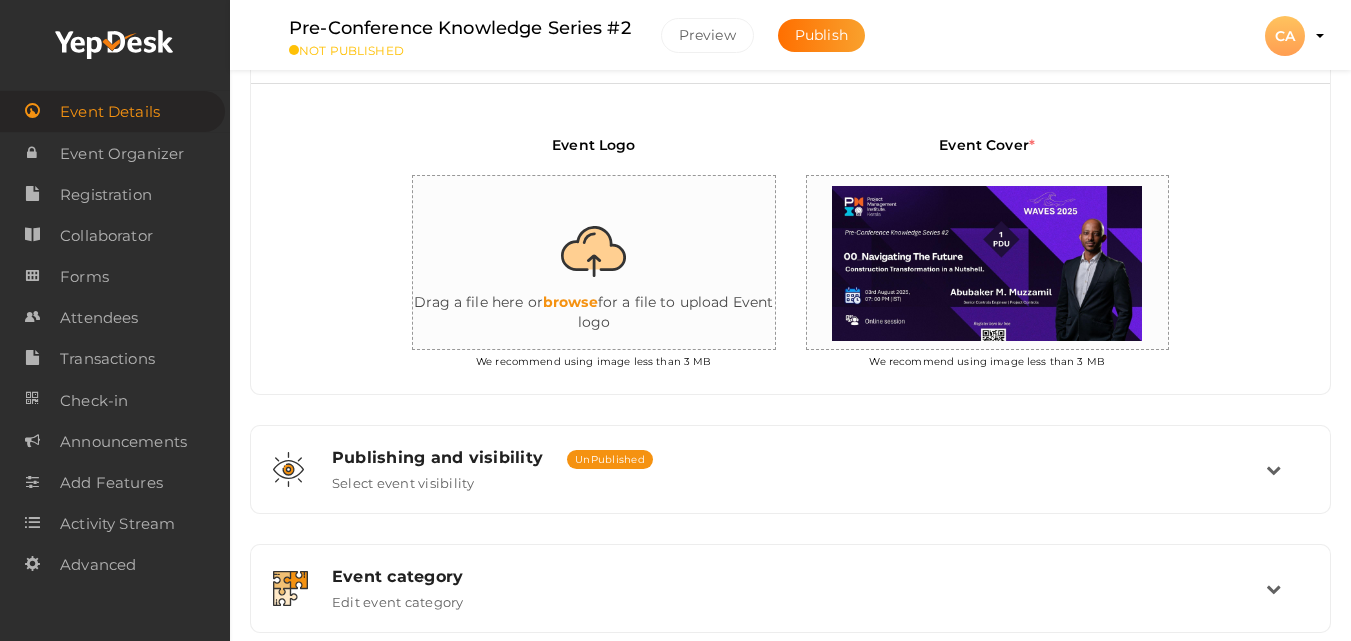 scroll, scrollTop: 499, scrollLeft: 0, axis: vertical 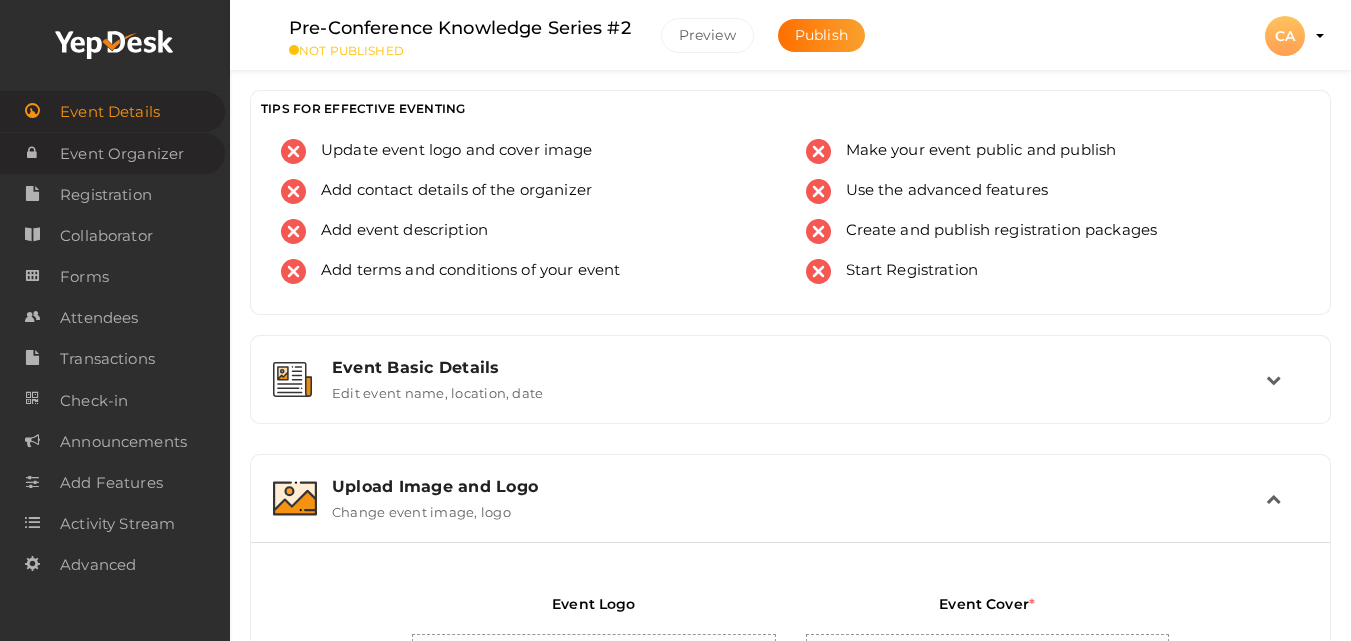 click on "Event Organizer" at bounding box center [122, 154] 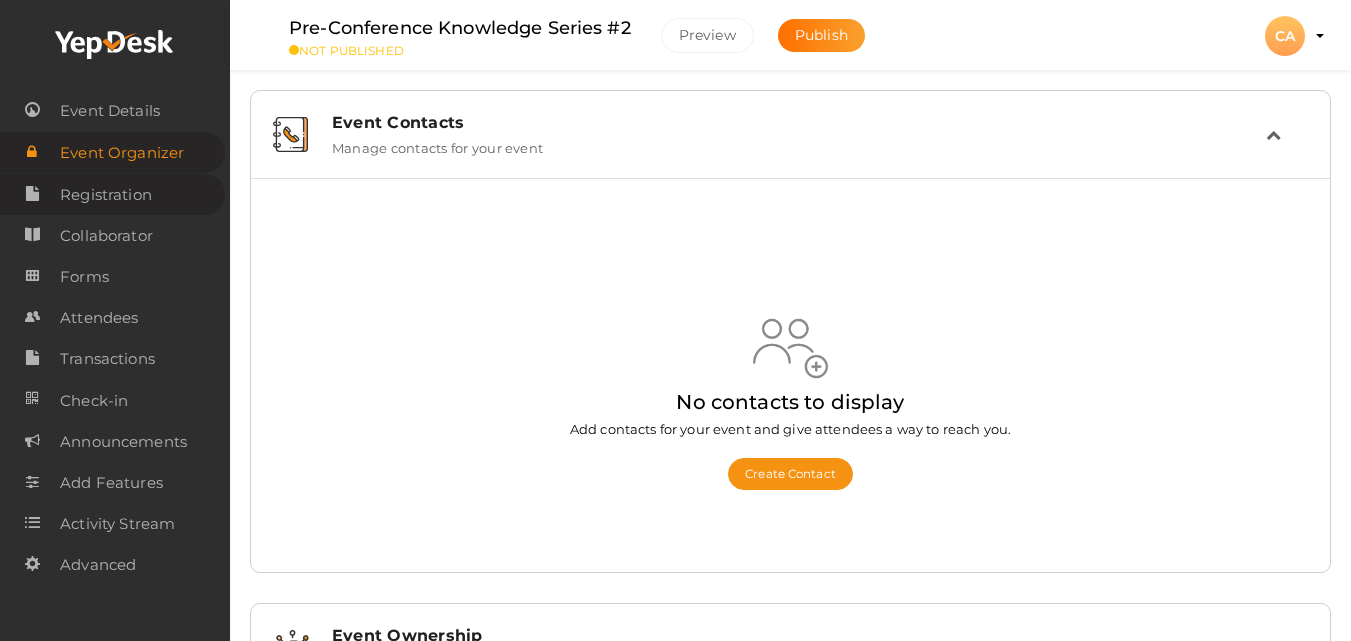 click on "Registration" at bounding box center (106, 195) 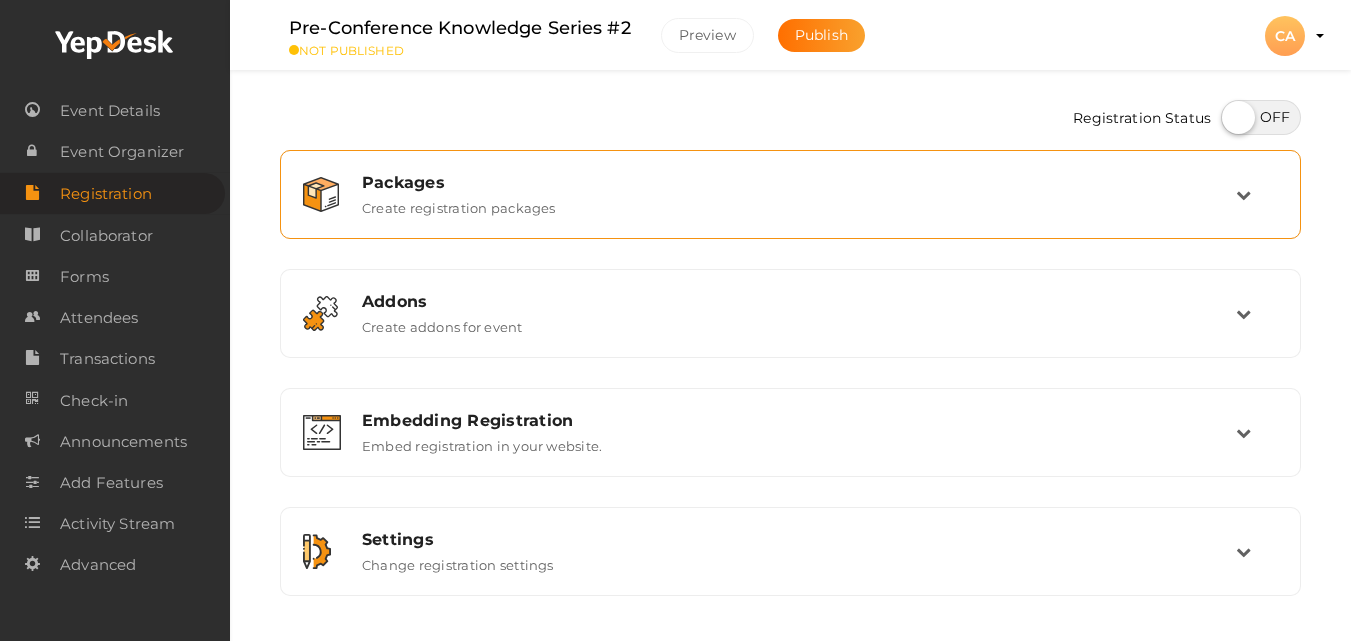 click at bounding box center [1243, 194] 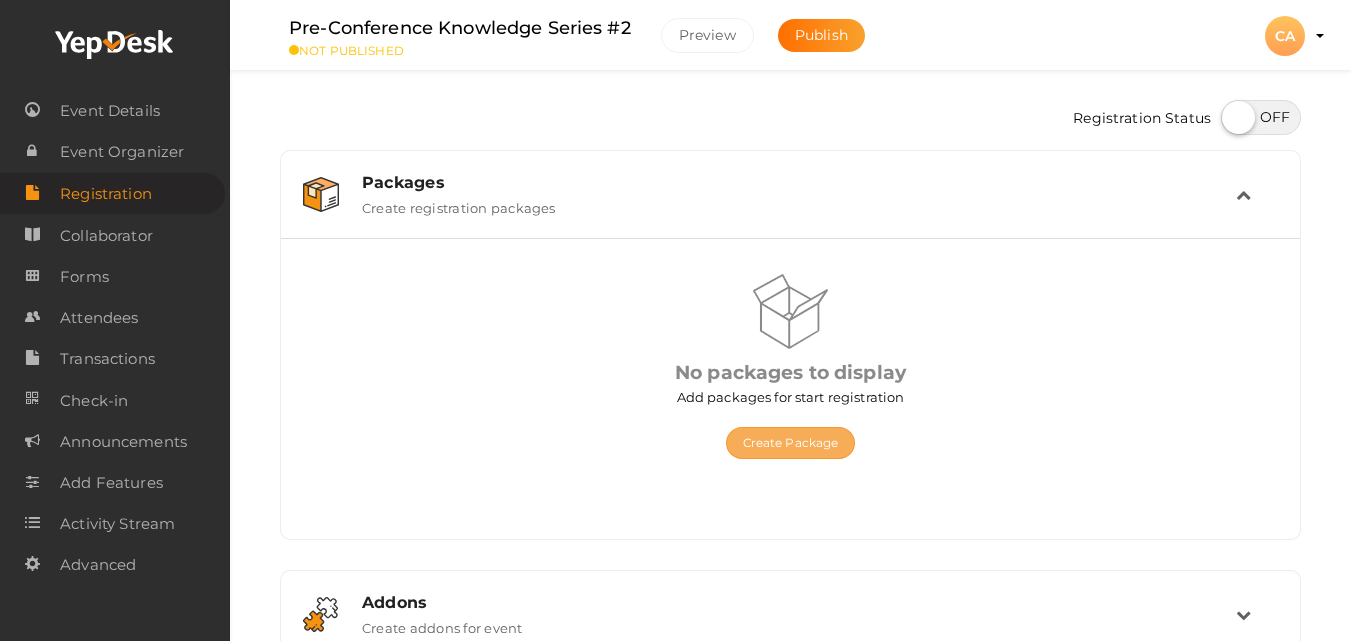 click on "Create Package" at bounding box center (791, 443) 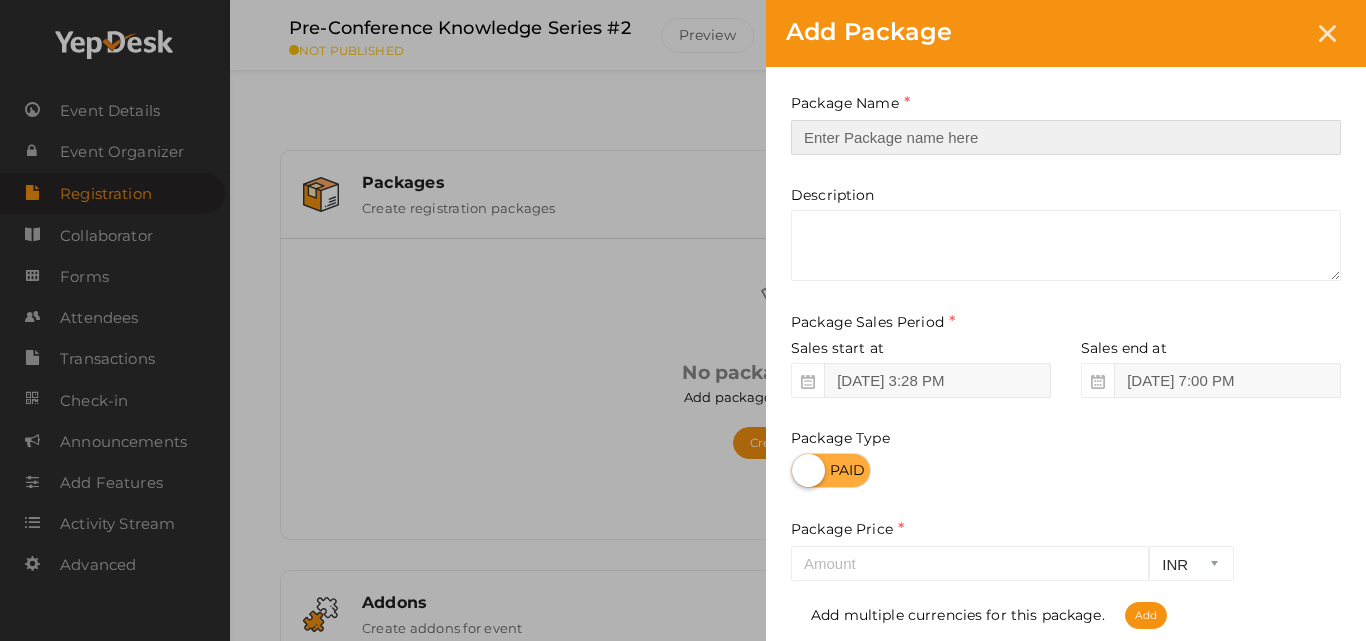 click at bounding box center [1066, 137] 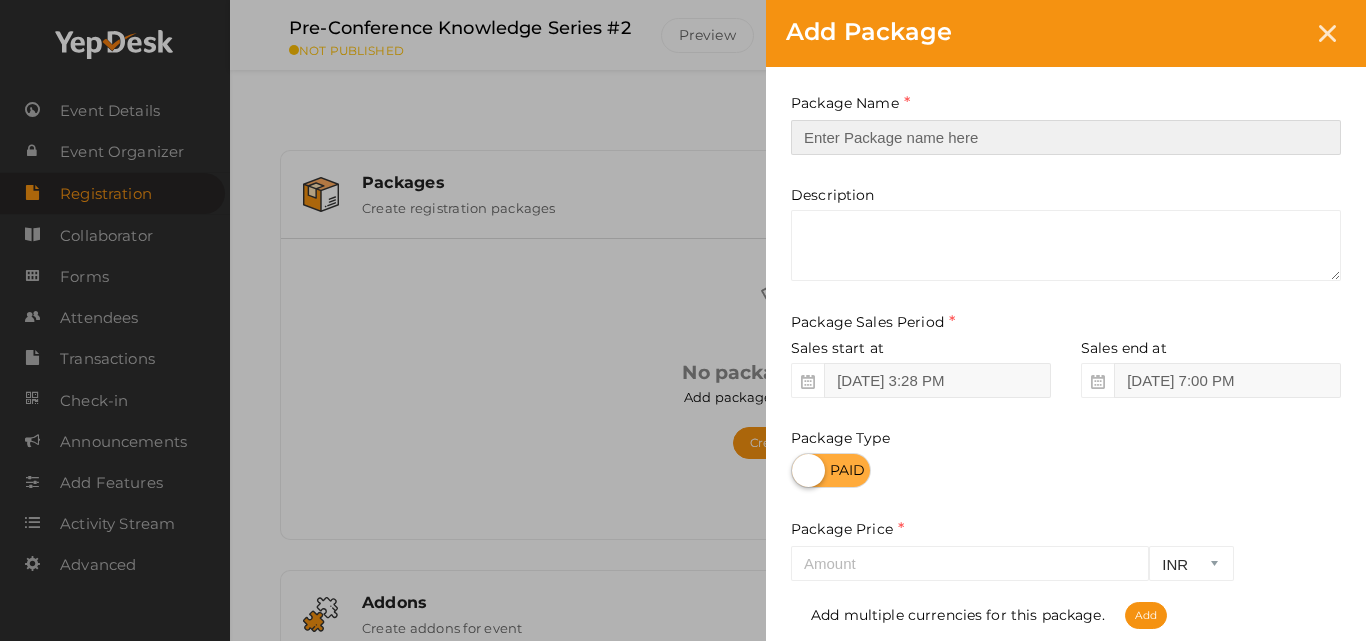 type on "Registration" 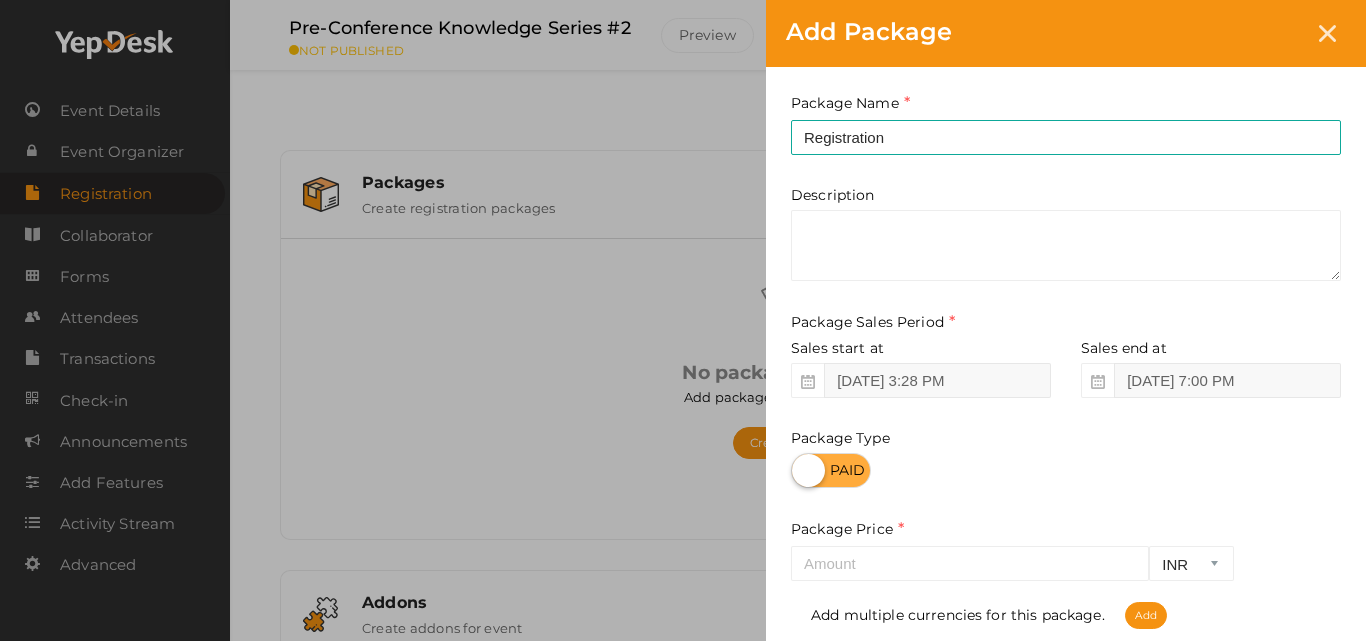 click at bounding box center [831, 470] 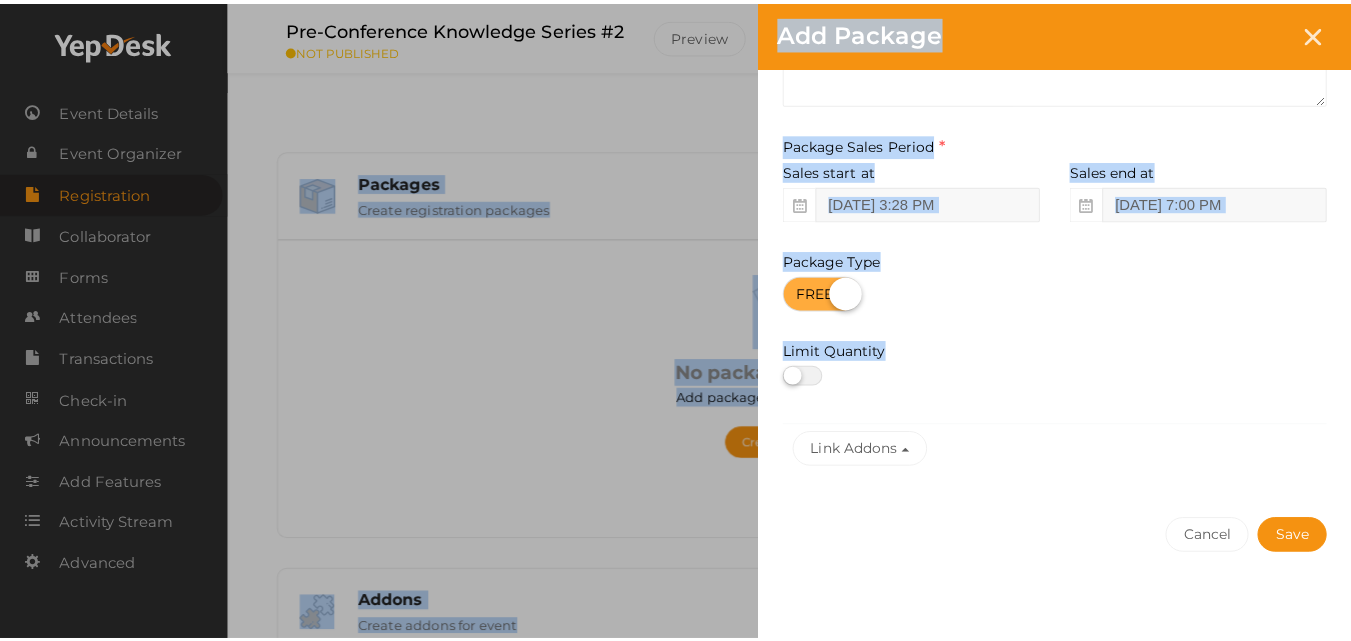scroll, scrollTop: 188, scrollLeft: 0, axis: vertical 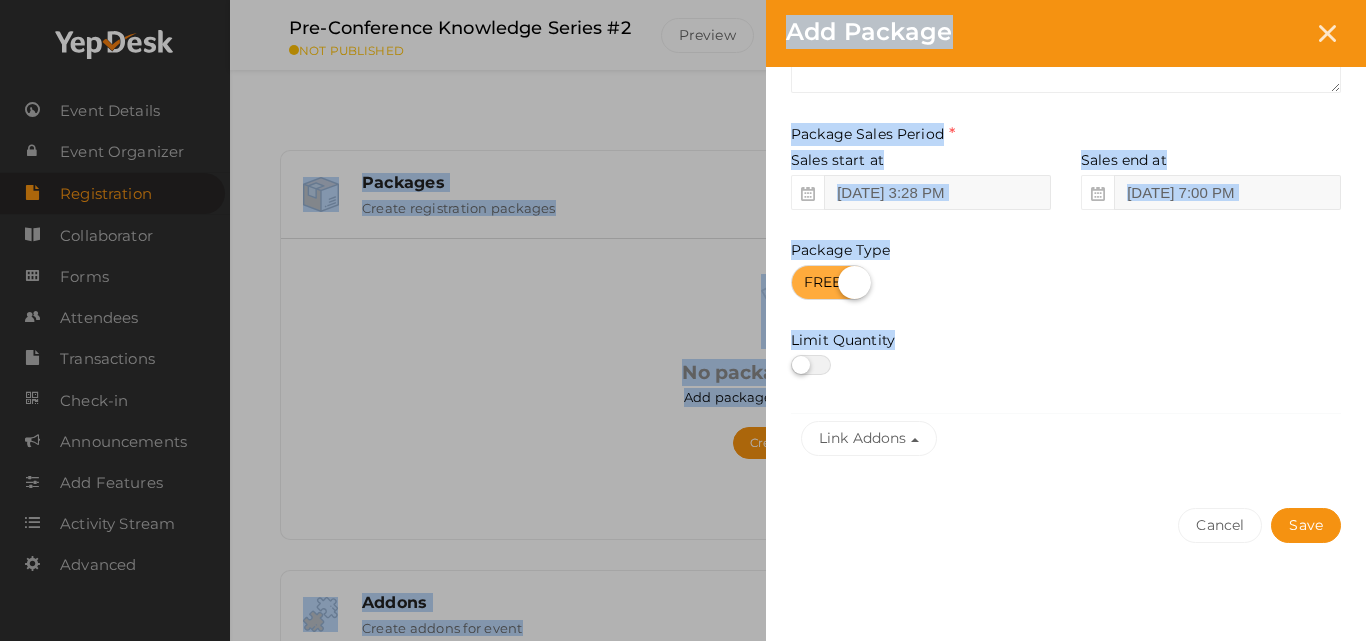 drag, startPoint x: 1305, startPoint y: 588, endPoint x: 1337, endPoint y: 644, distance: 64.49806 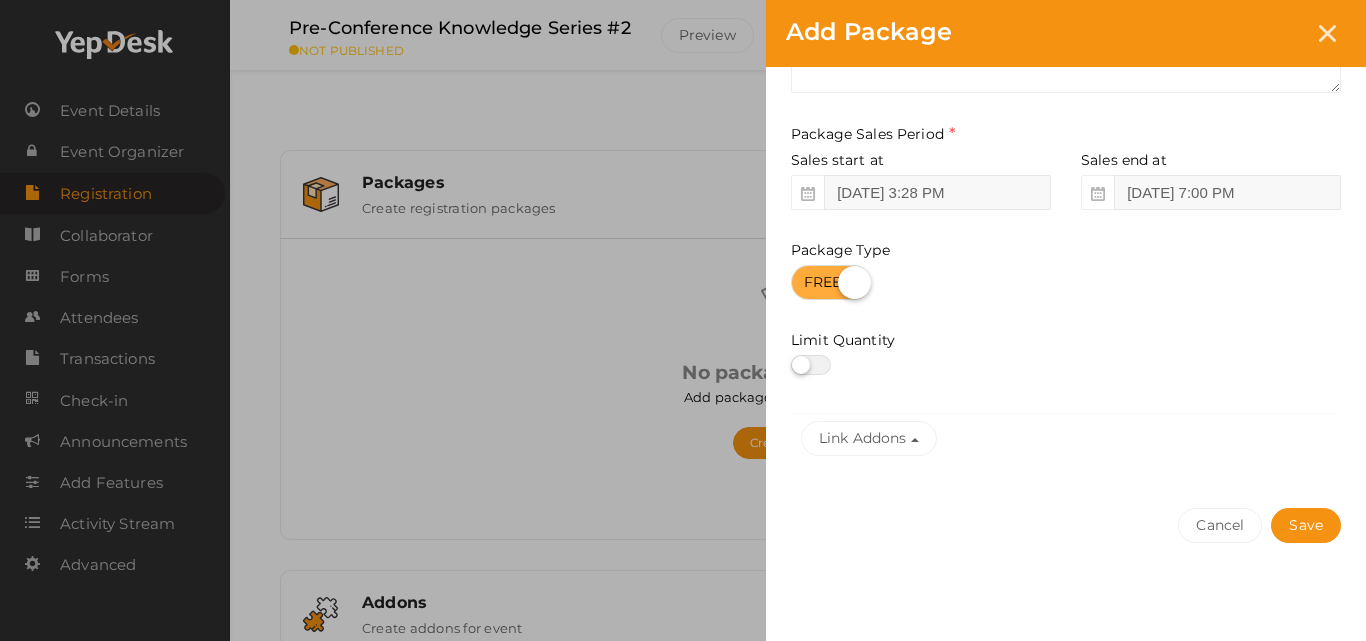click on "Cancel
Save" at bounding box center (1066, 565) 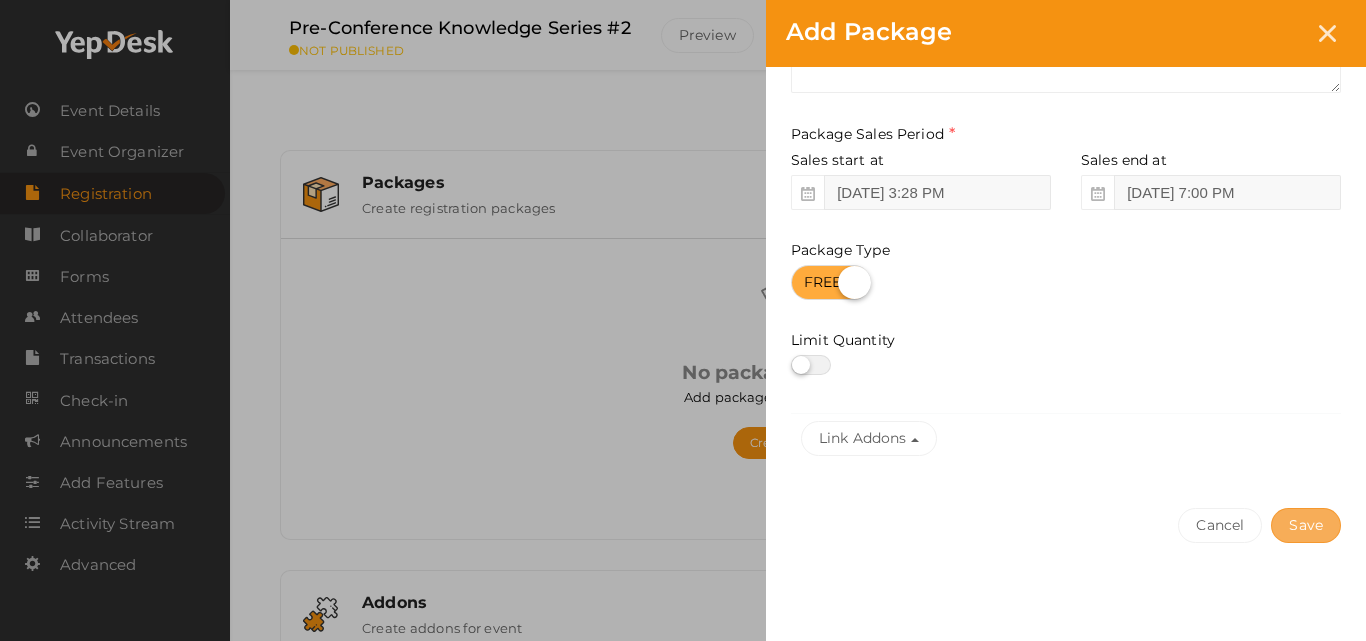 click on "Save" at bounding box center (1306, 525) 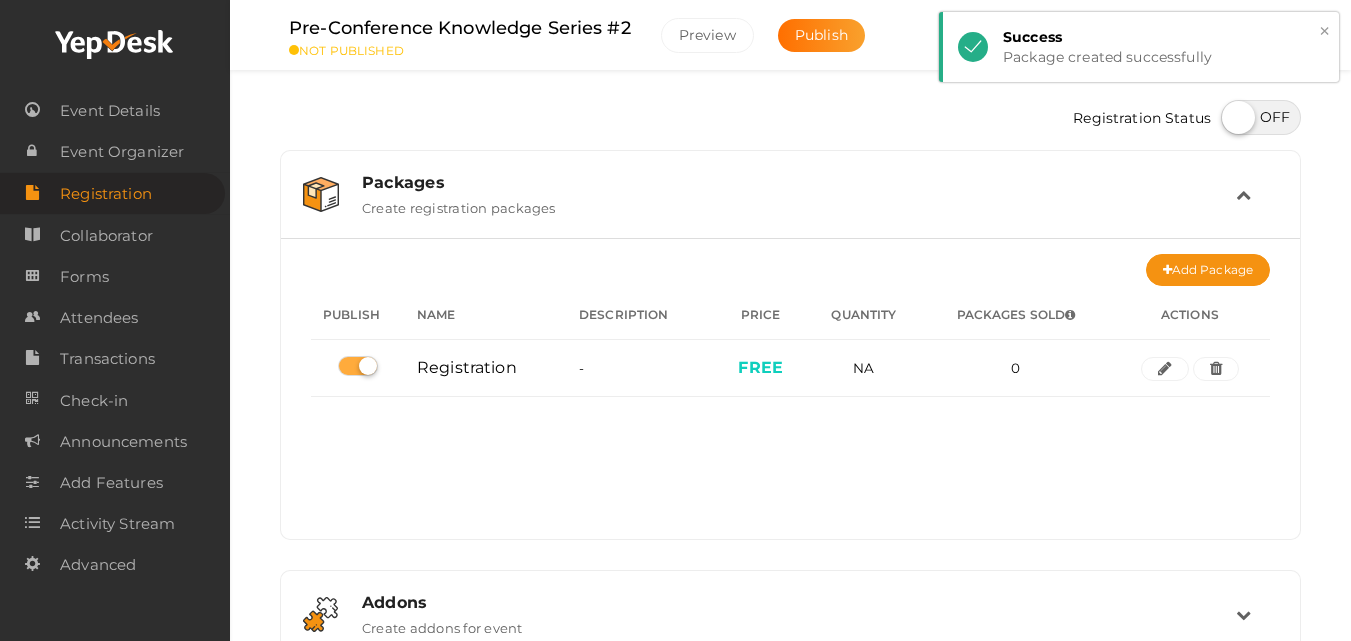 click on "×" at bounding box center (1324, 31) 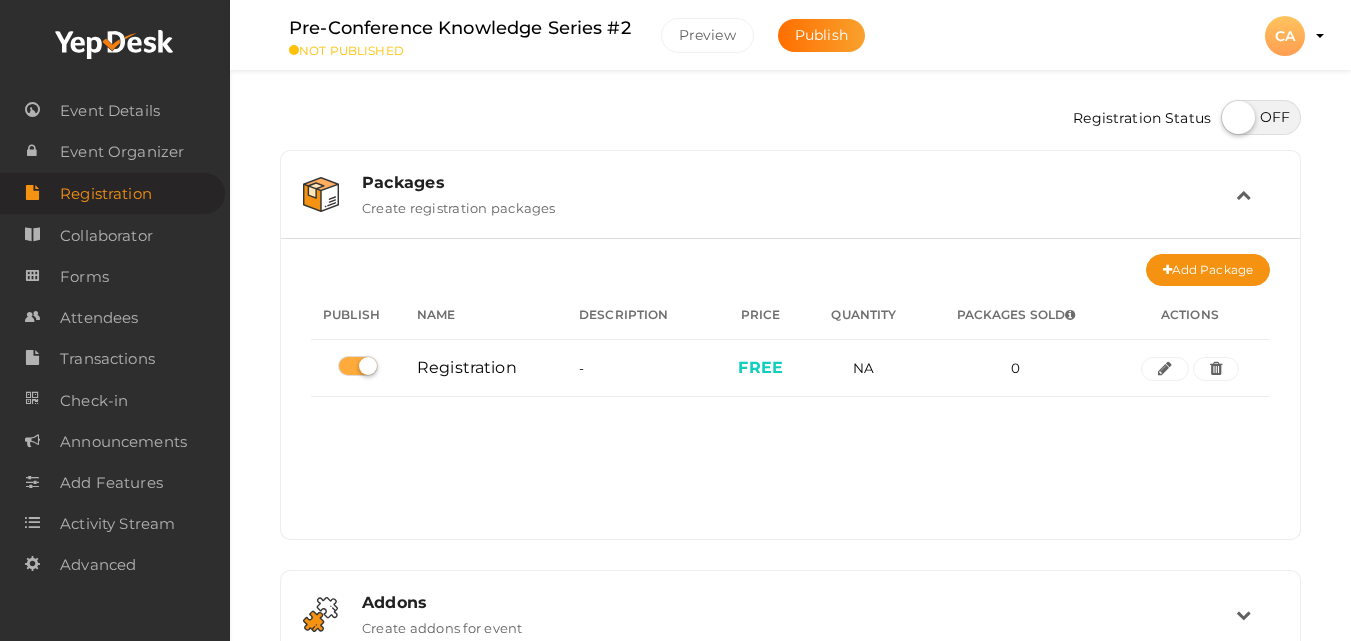 click at bounding box center [1261, 117] 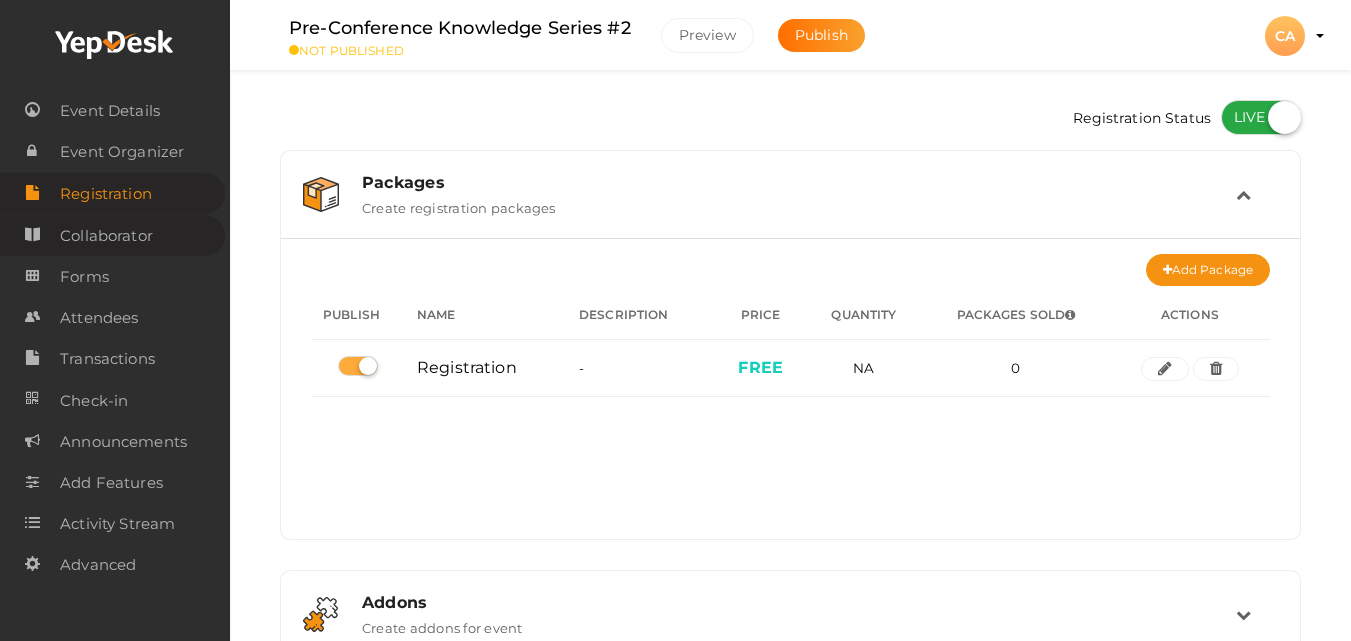 click on "Collaborator" at bounding box center [112, 235] 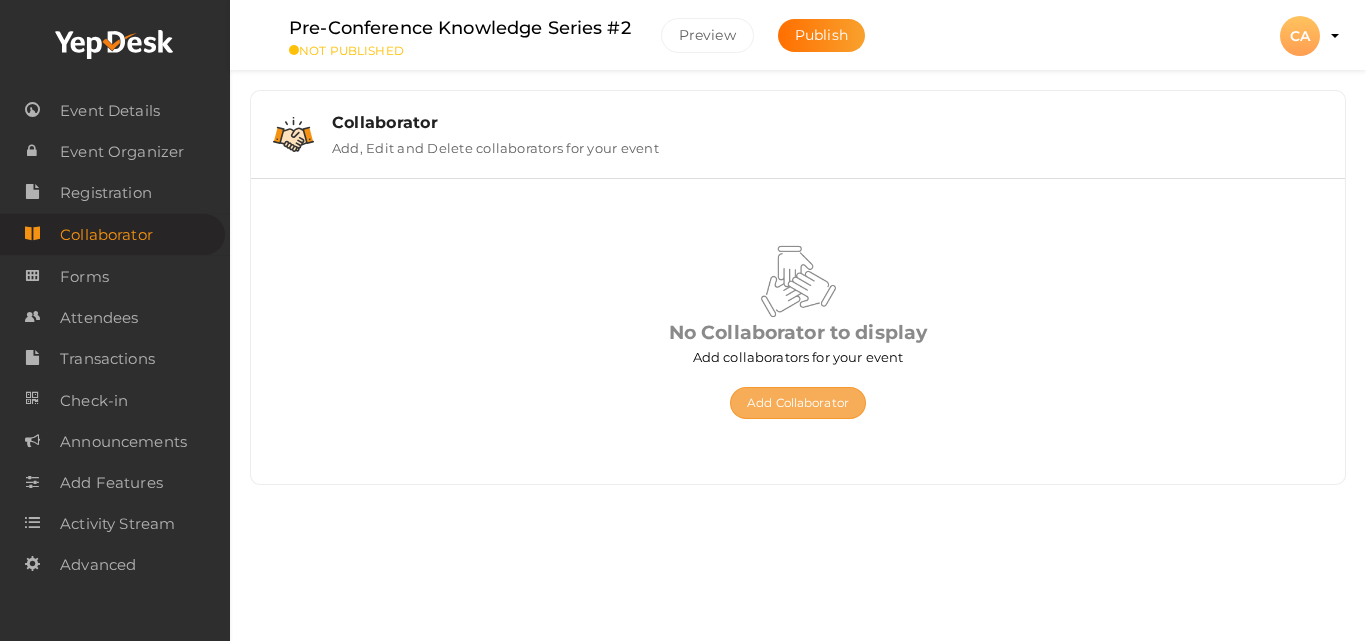 click on "Add Collaborator" at bounding box center (798, 403) 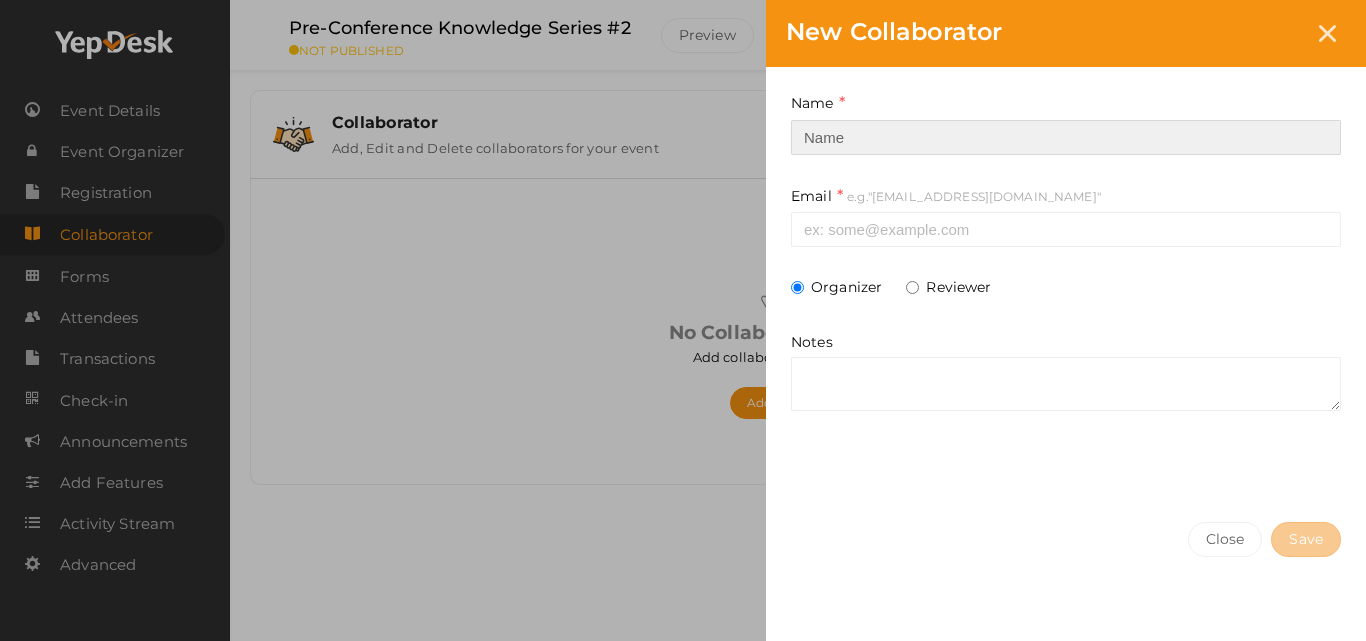 click at bounding box center (1066, 137) 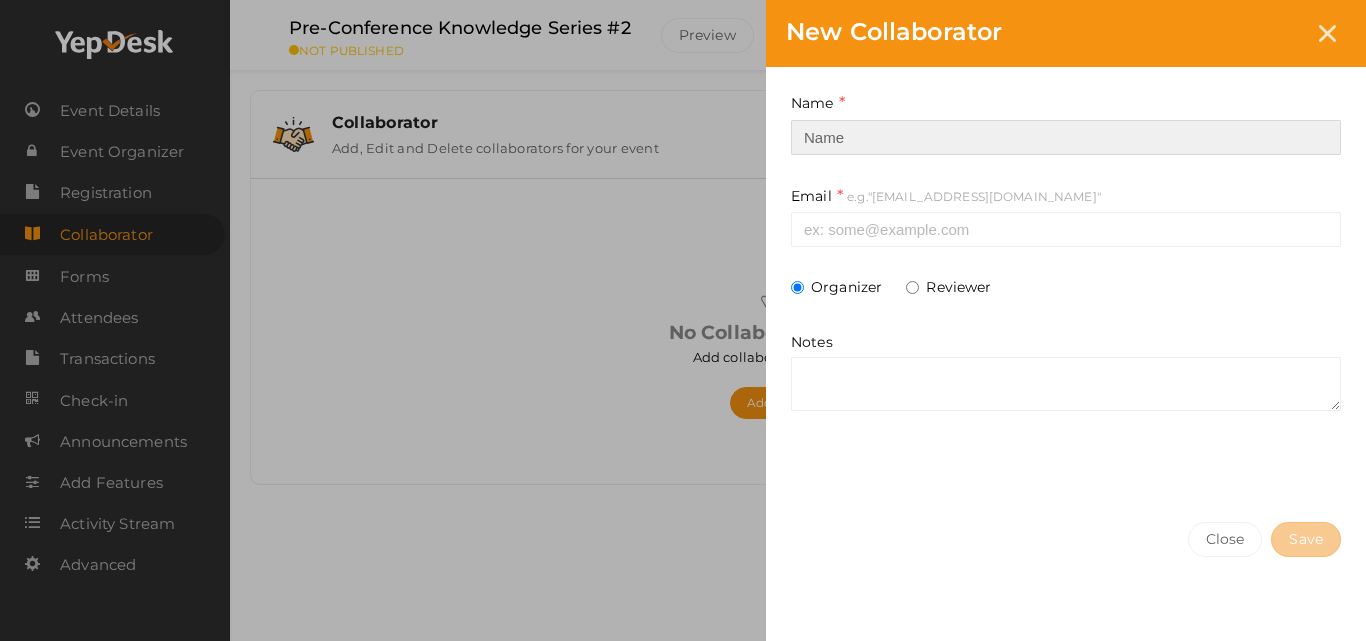 type on "Sindhya Sudeendran" 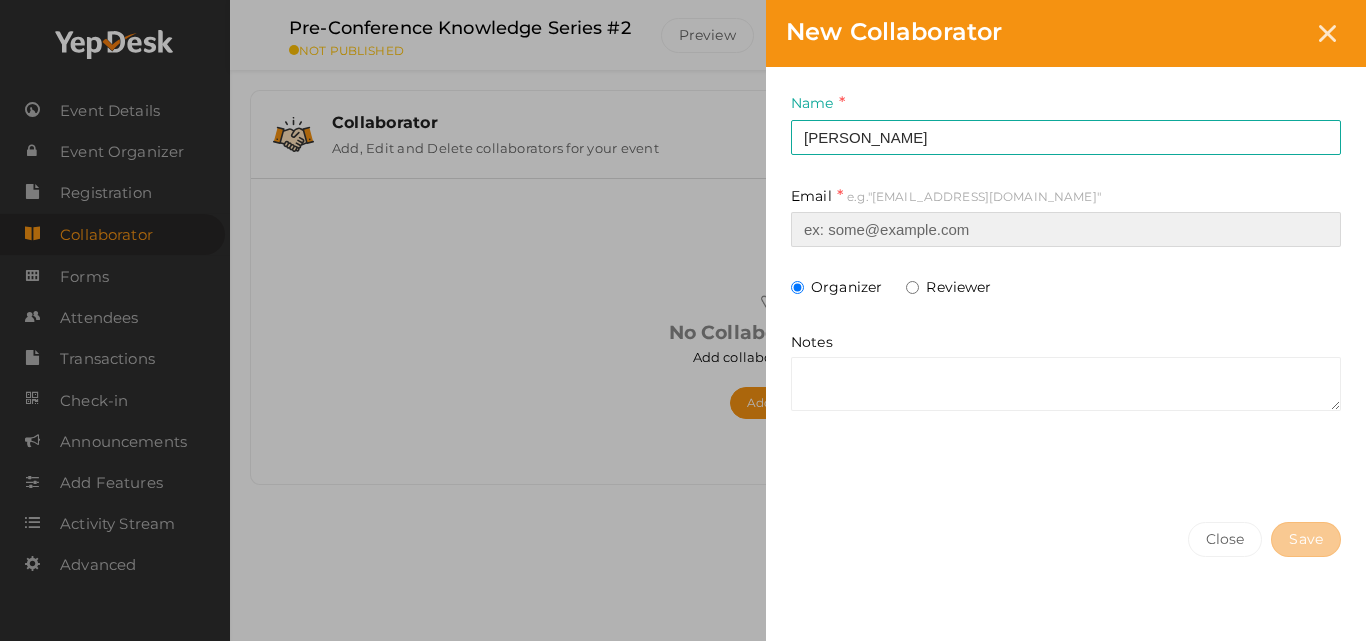 click at bounding box center (1066, 229) 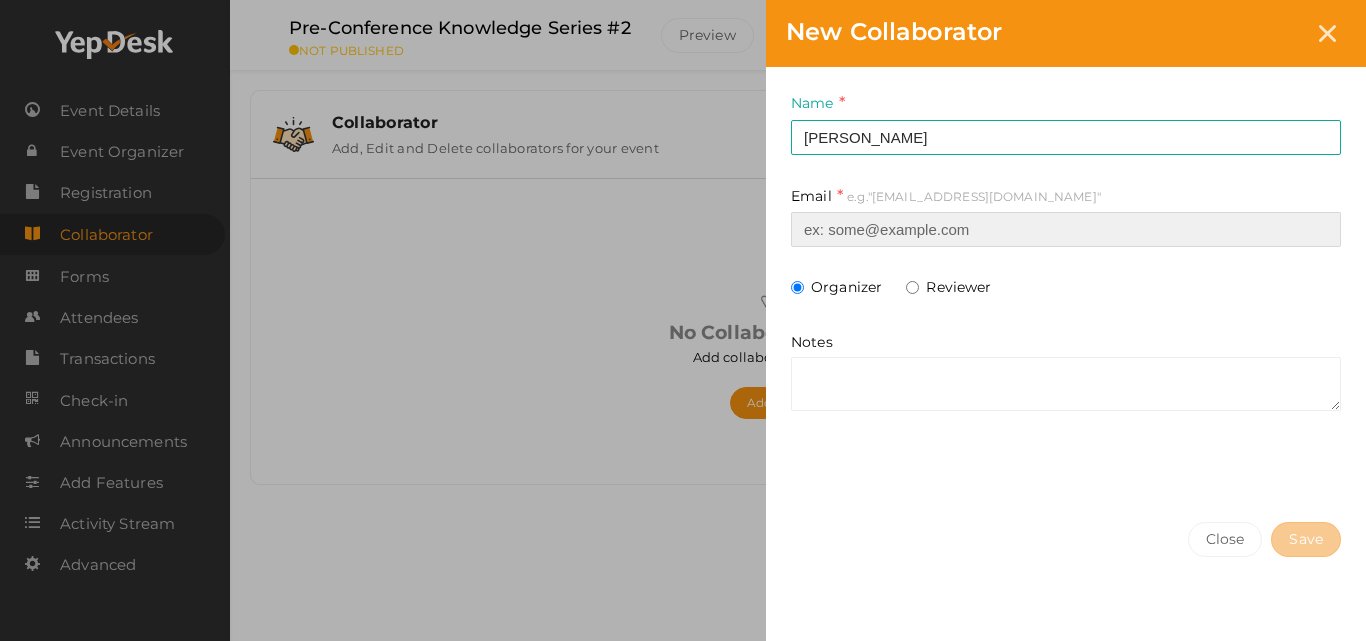 type on "vp-professionaldevelopment@pmikerala.org" 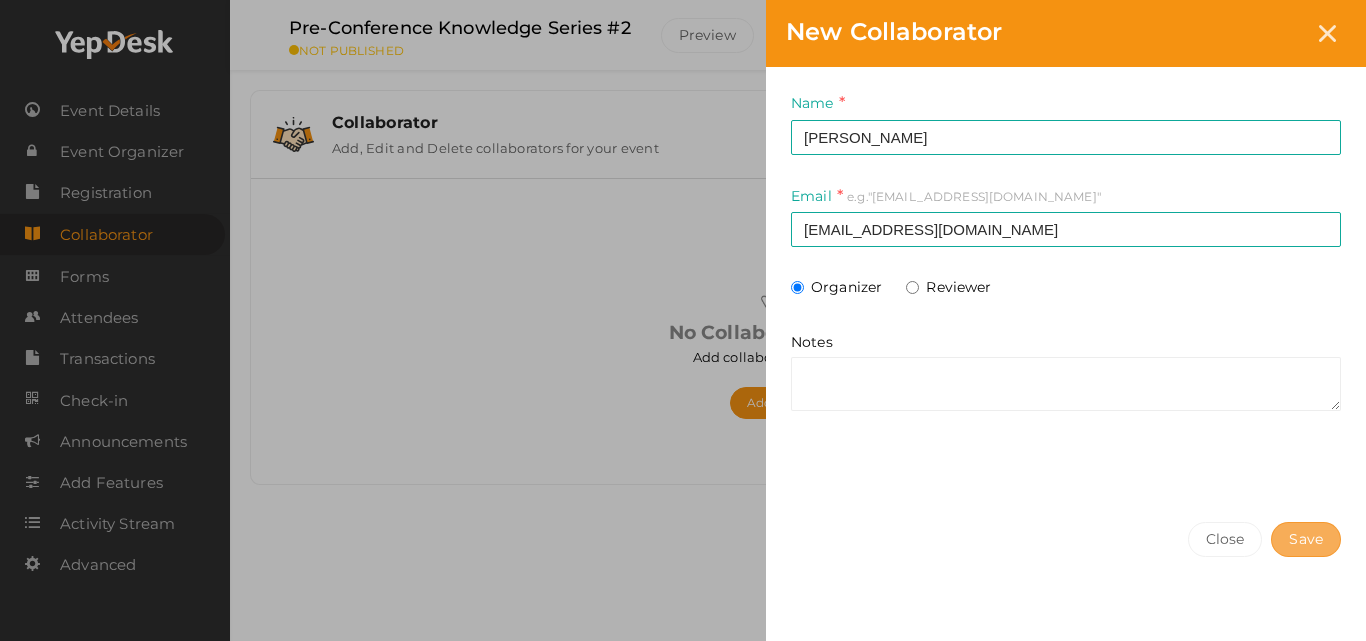 click on "Save" at bounding box center (1306, 539) 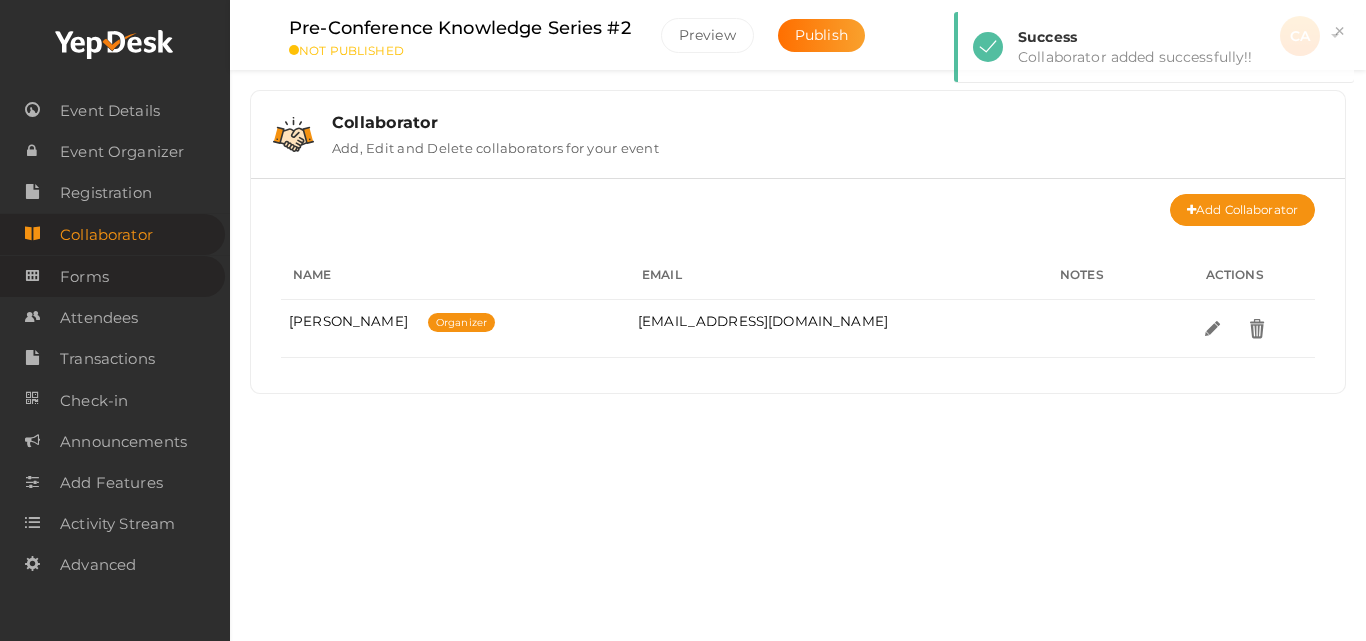 click on "Forms" at bounding box center (112, 276) 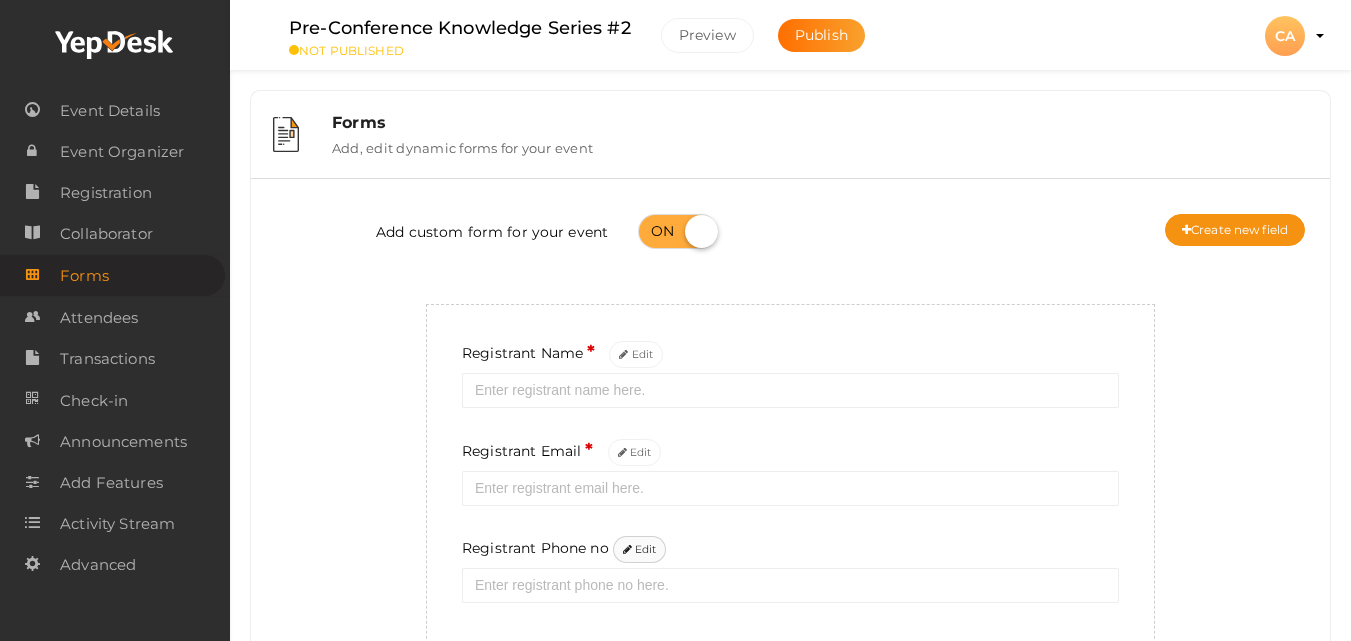 click on "Edit" at bounding box center [640, 549] 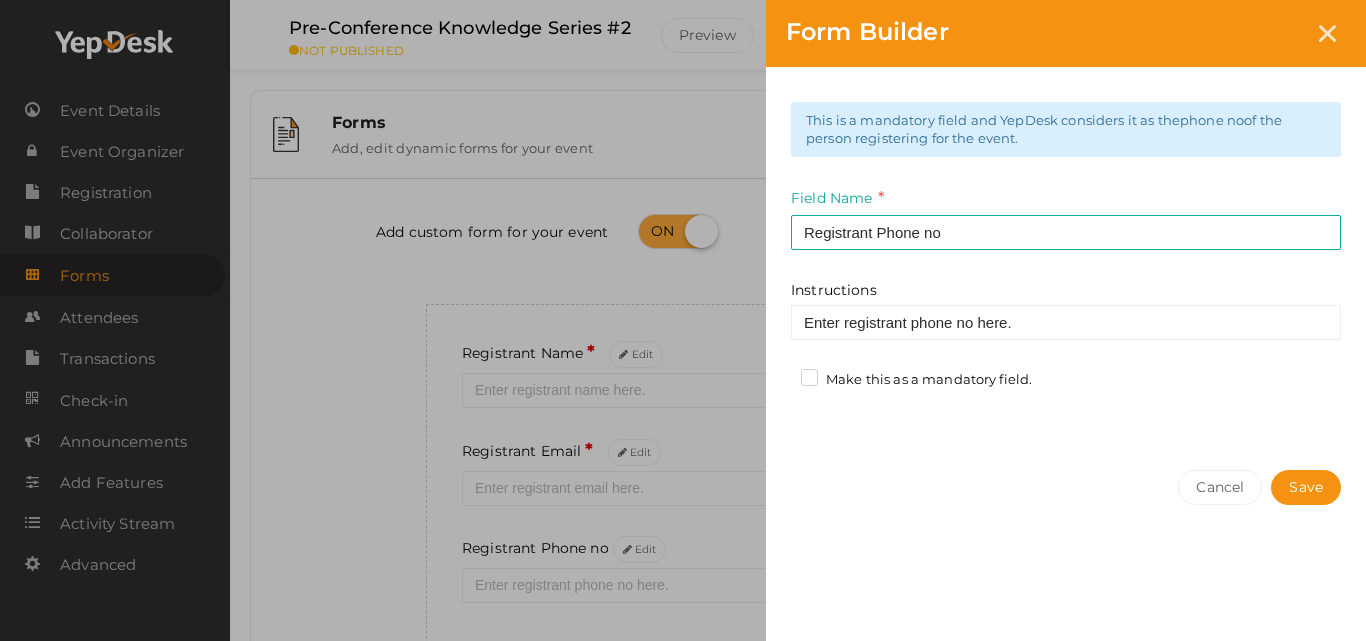 click on "Make this as a mandatory field." at bounding box center (916, 380) 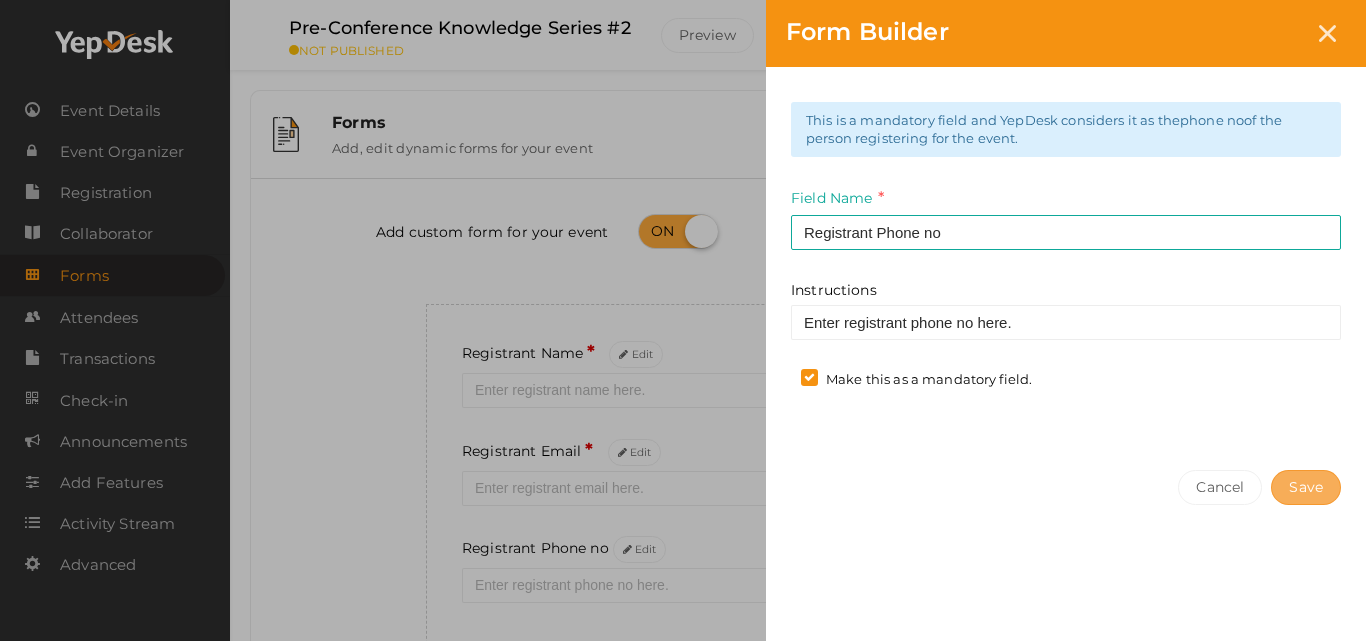 click on "Save" at bounding box center (1306, 487) 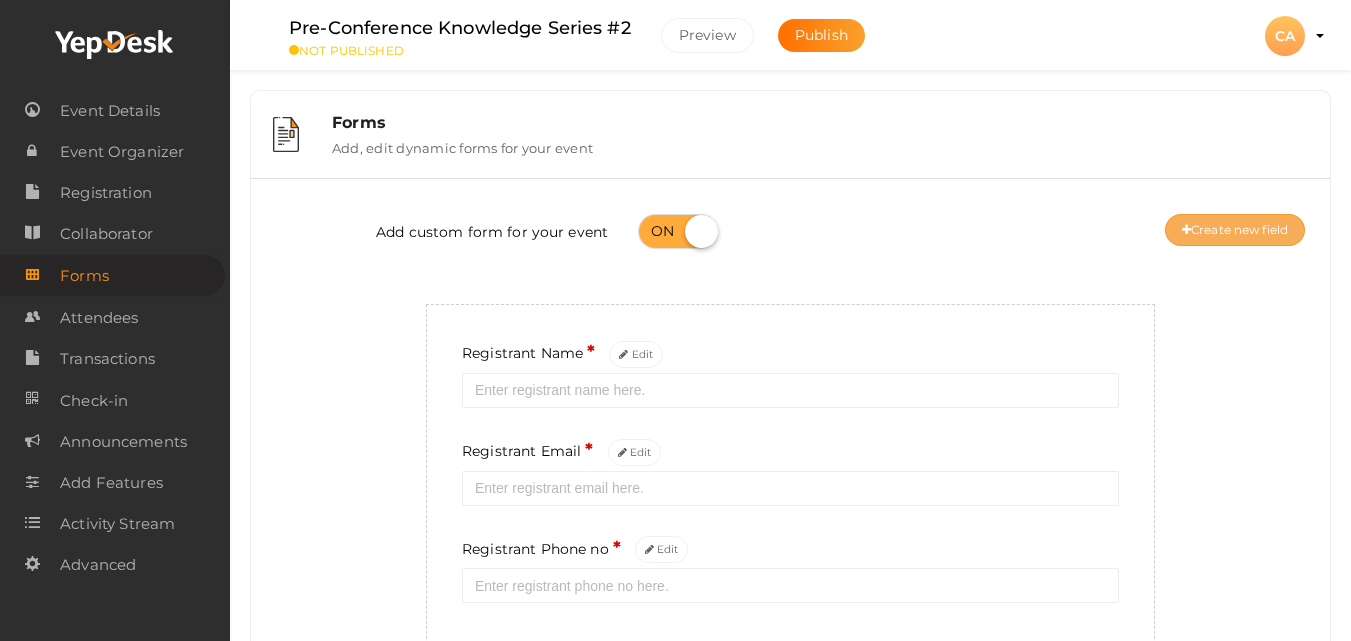click on "Create new field" at bounding box center [1235, 230] 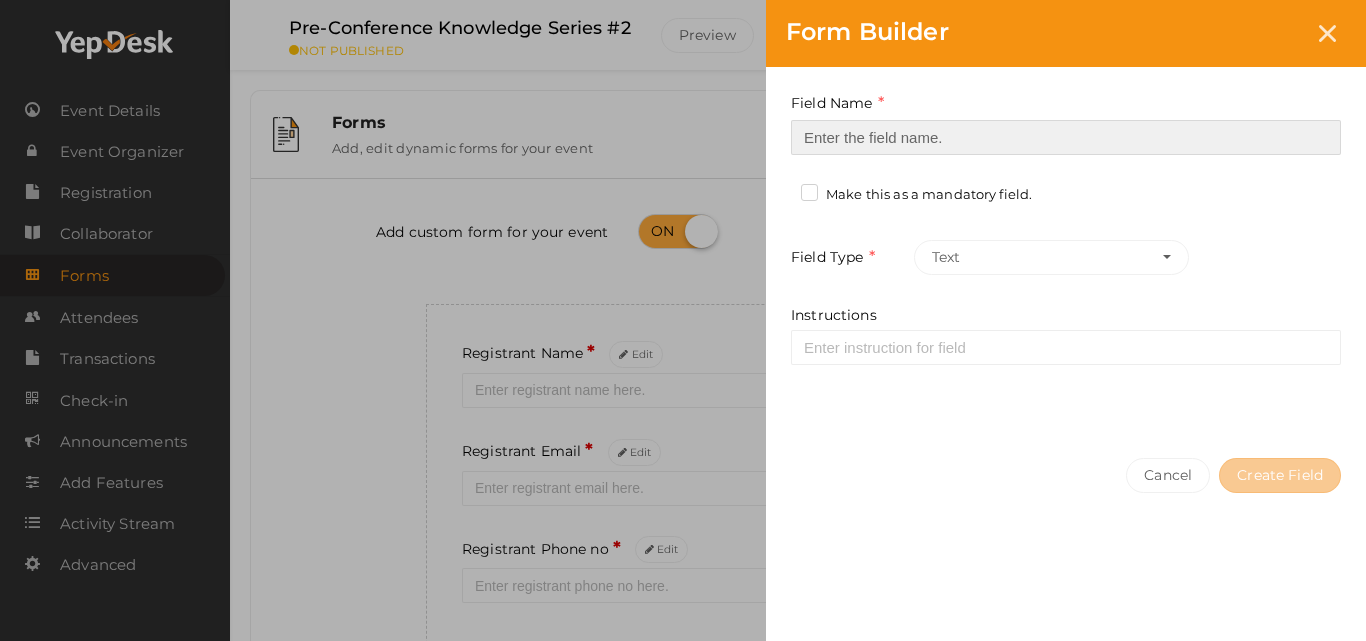 click at bounding box center [1066, 137] 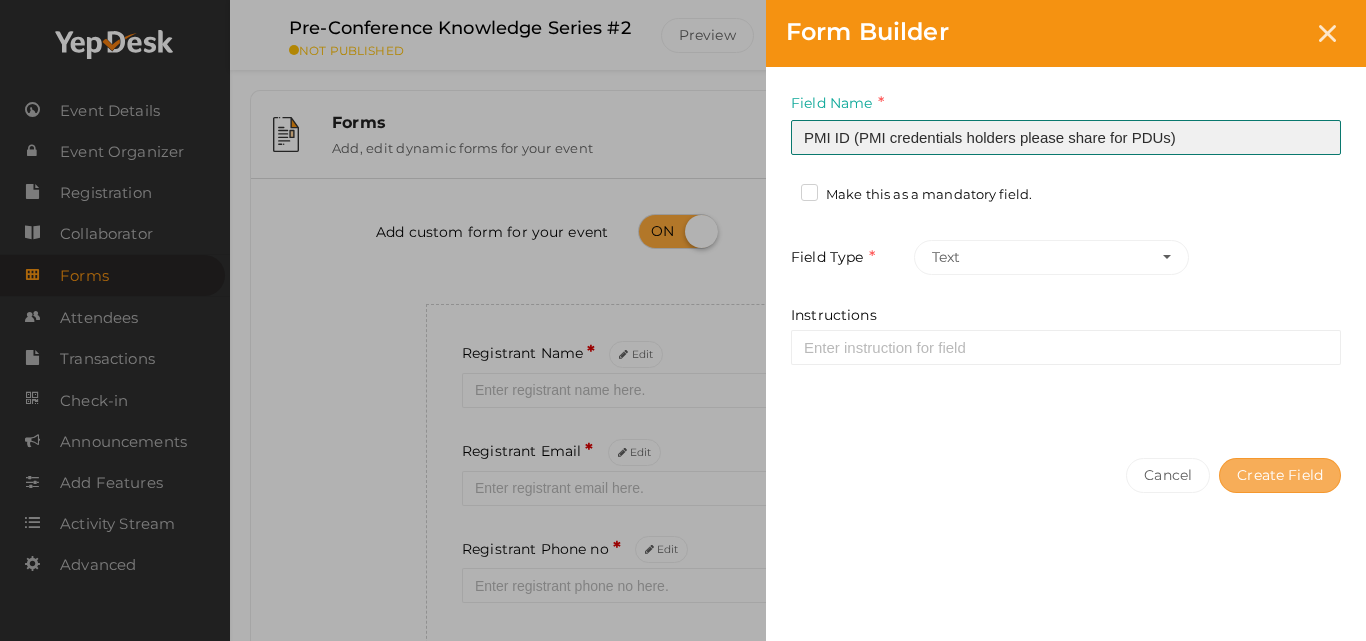 type on "PMI ID (PMI credentials holders please share for PDUs)" 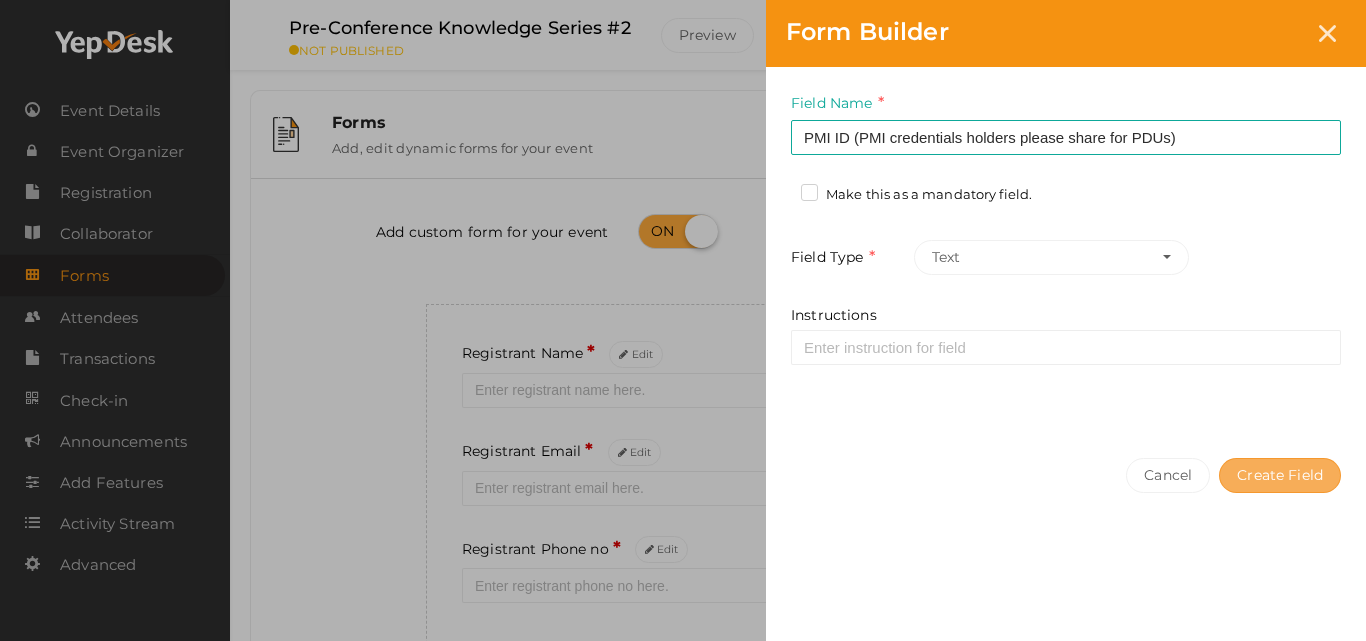 click on "Create Field" at bounding box center (1280, 475) 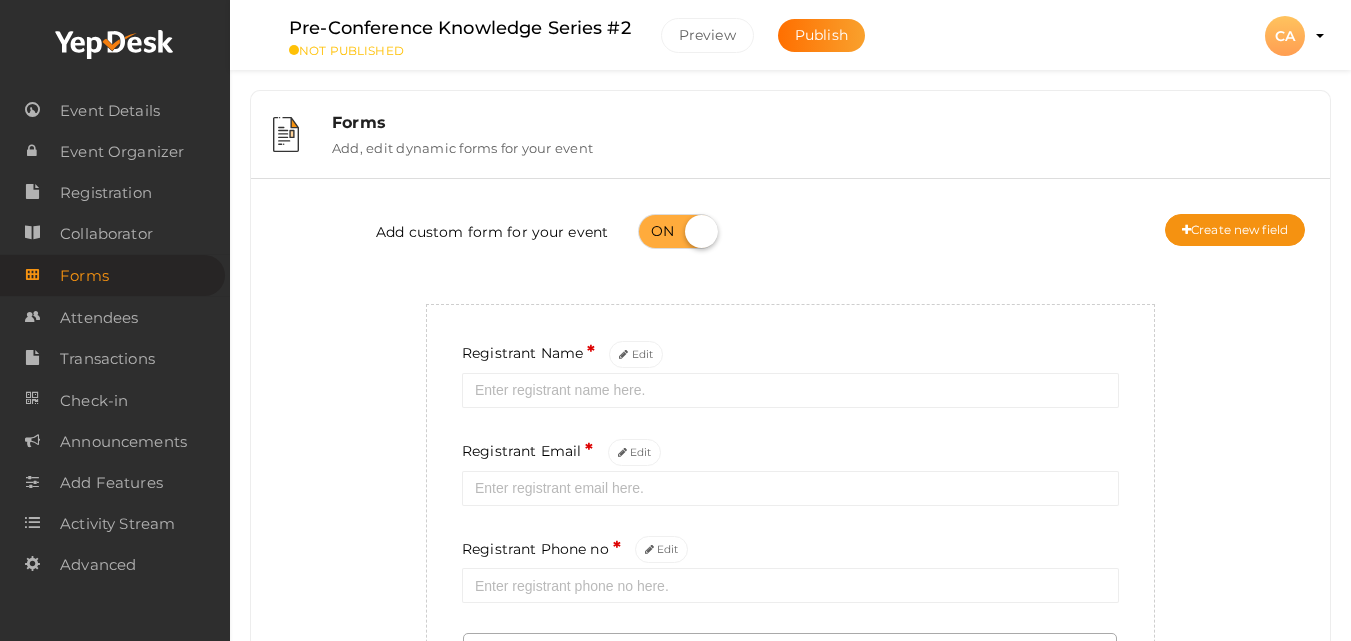 scroll, scrollTop: 263, scrollLeft: 0, axis: vertical 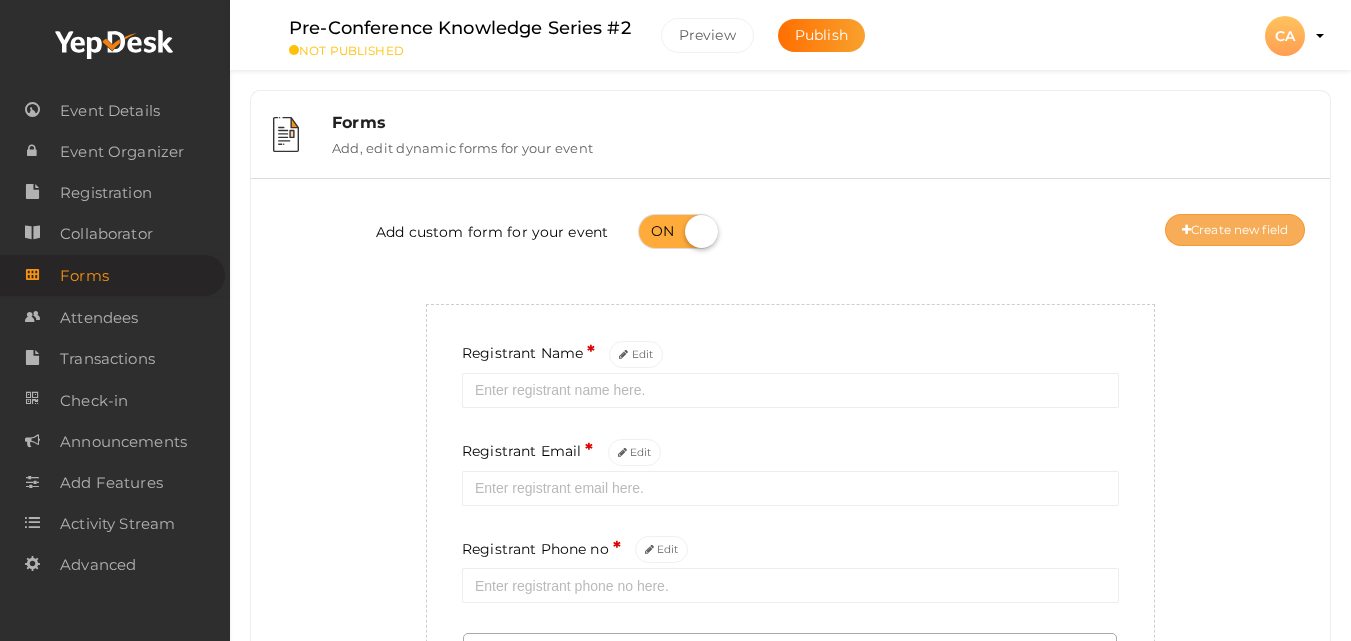 click on "Create new field" at bounding box center (1235, 230) 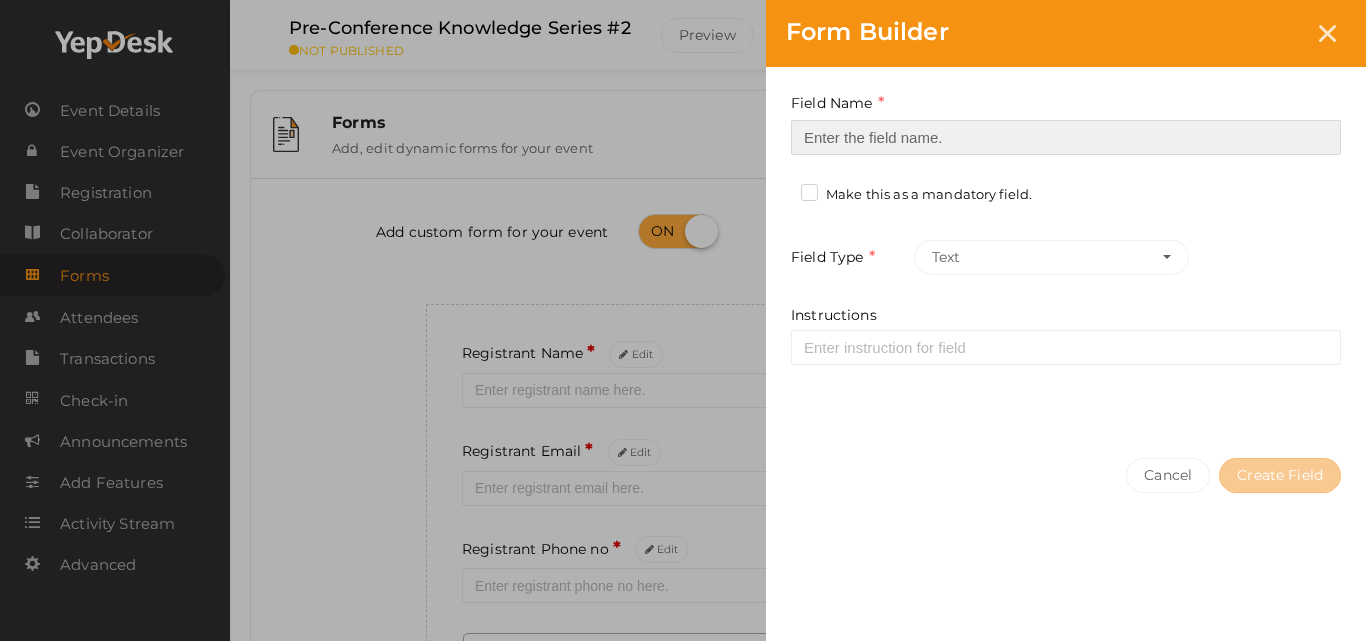 click at bounding box center (1066, 137) 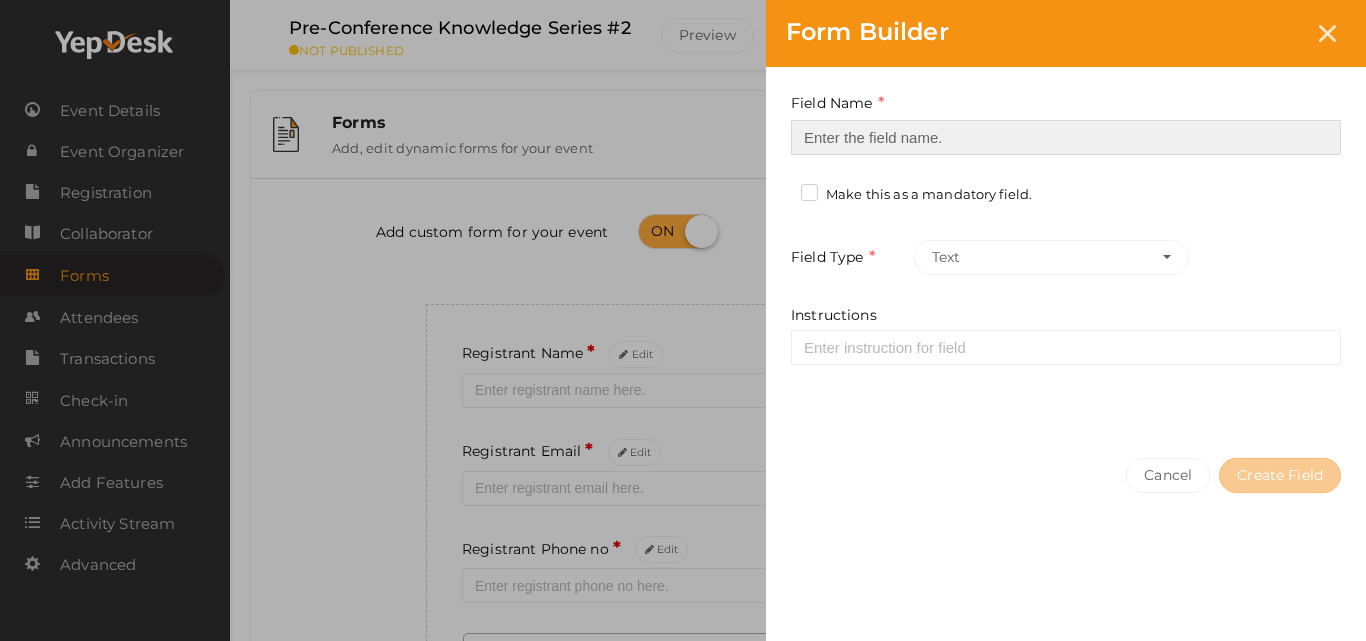 paste on "Are you a PMIK member?" 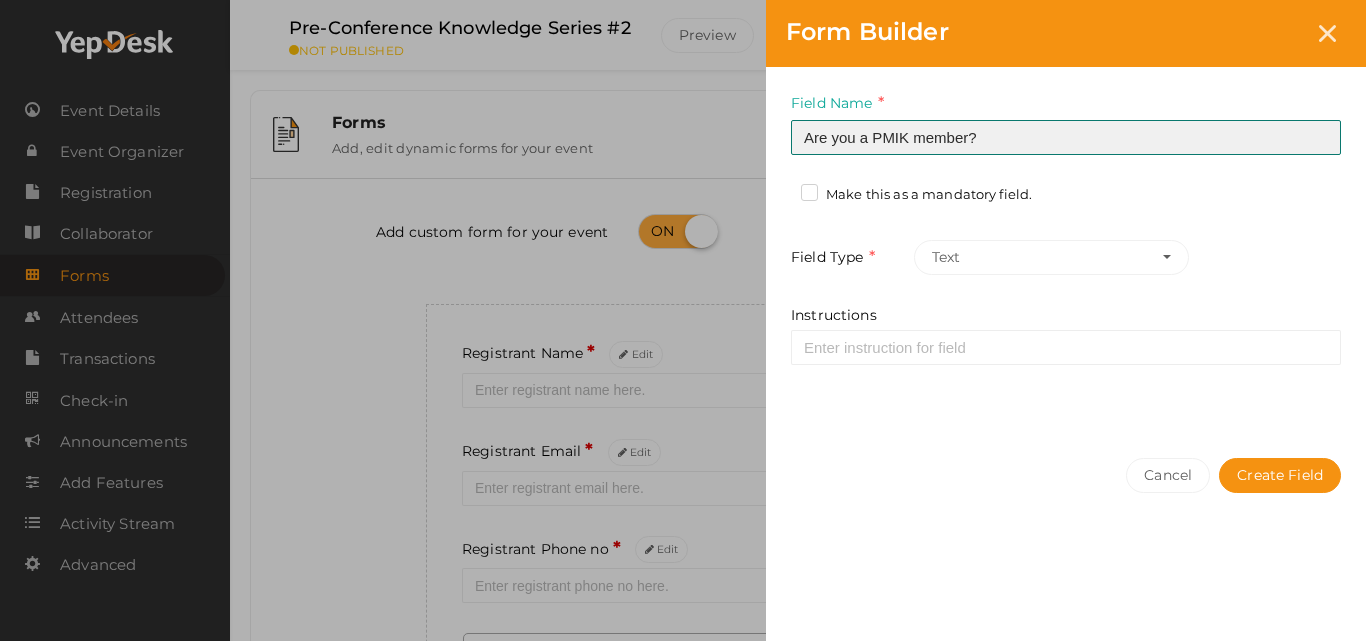 type on "Are you a PMIK member?" 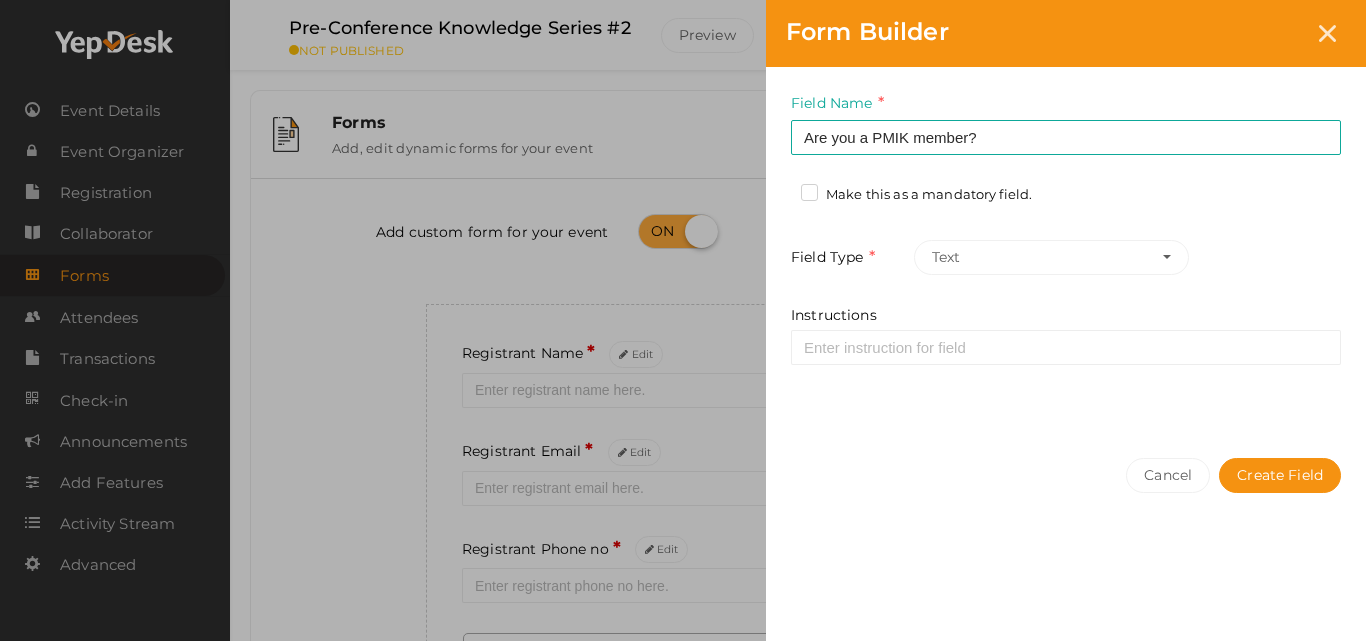 click on "Make this as a mandatory field." at bounding box center [916, 195] 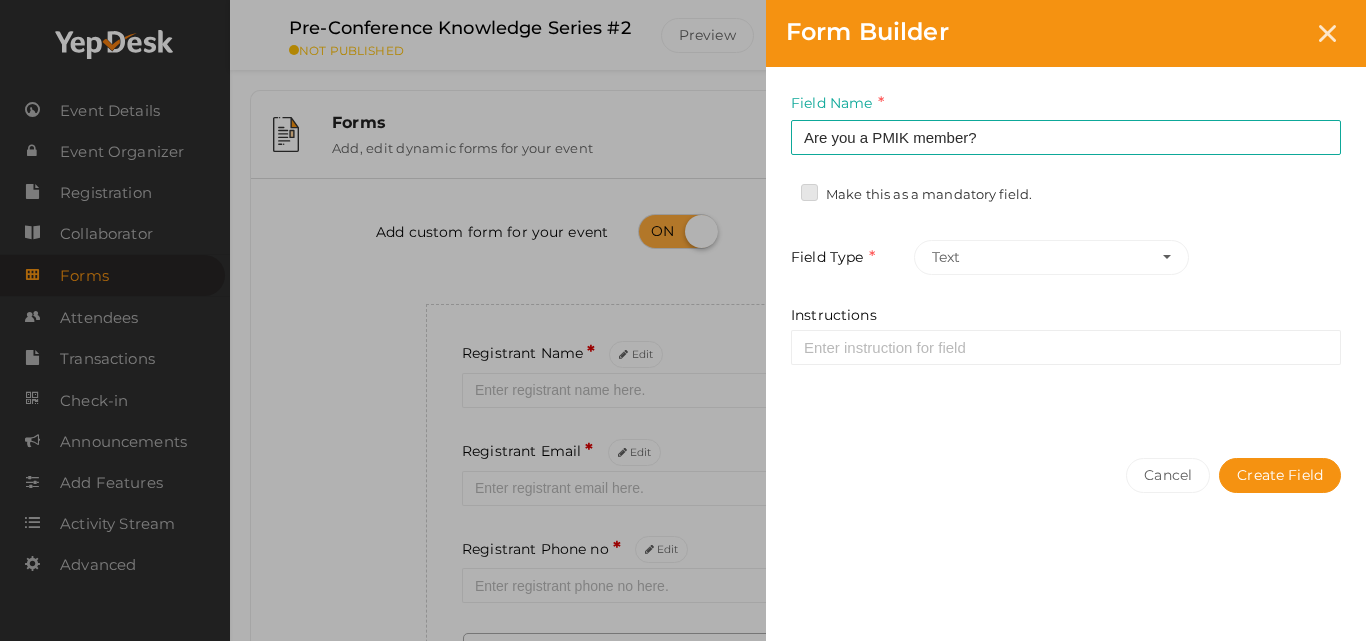 click on "Make this as a mandatory field." at bounding box center (781, 189) 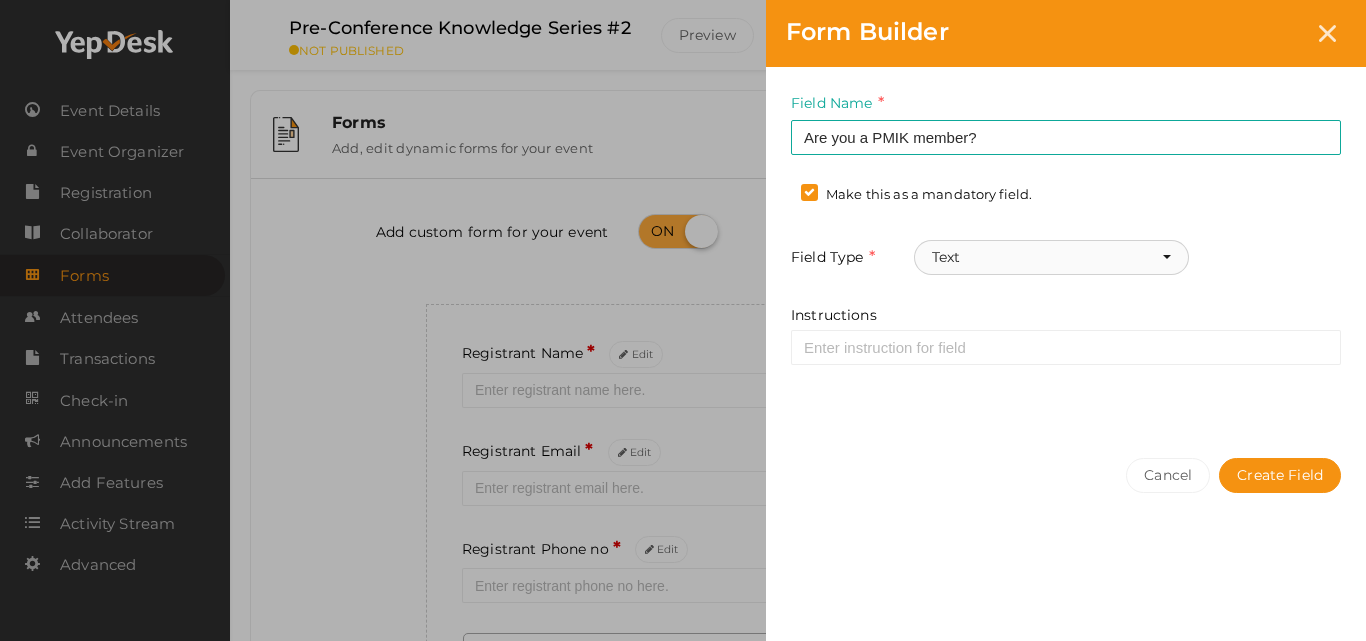 click on "Text" at bounding box center (1051, 257) 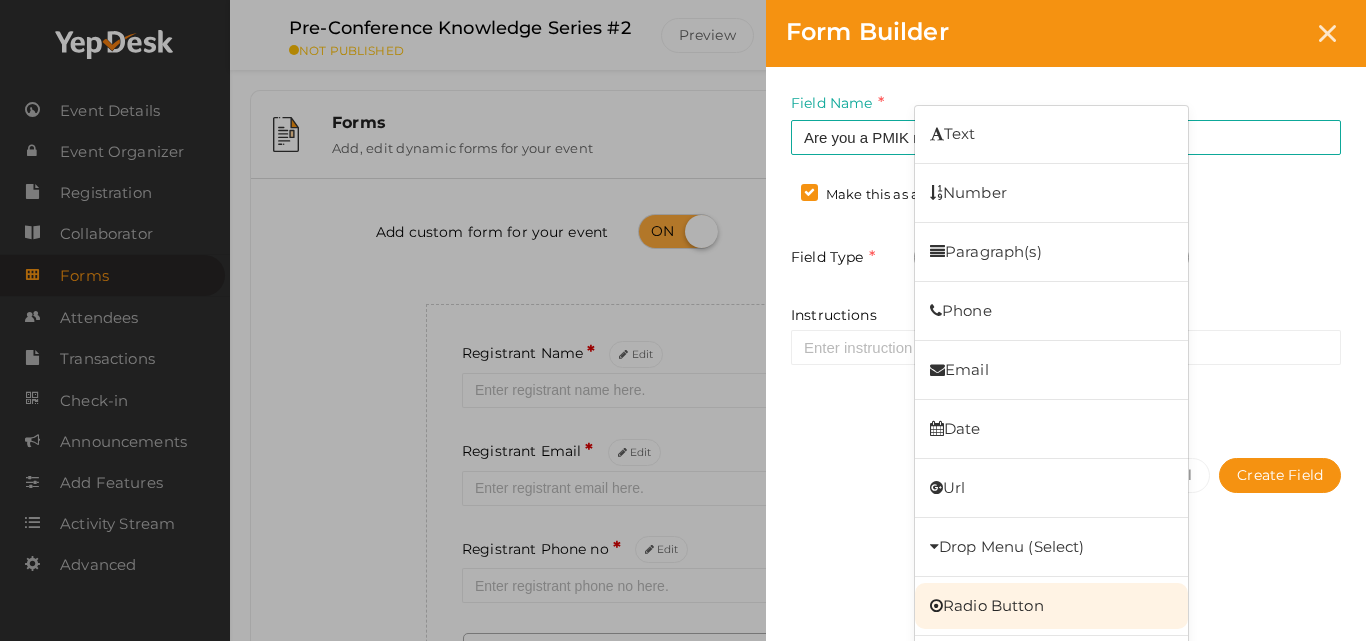 click on "Radio Button" at bounding box center (1051, 606) 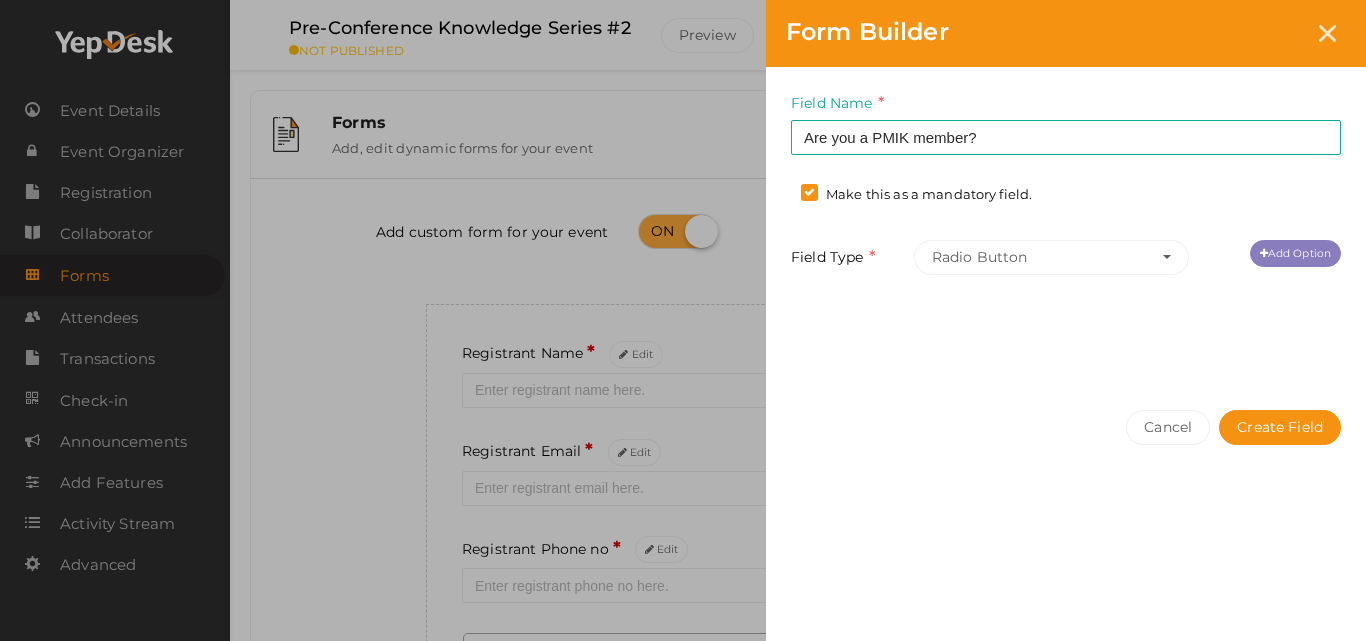 click on "Add Option" at bounding box center (1295, 253) 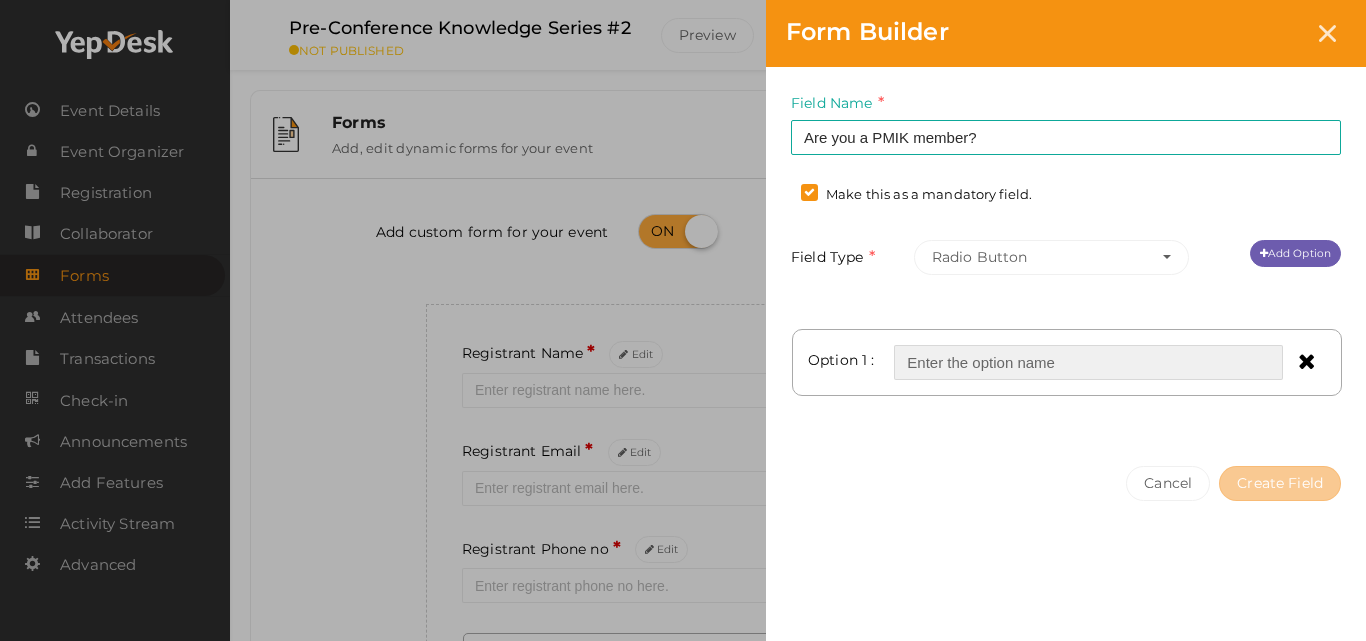 click at bounding box center (1088, 362) 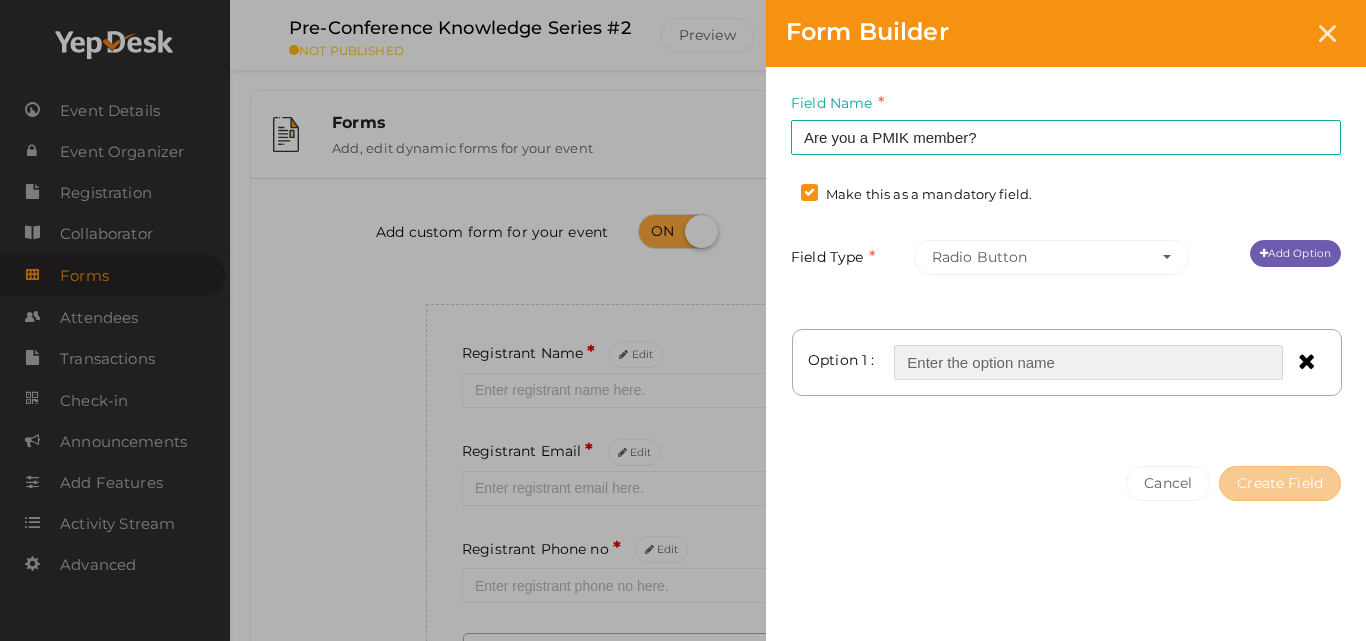 type on "Yes" 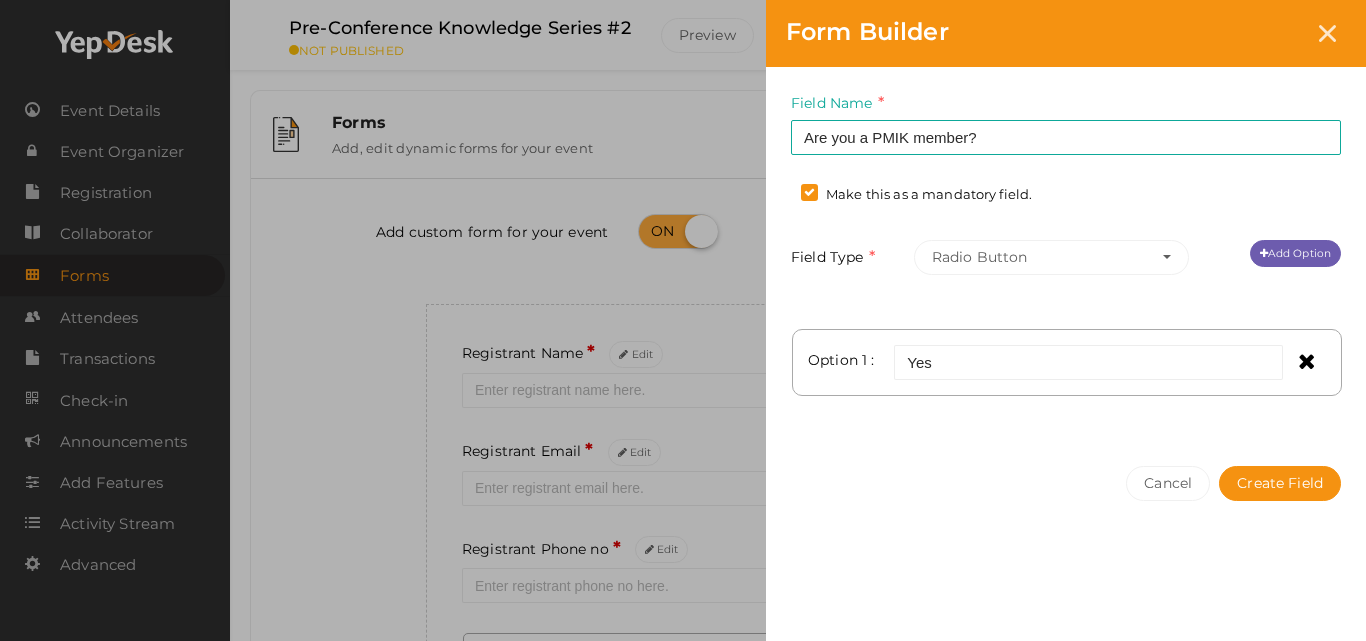 click on "Field Type
Radio Button
Text
Number
Paragraph(s)
Phone
Email
Date
Url
Drop Menu (Select)
Radio Button
File
Upload
Check Boxes
Add Option" at bounding box center (1066, 257) 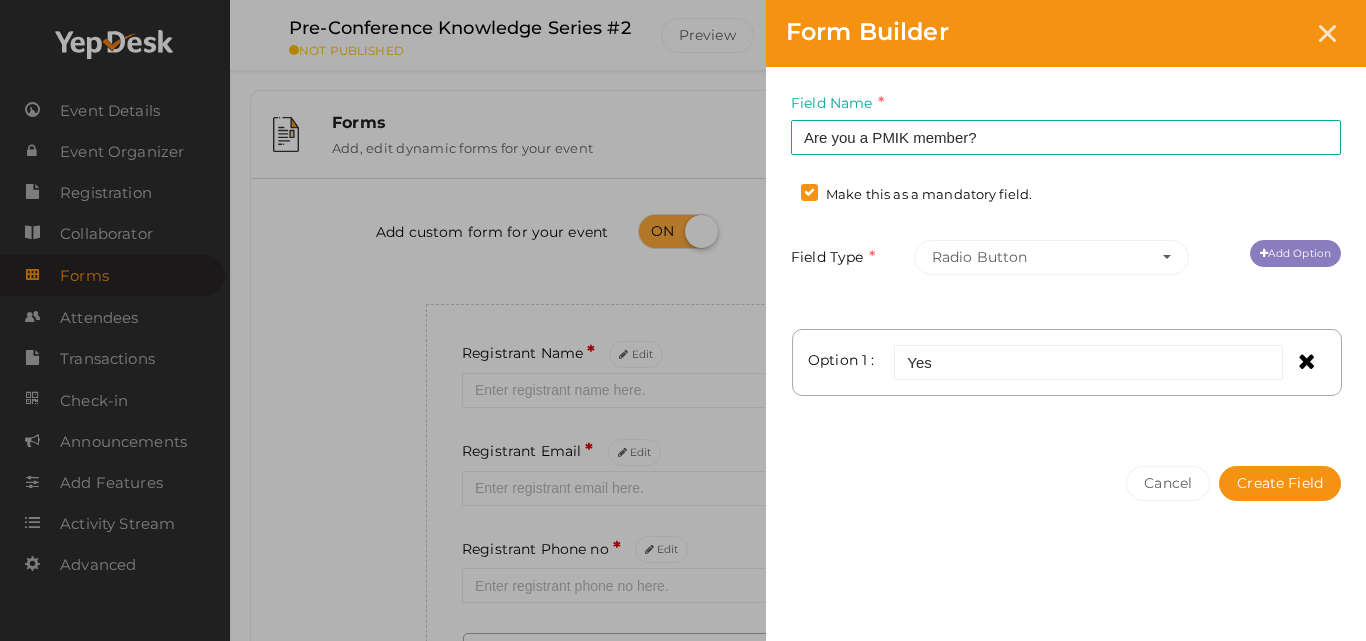 click on "Add Option" at bounding box center (1295, 253) 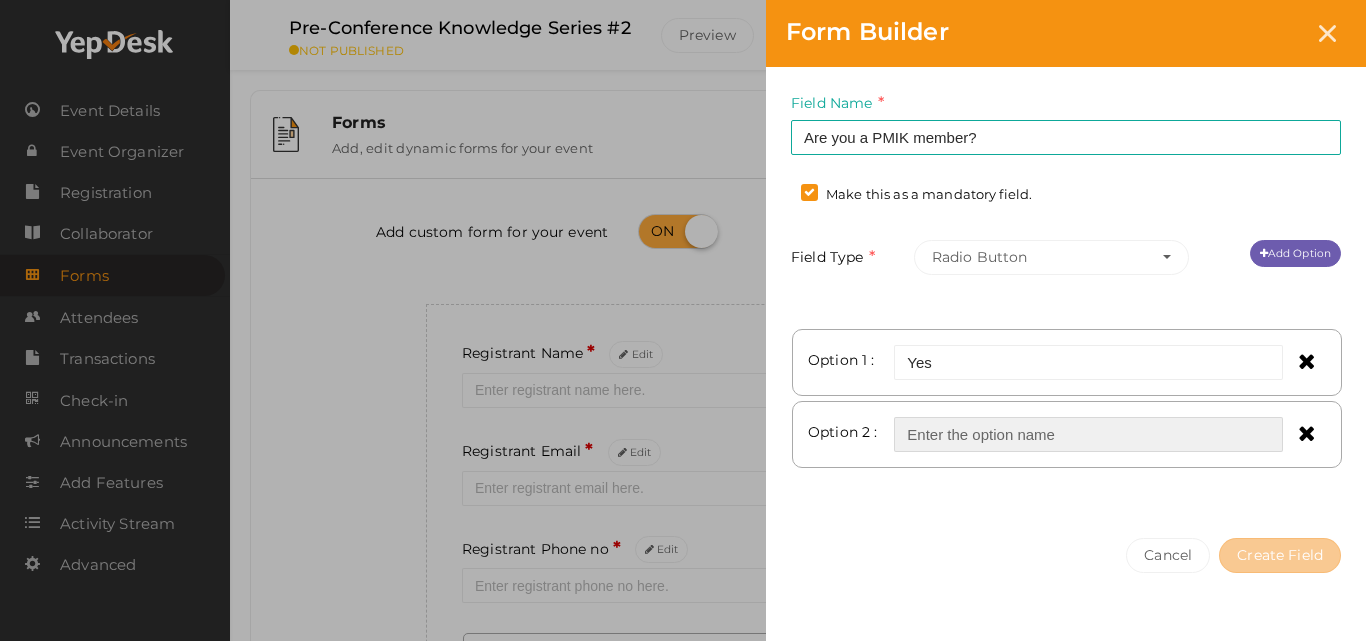 click at bounding box center (1088, 434) 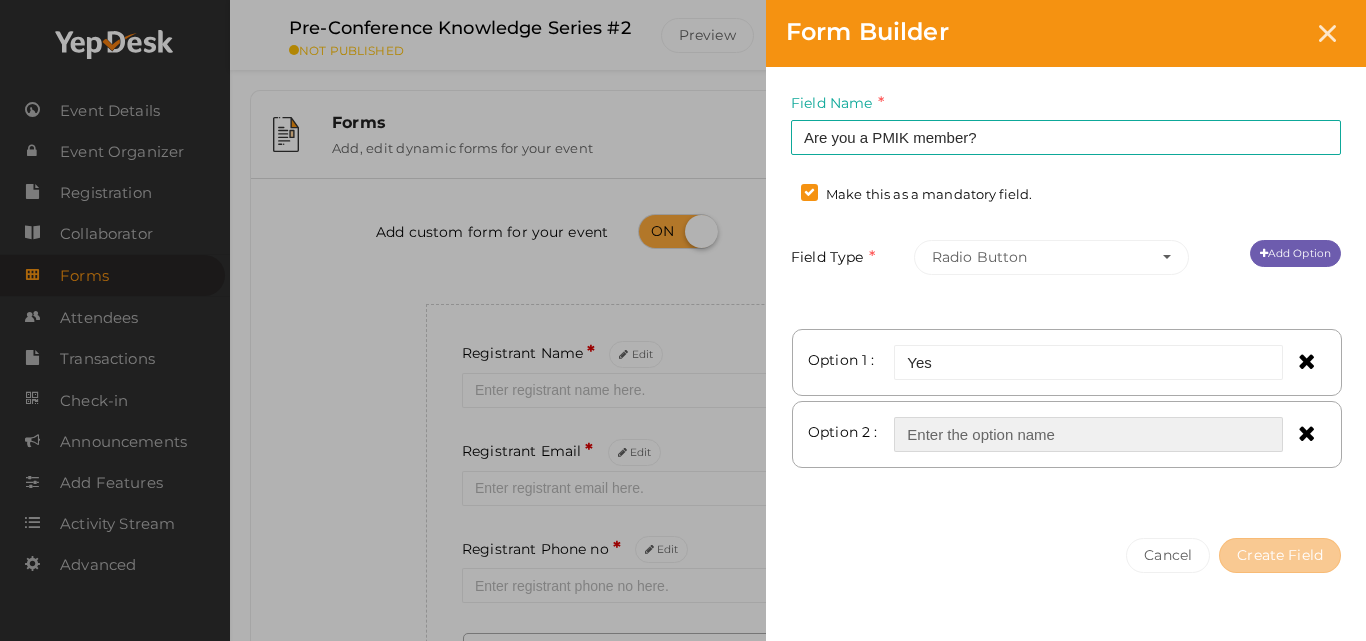 type on "No" 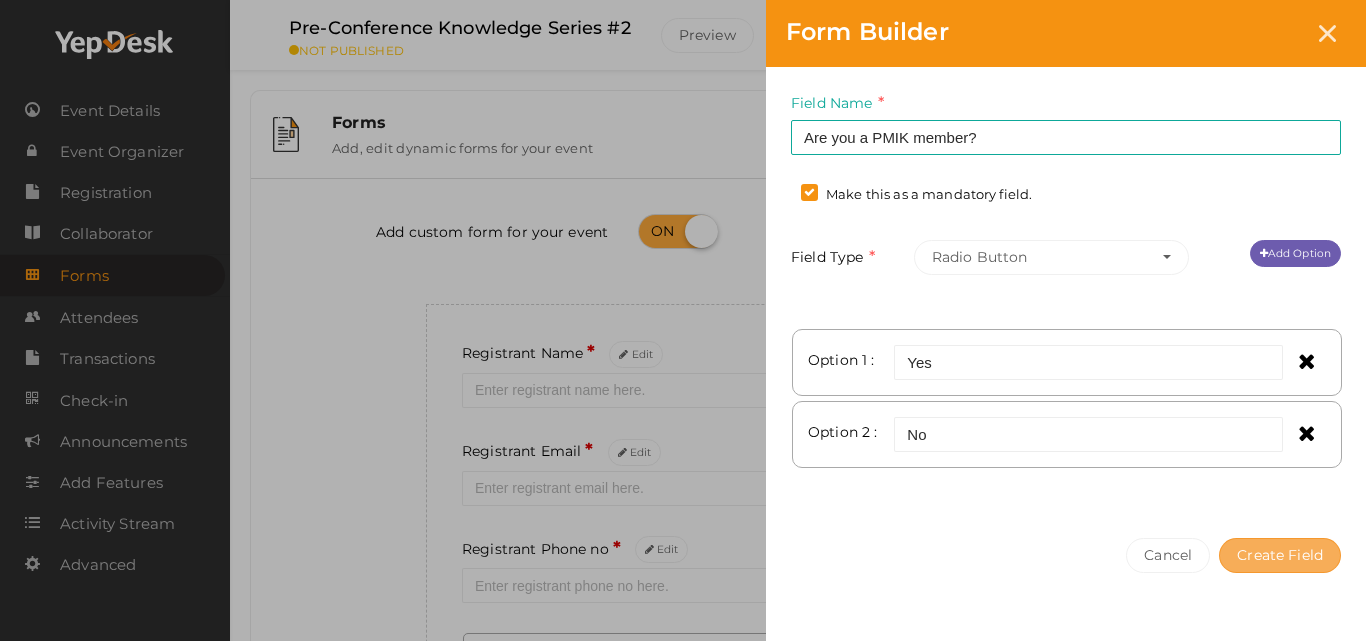 click on "Create Field" at bounding box center [1280, 555] 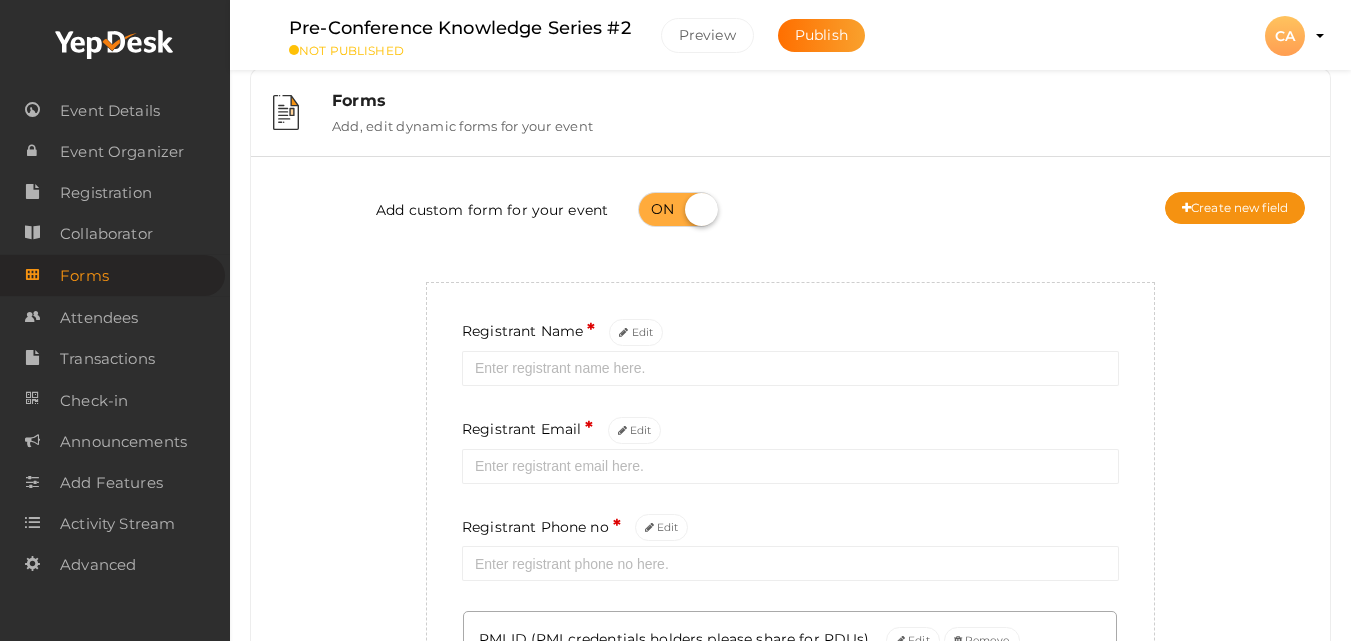 scroll, scrollTop: 40, scrollLeft: 0, axis: vertical 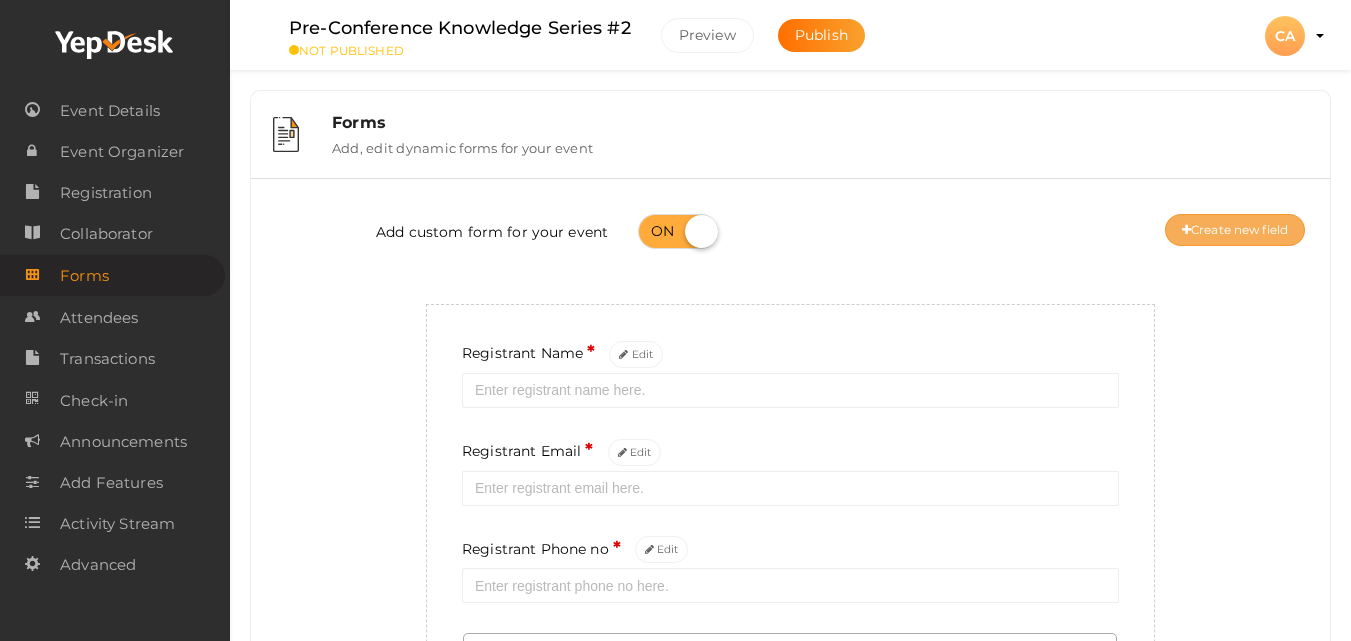 click on "Create new field" at bounding box center [1235, 230] 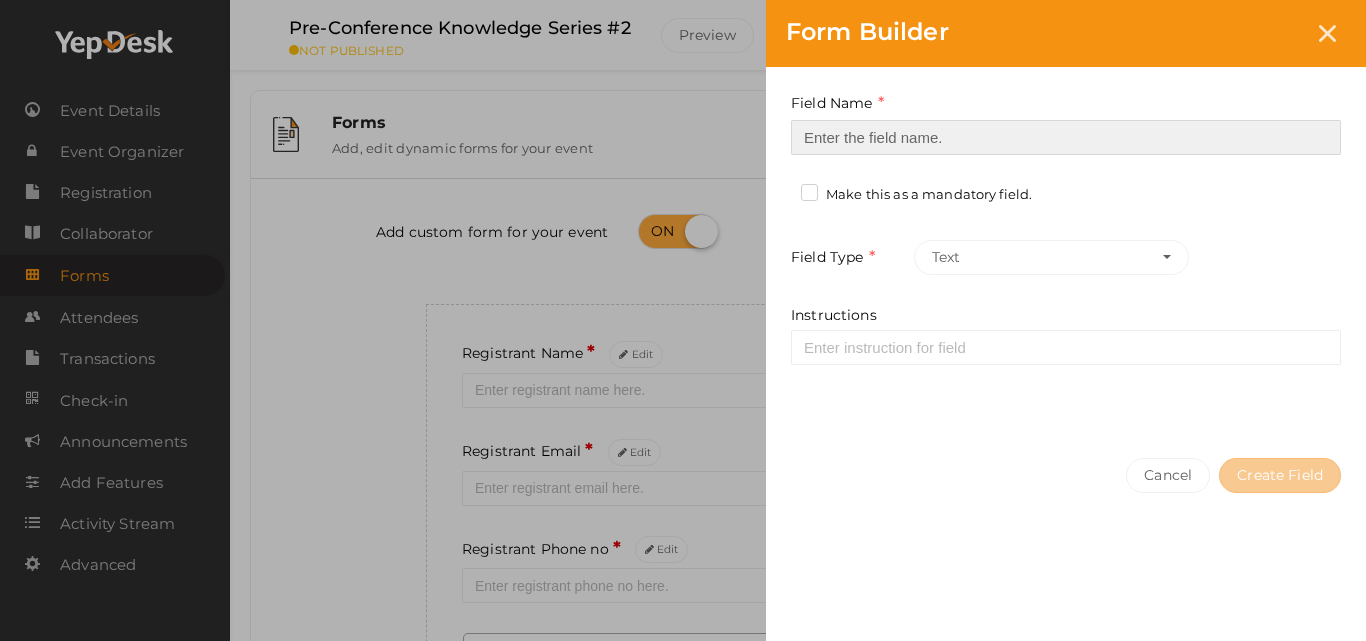 click at bounding box center [1066, 137] 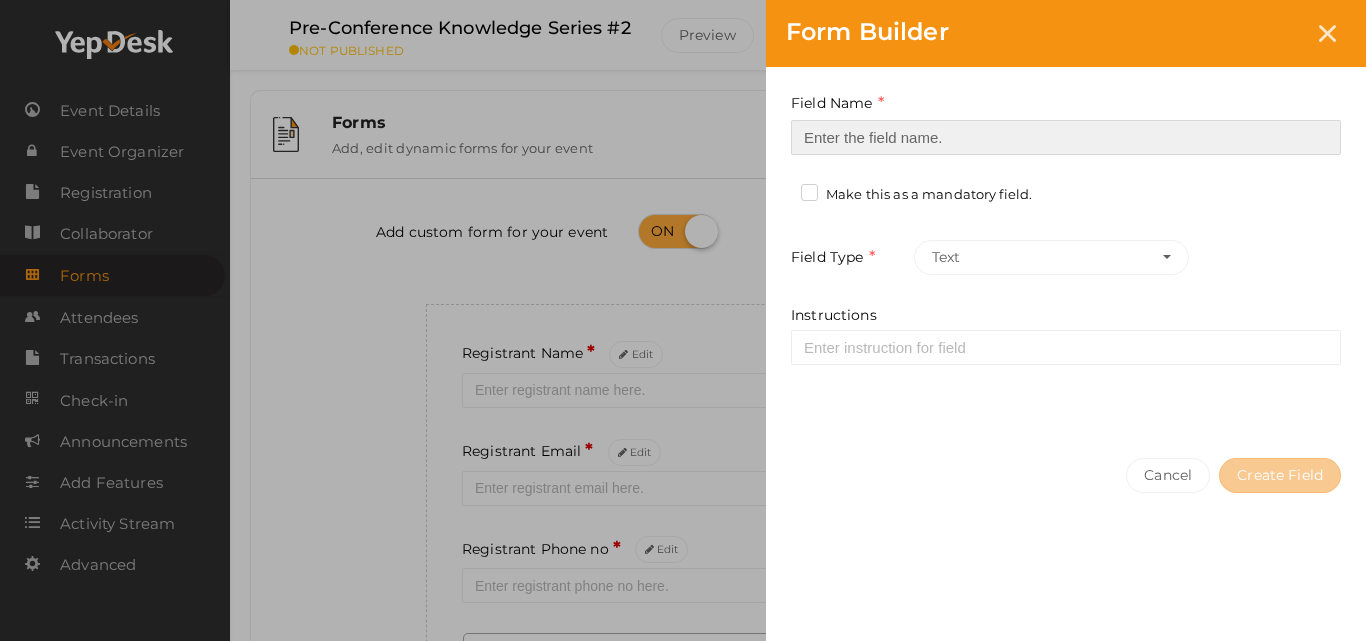 type on "Organization" 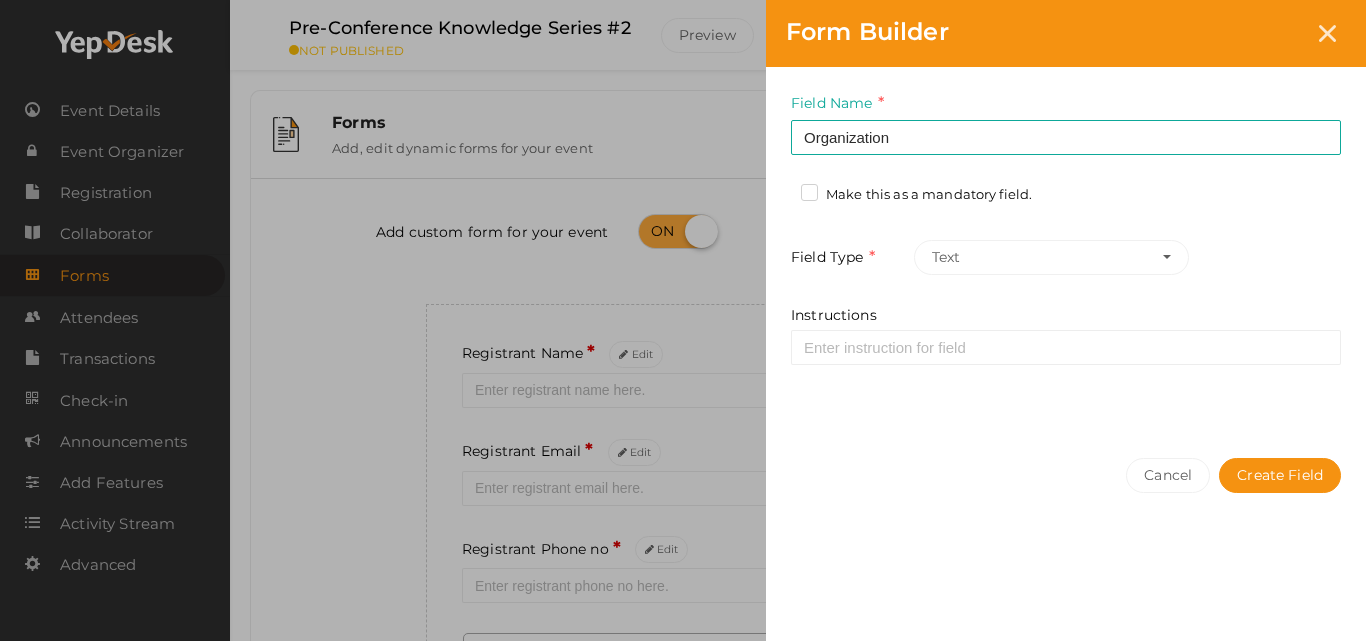 click on "Make this as a mandatory field." at bounding box center (916, 195) 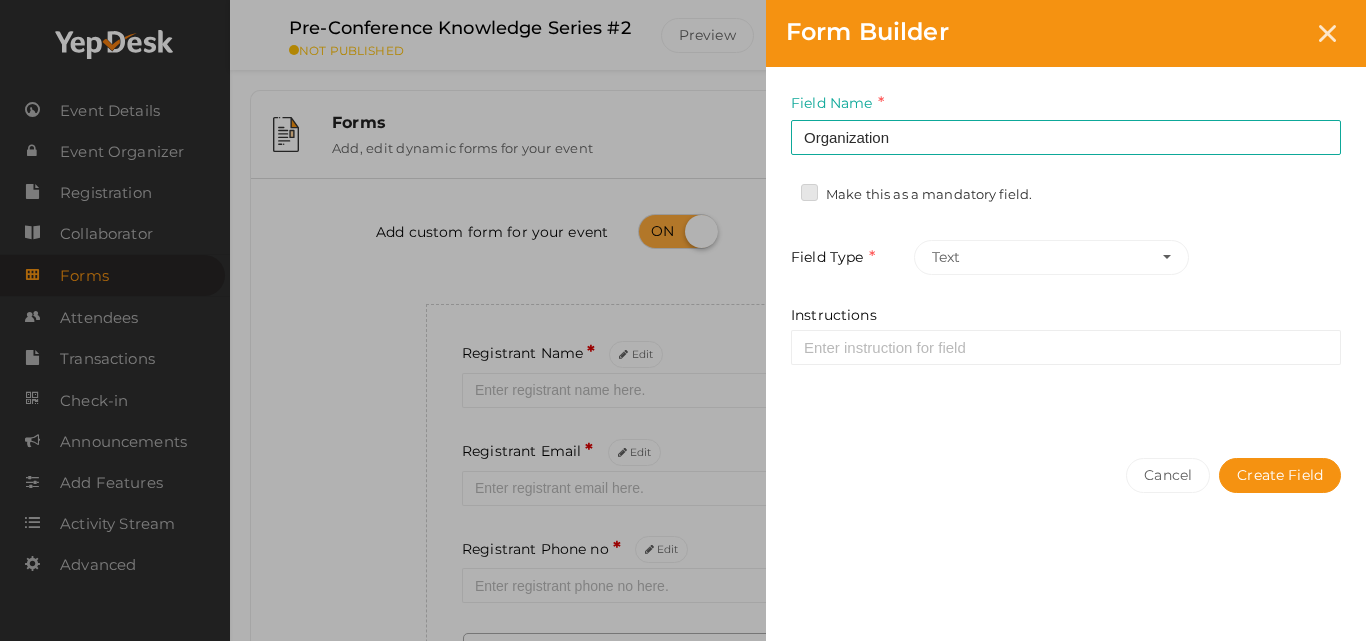 click on "Make this as a mandatory field." at bounding box center [781, 189] 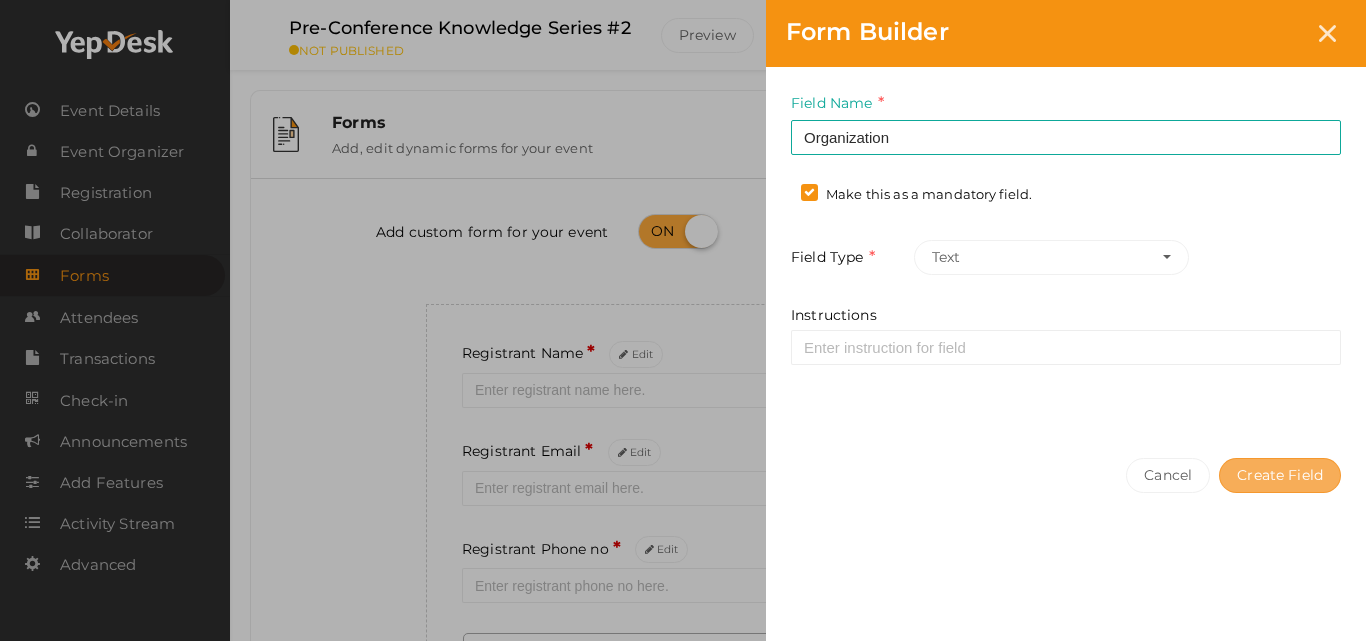 click on "Create Field" at bounding box center [1280, 475] 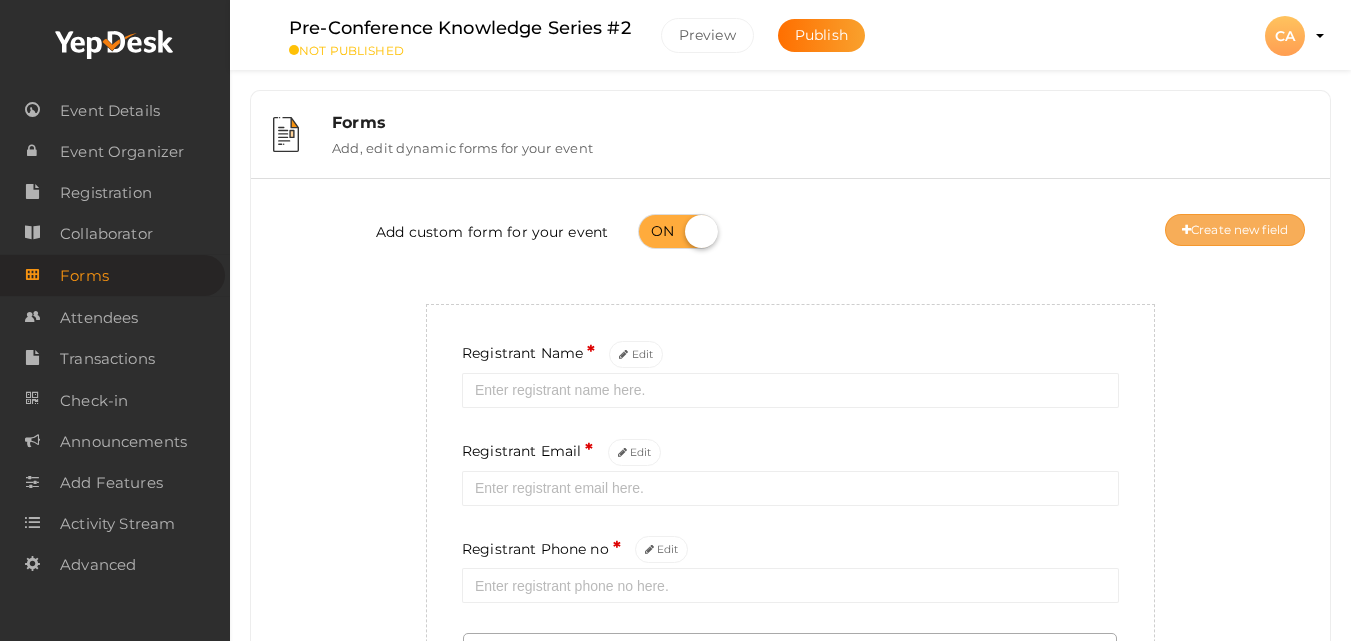 click on "Create new field" at bounding box center (1235, 230) 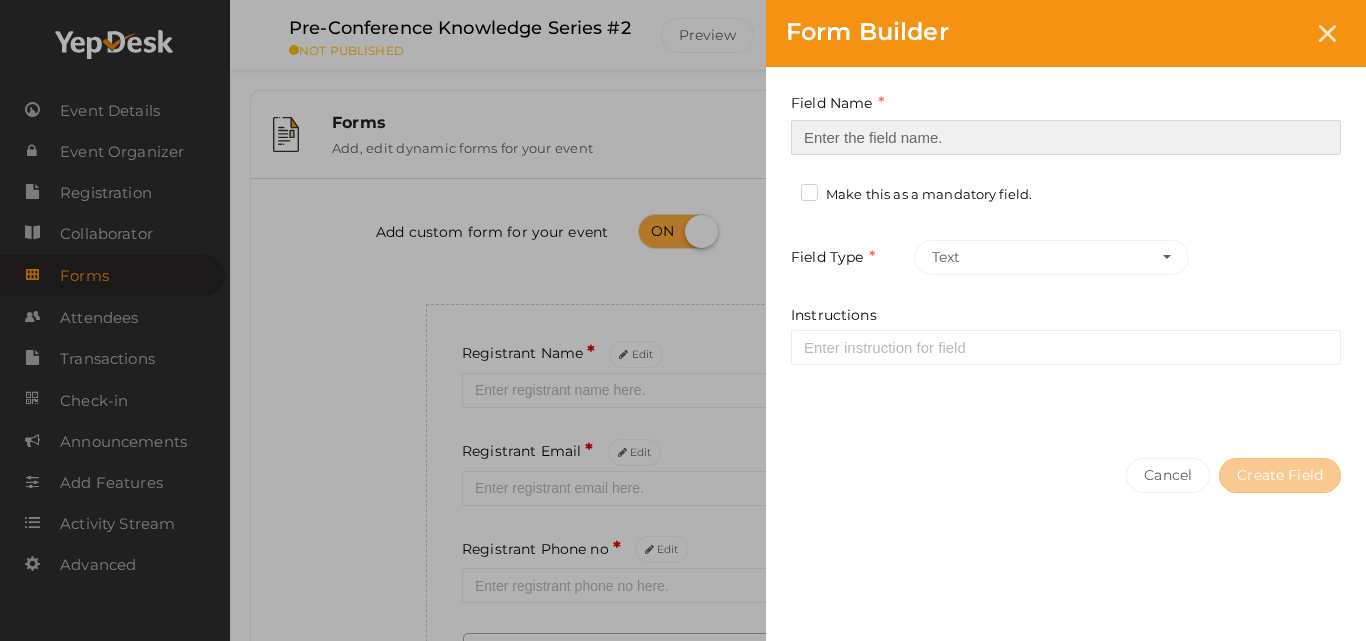 click at bounding box center [1066, 137] 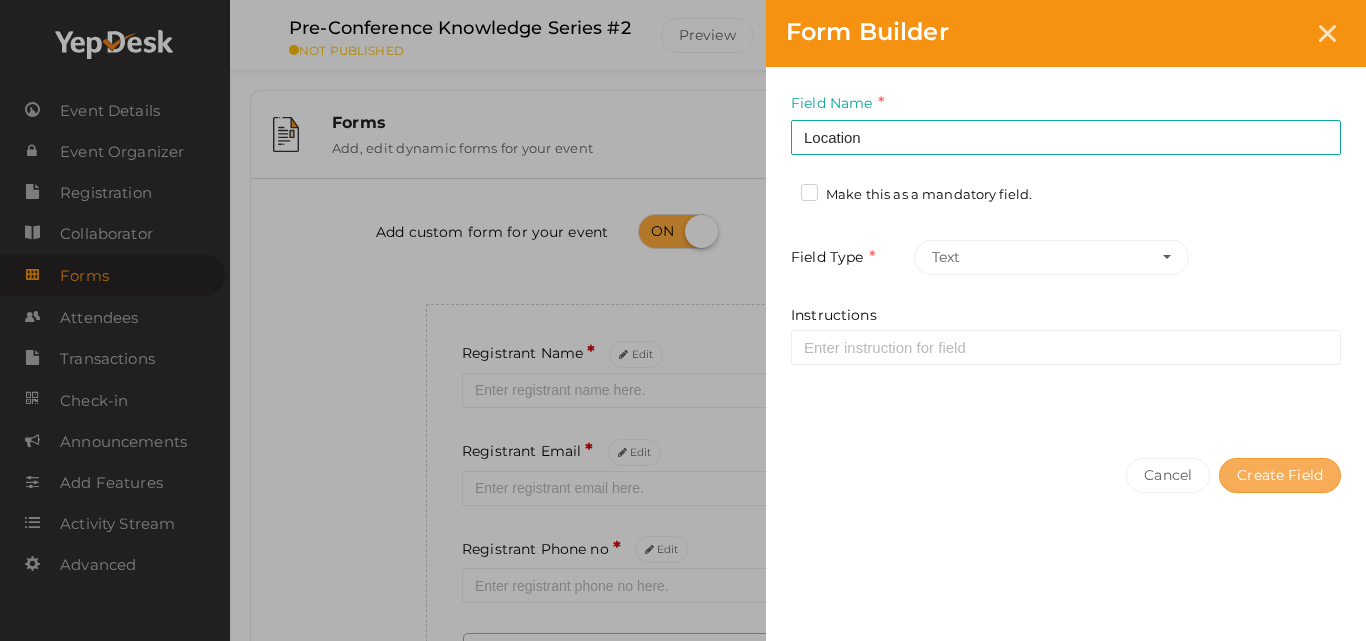 click on "Create Field" at bounding box center [1280, 475] 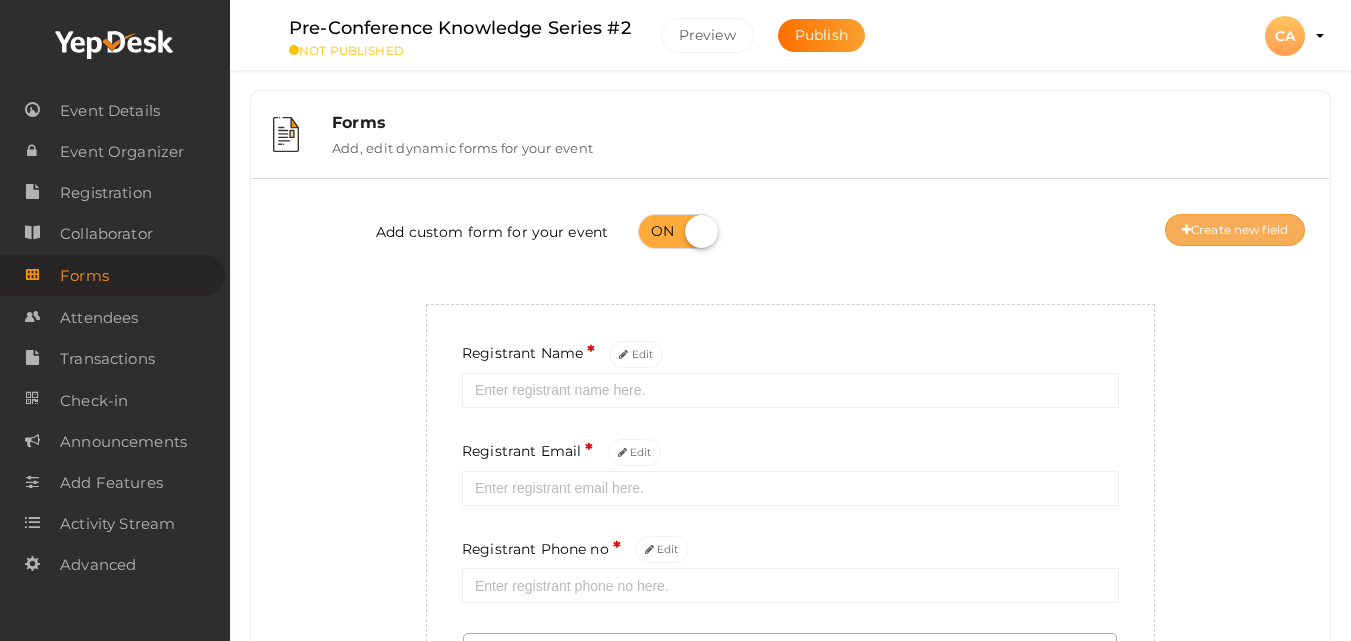 click on "Add custom form for your event
Create new field" at bounding box center (790, 234) 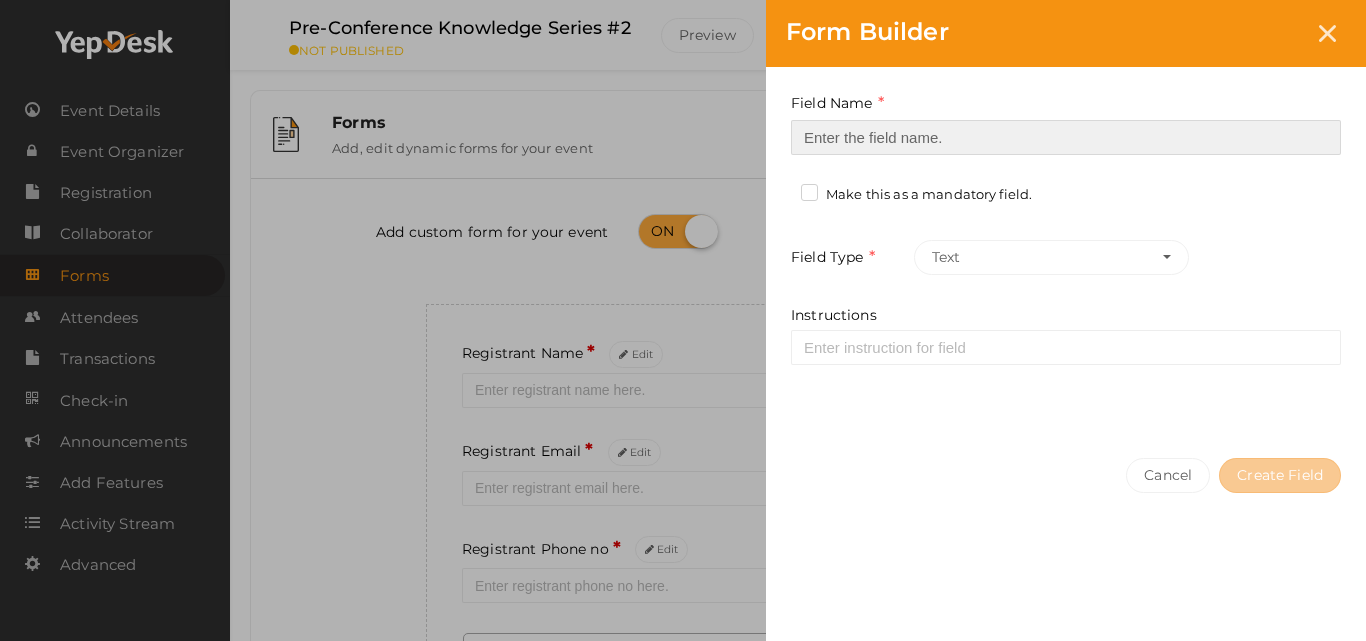 click at bounding box center (1066, 137) 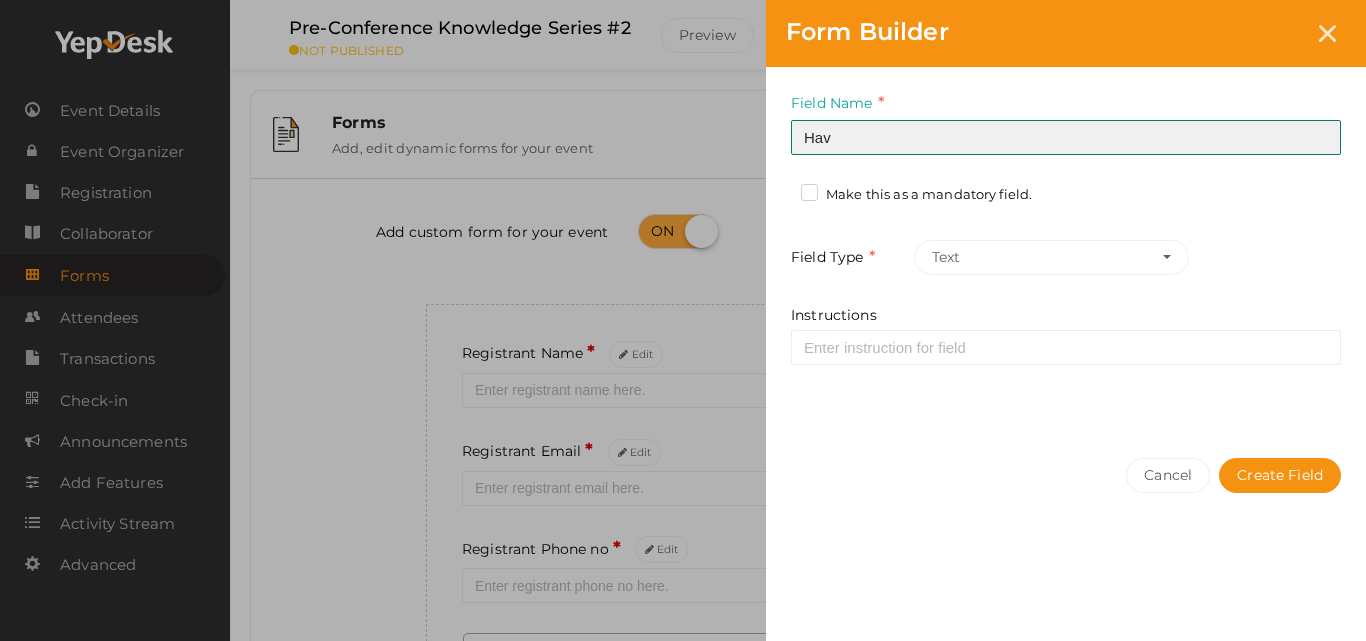 type on "Have you registered for Waves 2025" 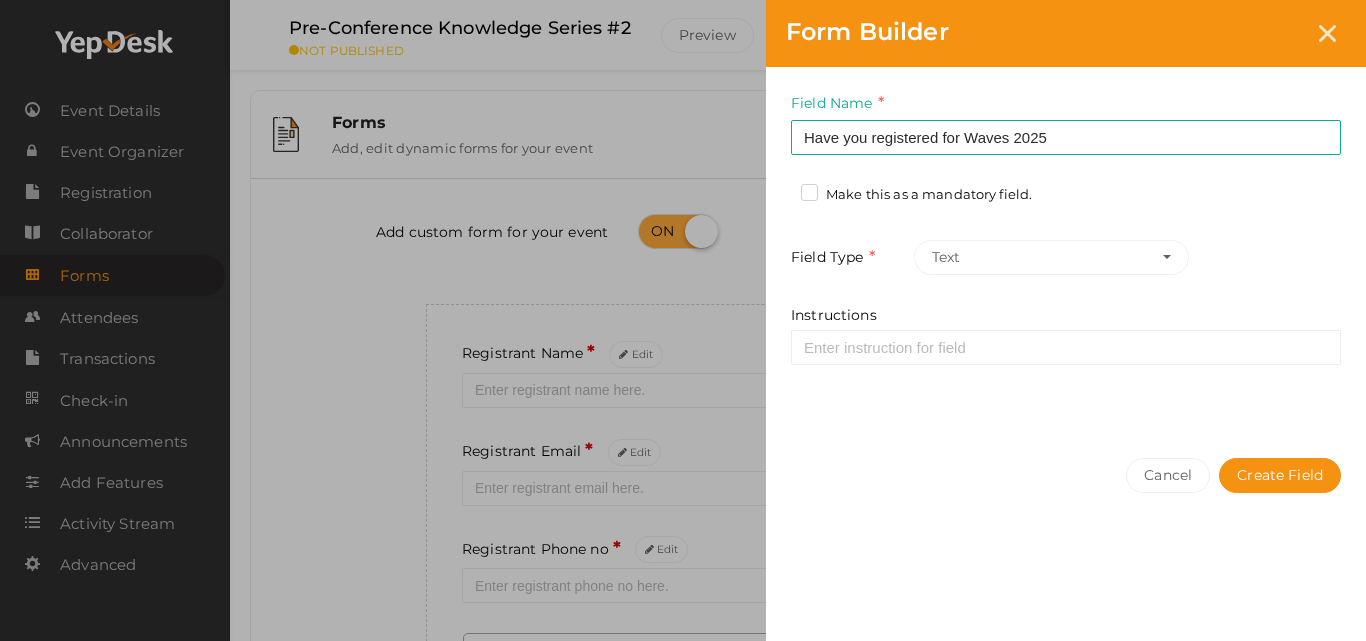 click on "Make this as a mandatory field." at bounding box center (916, 195) 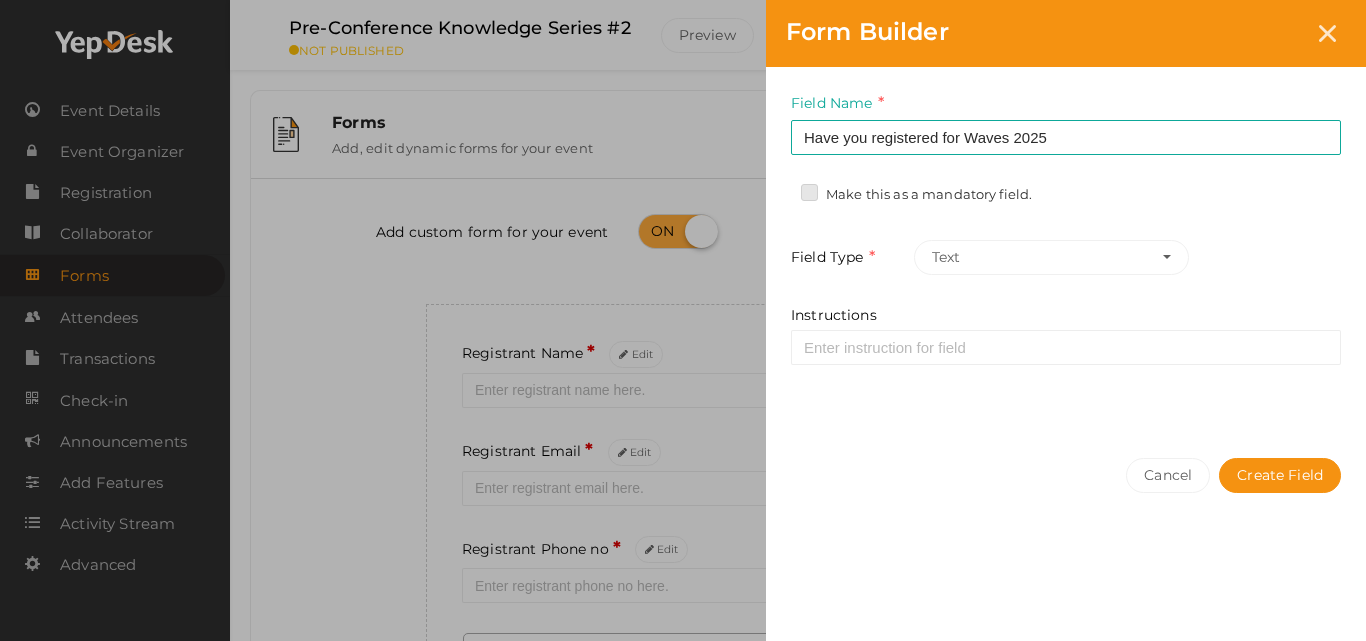 click on "Make this as a mandatory field." at bounding box center (781, 189) 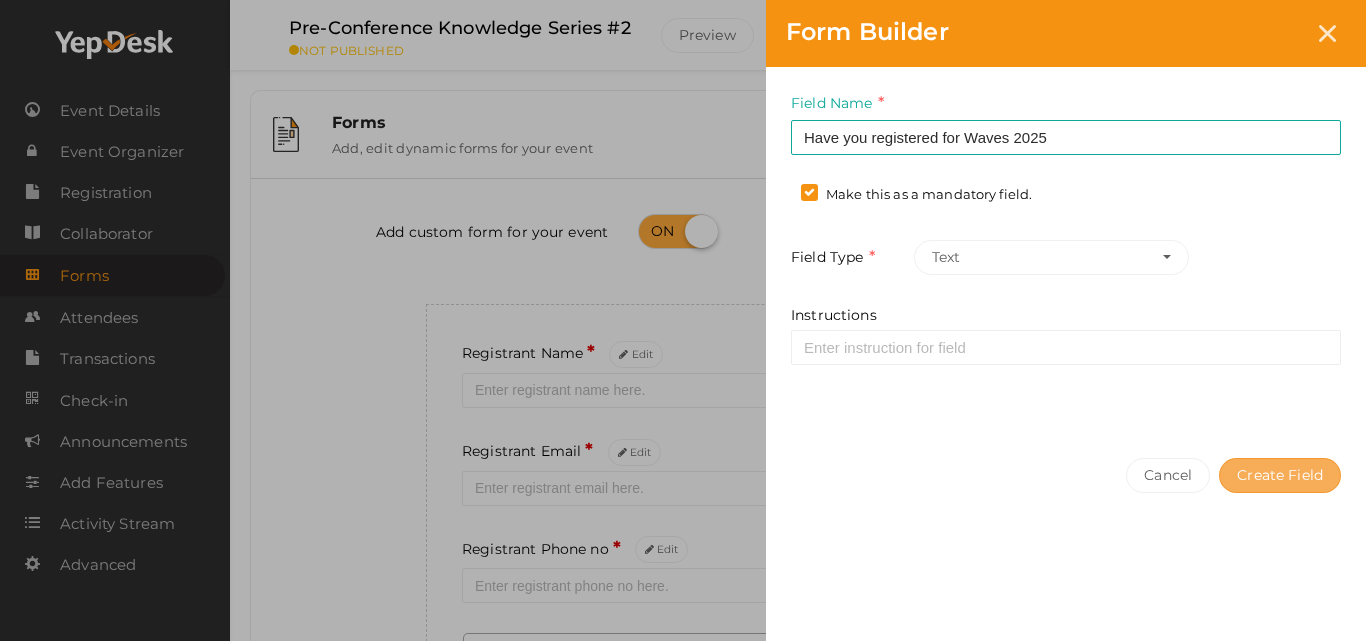 click on "Create Field" at bounding box center [1280, 475] 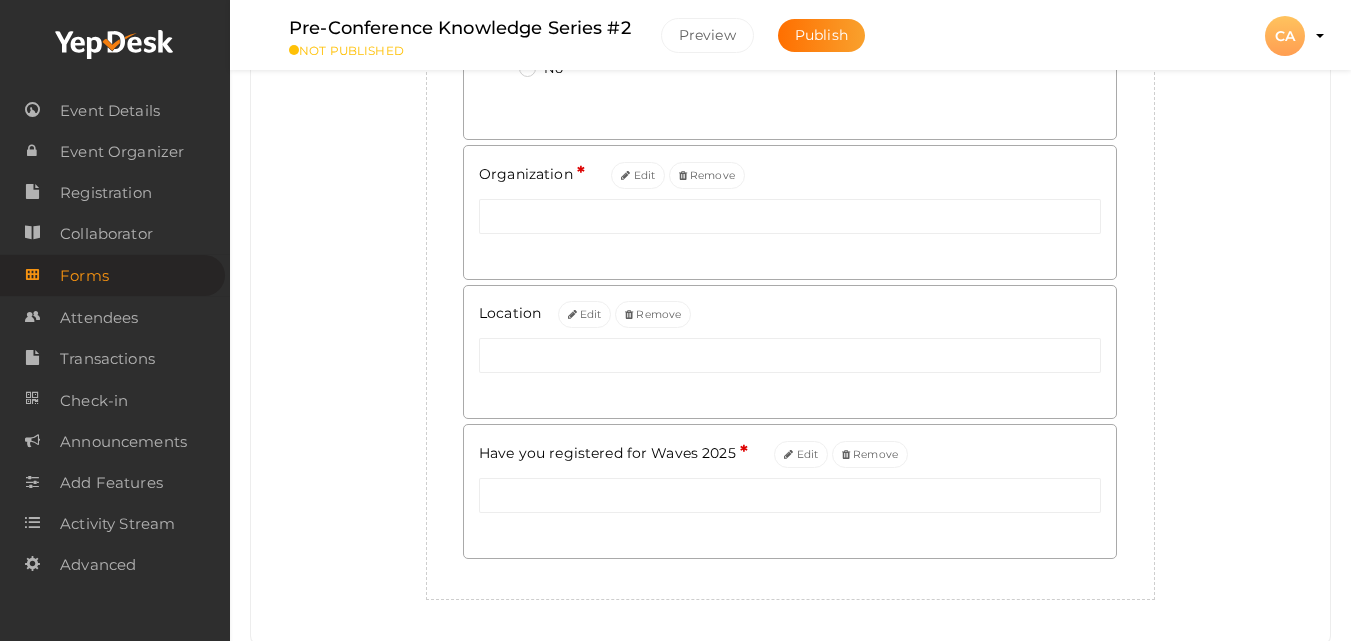 scroll, scrollTop: 872, scrollLeft: 0, axis: vertical 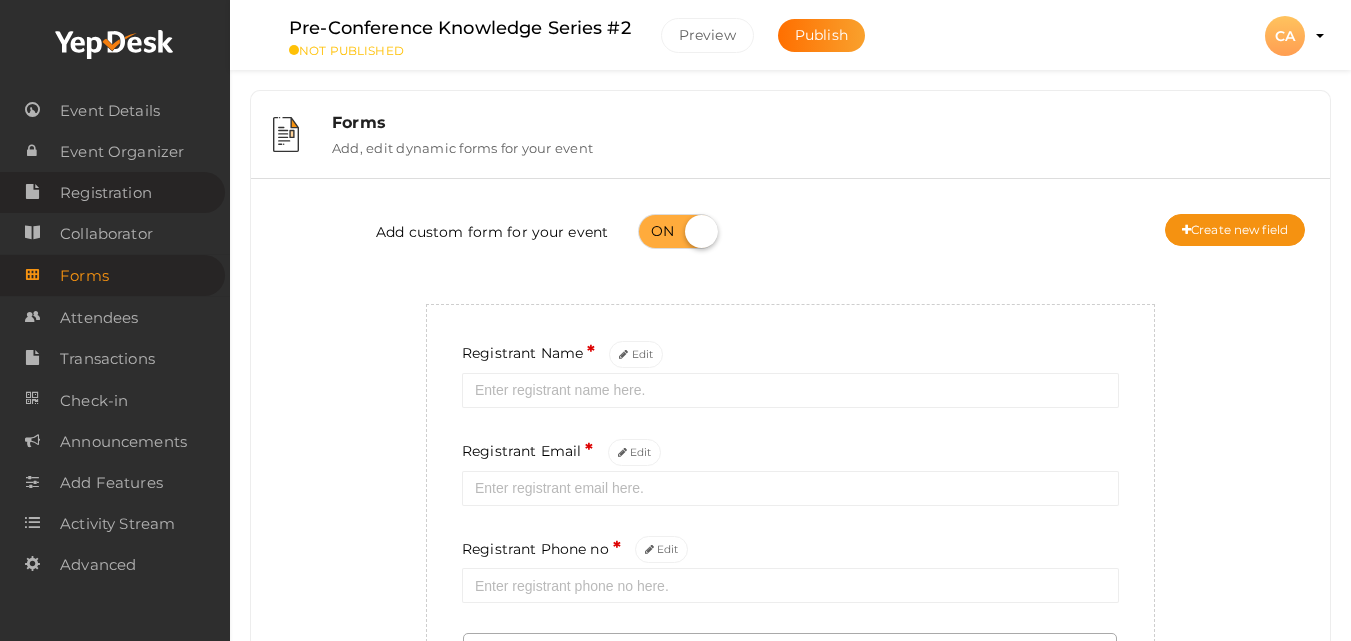 click on "Registration" at bounding box center [106, 193] 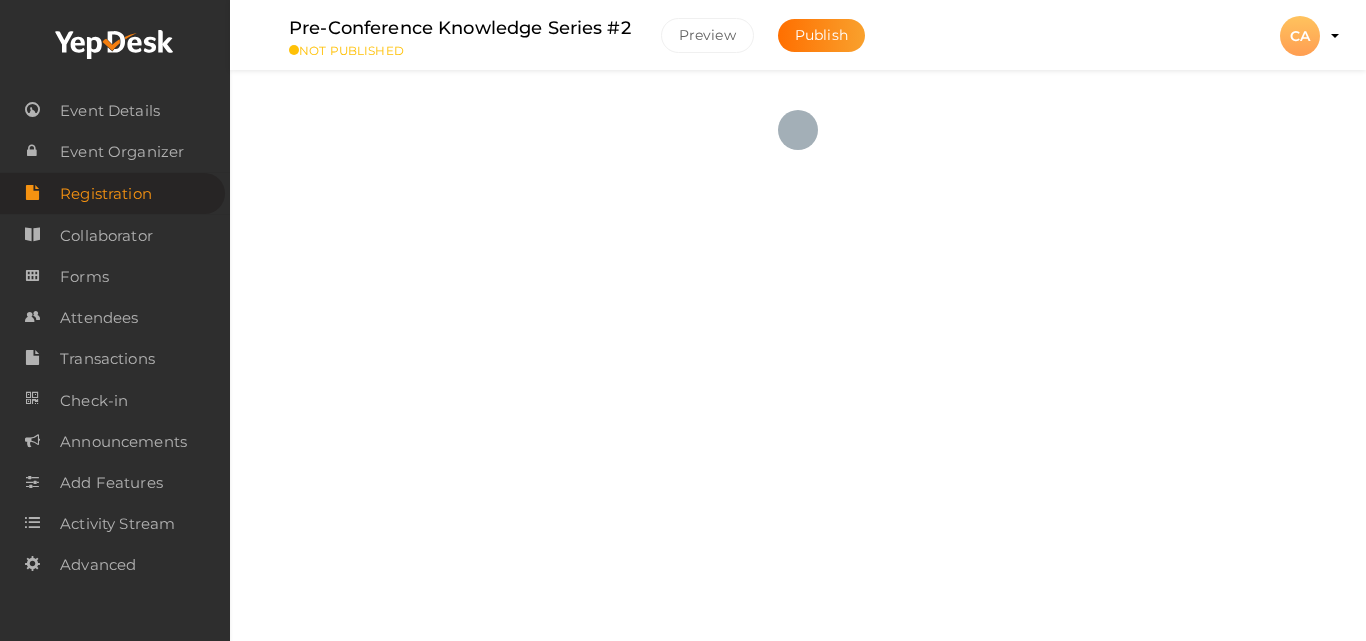 checkbox on "true" 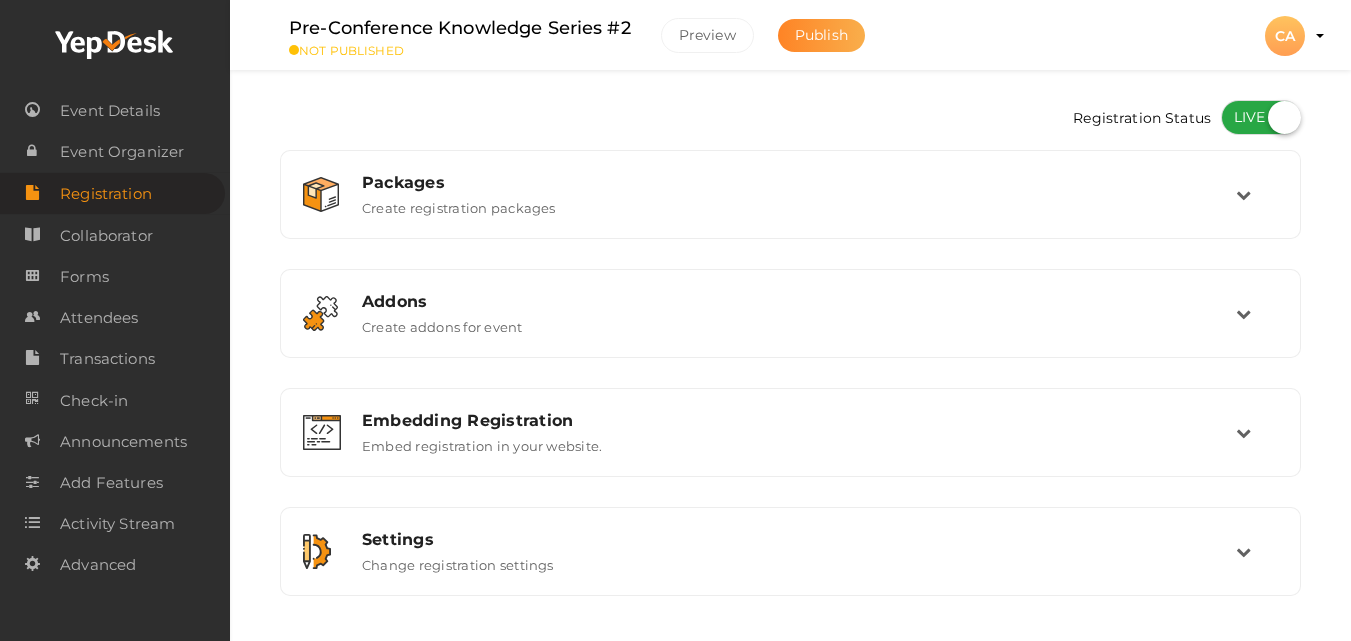 click on "Publish" at bounding box center [821, 35] 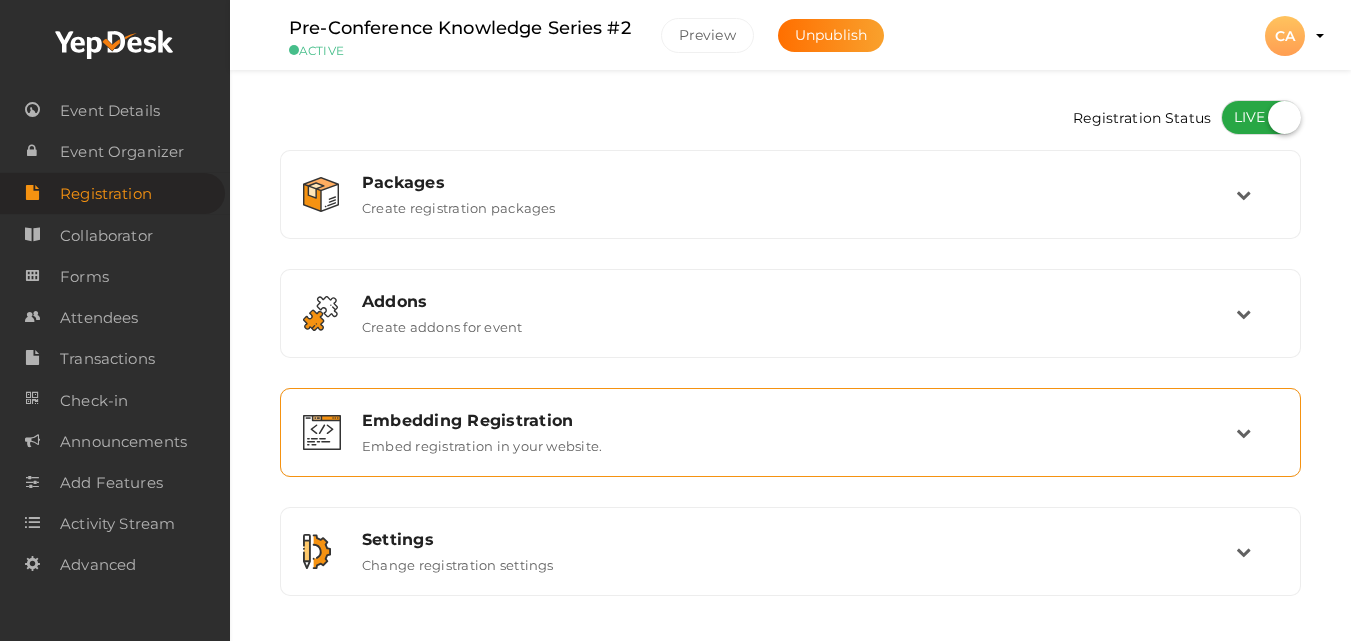 click on "Embedding Registration" at bounding box center (799, 420) 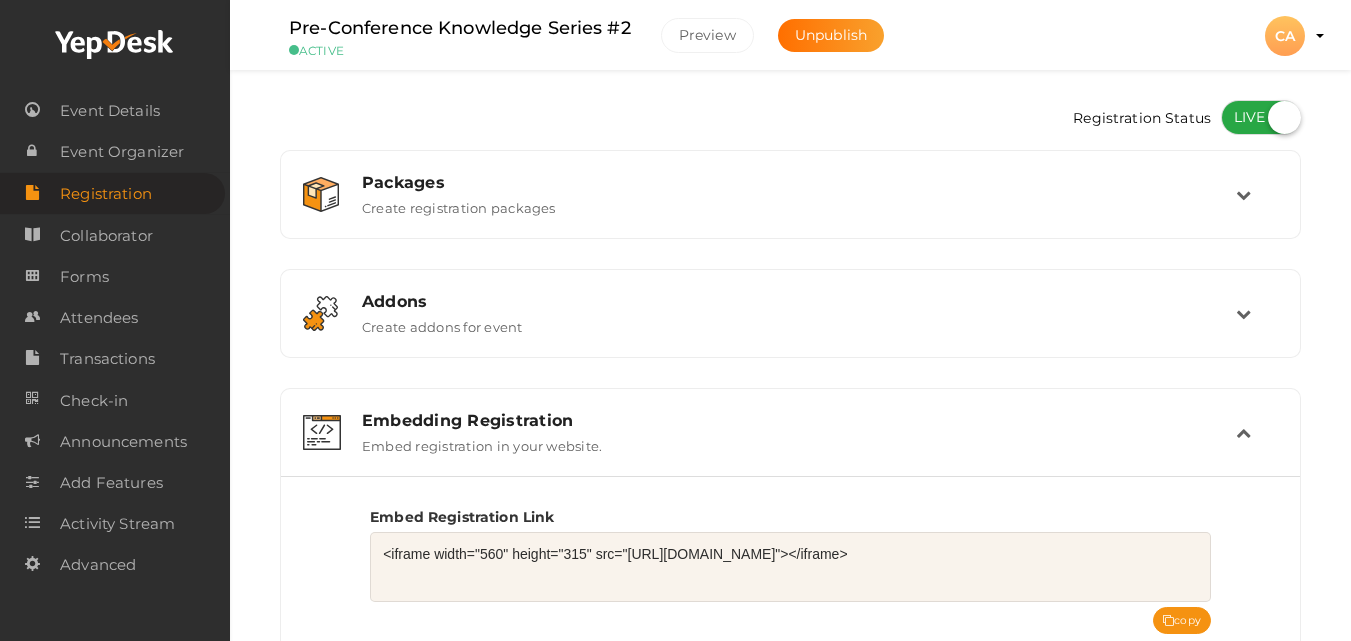 click on "<iframe width="560" height="315" src="[URL][DOMAIN_NAME]"></iframe>" at bounding box center (790, 567) 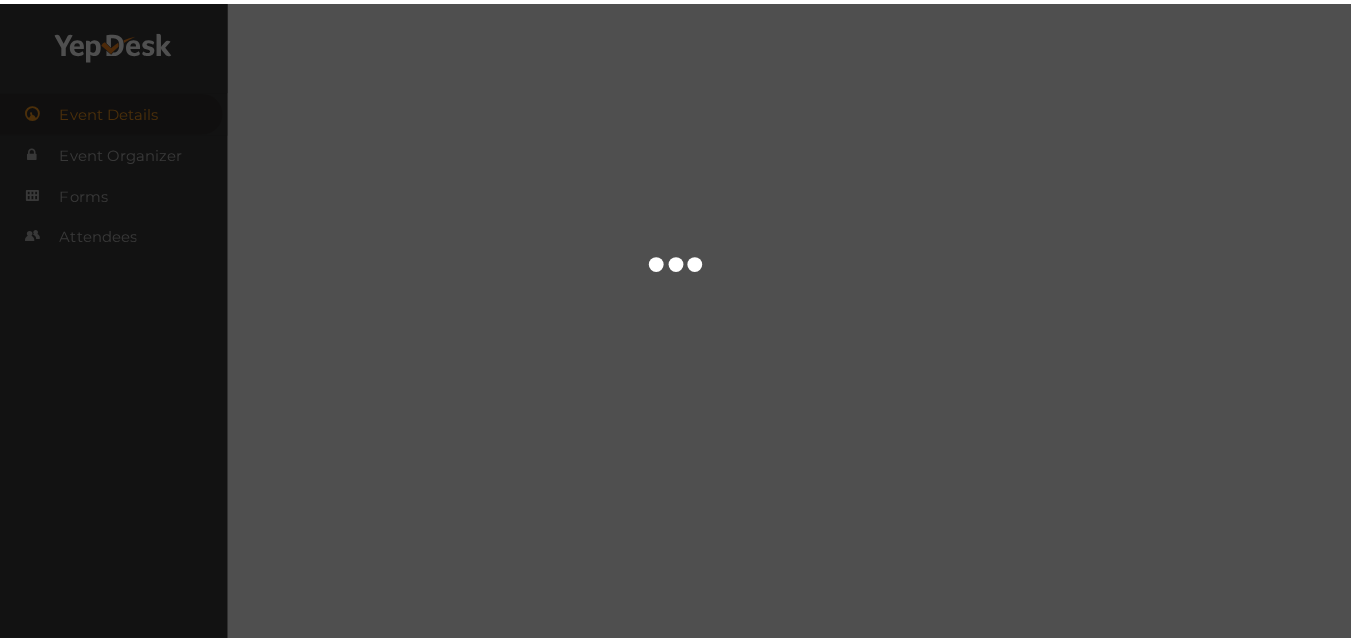 scroll, scrollTop: 0, scrollLeft: 0, axis: both 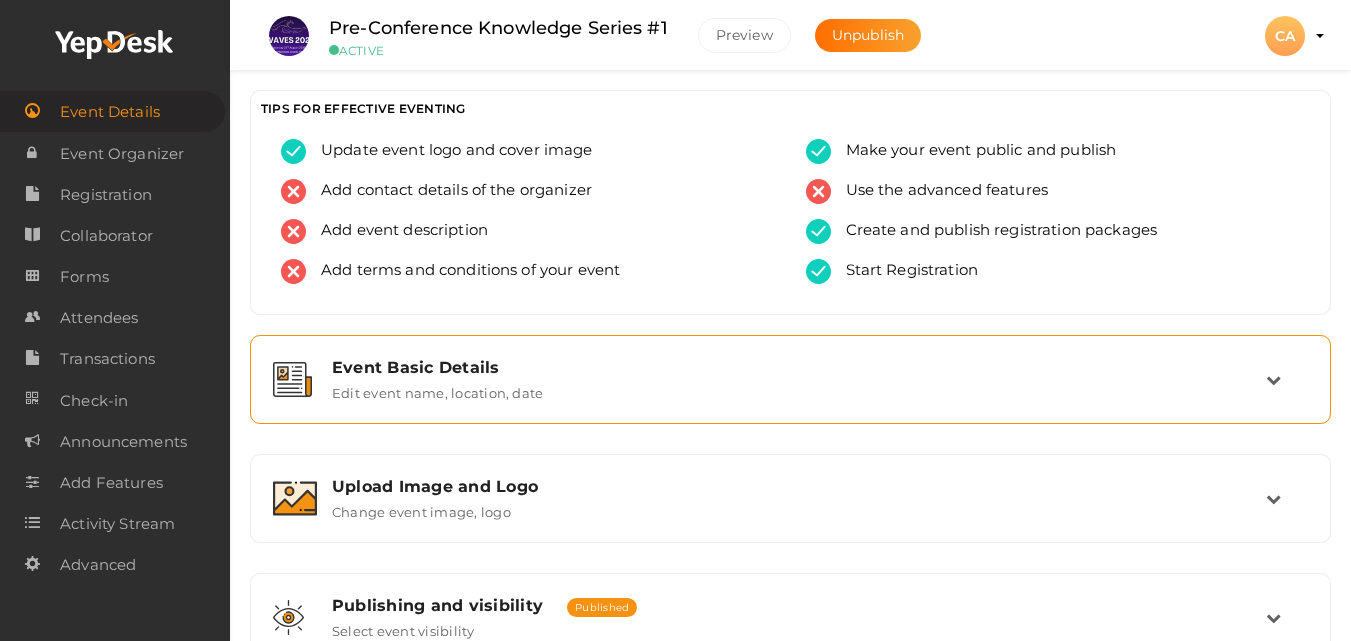 click on "Event Basic Details
Edit event name,
location, date" at bounding box center [791, 379] 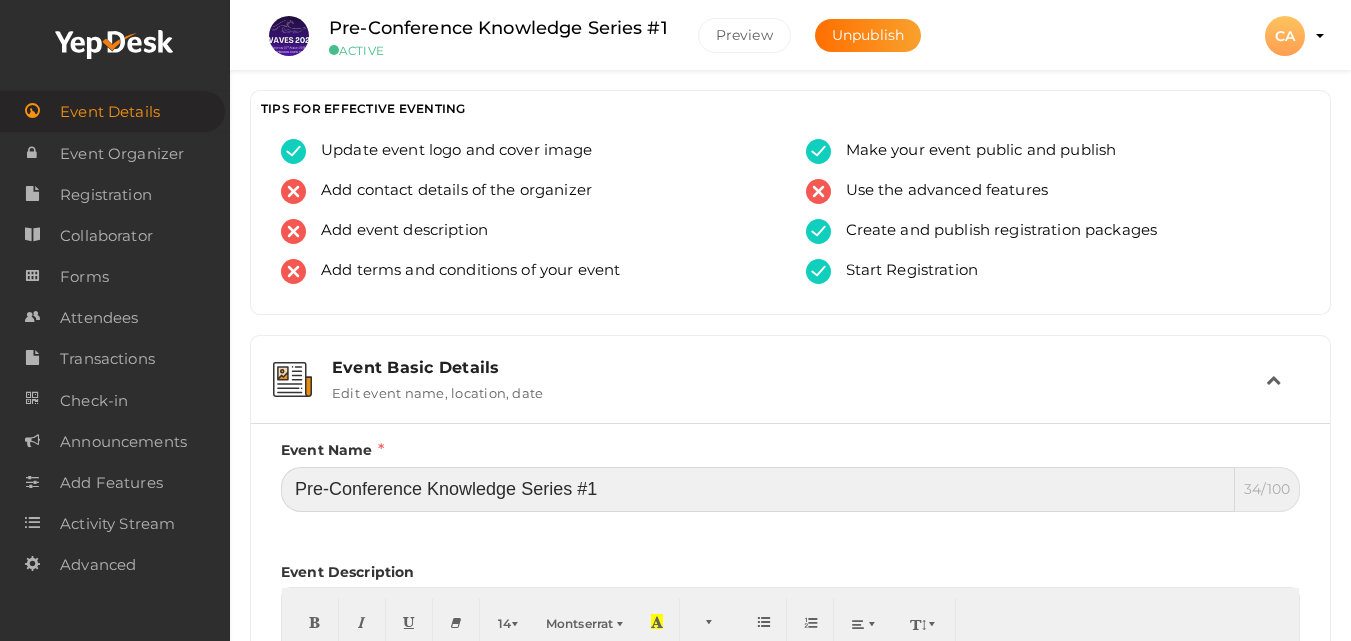 click on "Pre-Conference Knowledge Series #1" at bounding box center [758, 489] 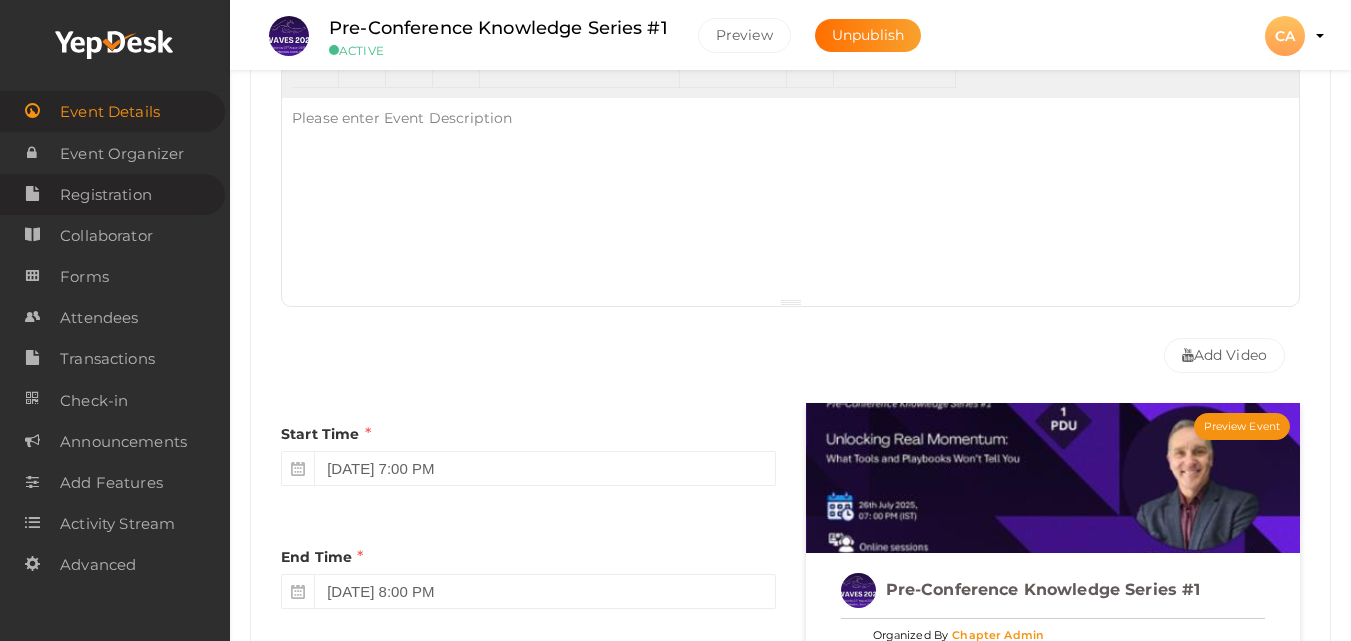 click on "Registration" at bounding box center (112, 194) 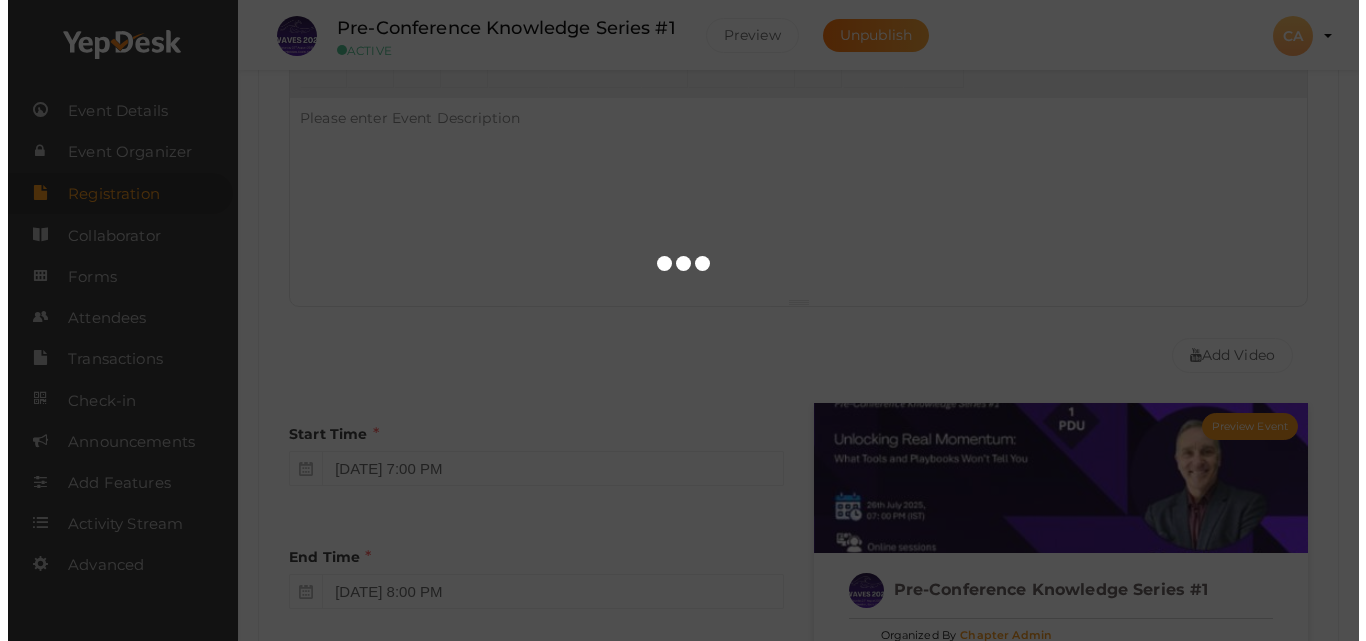 scroll, scrollTop: 0, scrollLeft: 0, axis: both 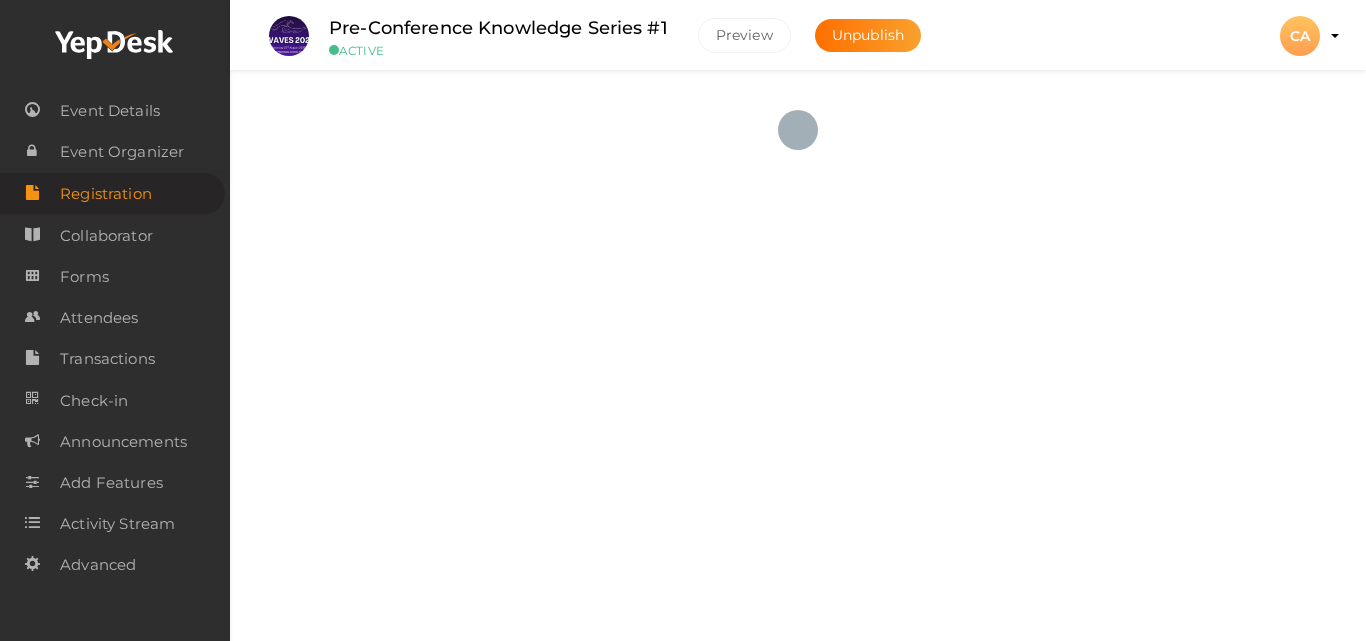 checkbox on "true" 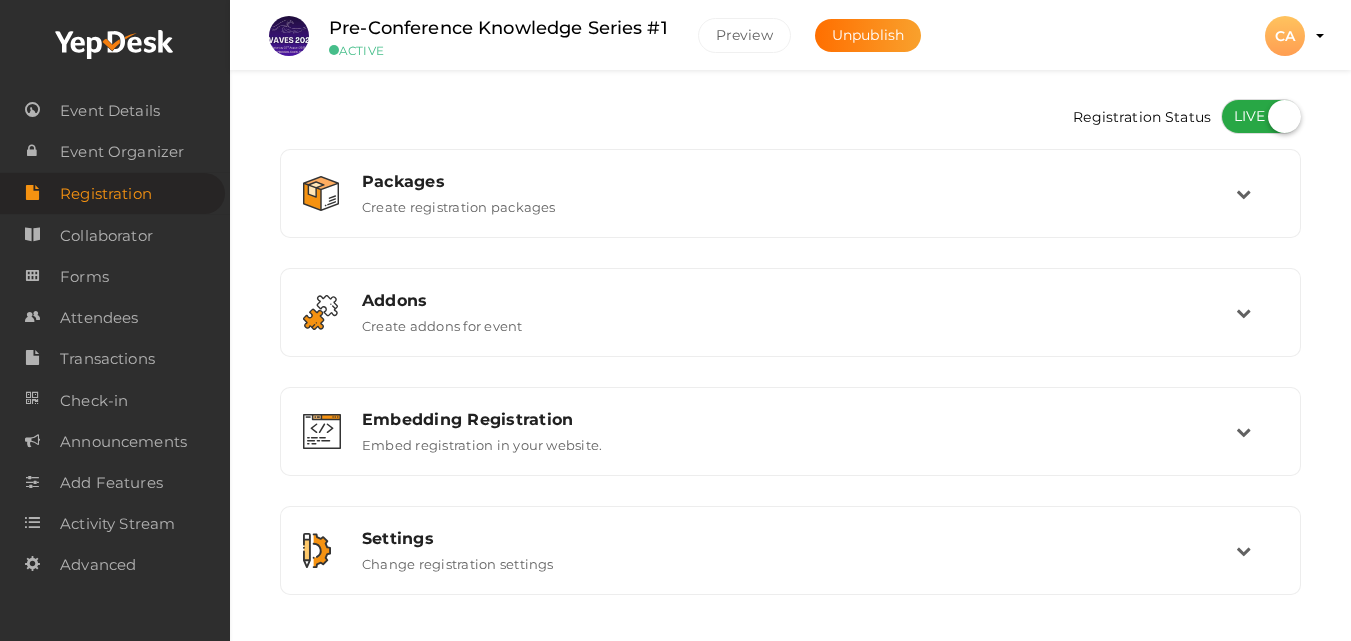 scroll, scrollTop: 0, scrollLeft: 0, axis: both 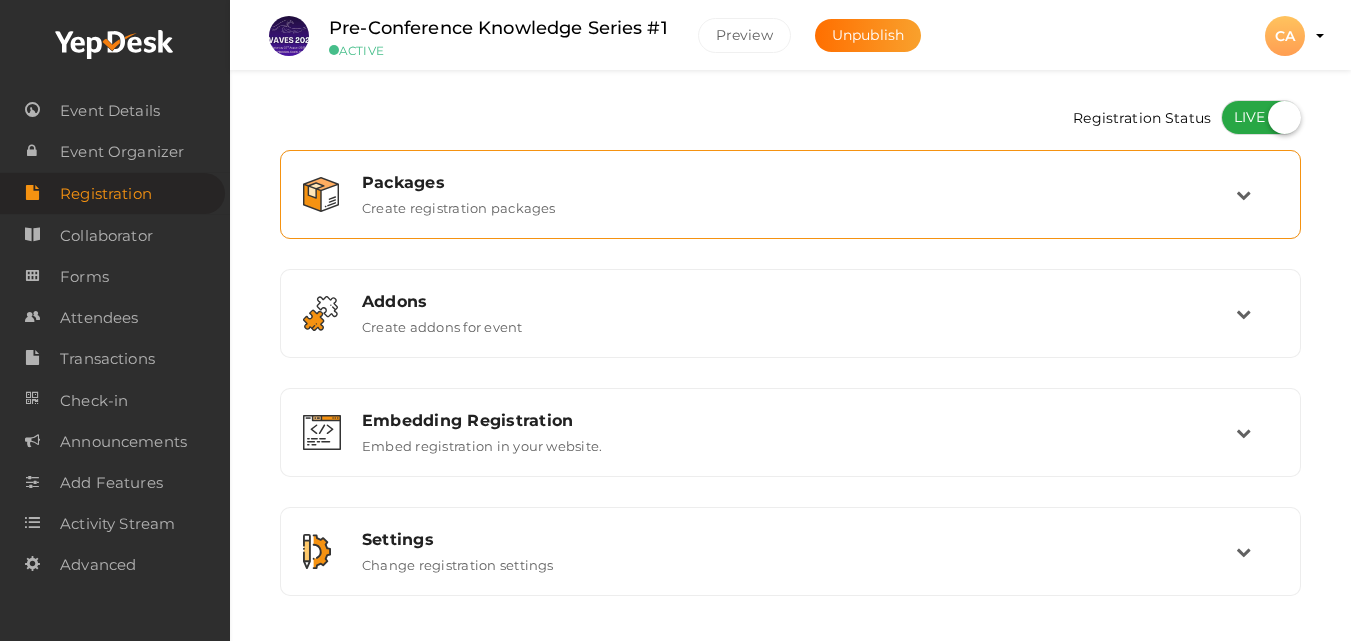 click on "Packages" at bounding box center (799, 182) 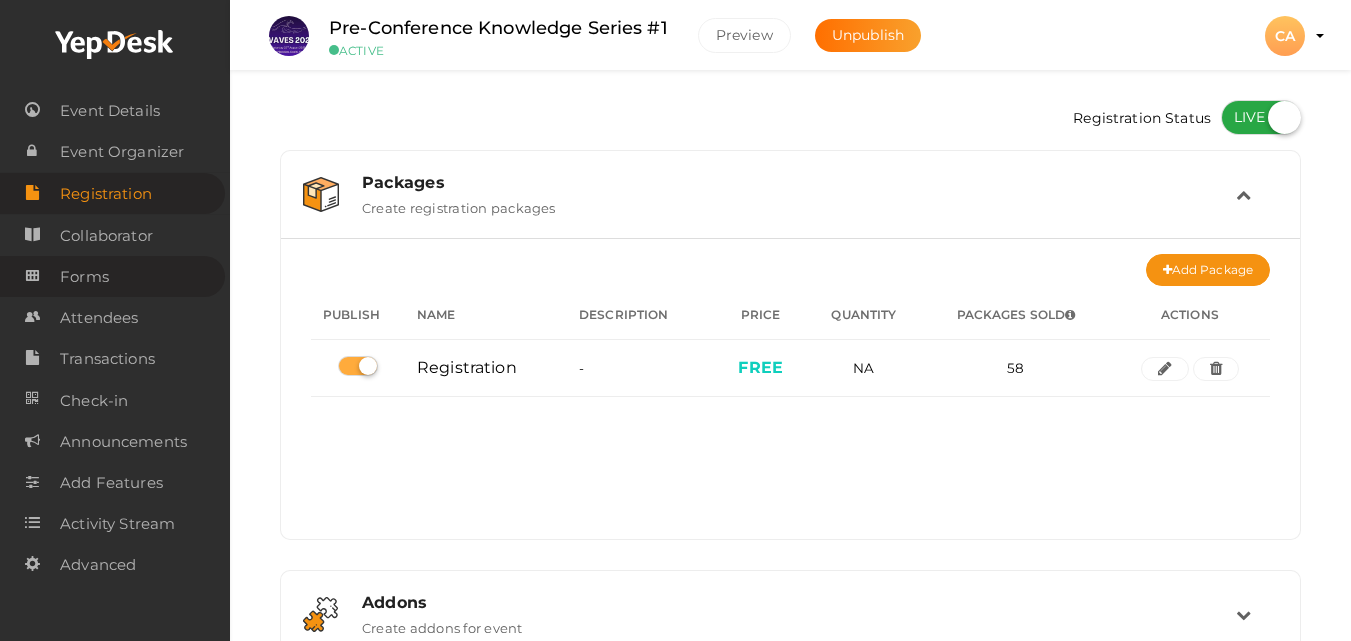 click on "Forms" at bounding box center (84, 277) 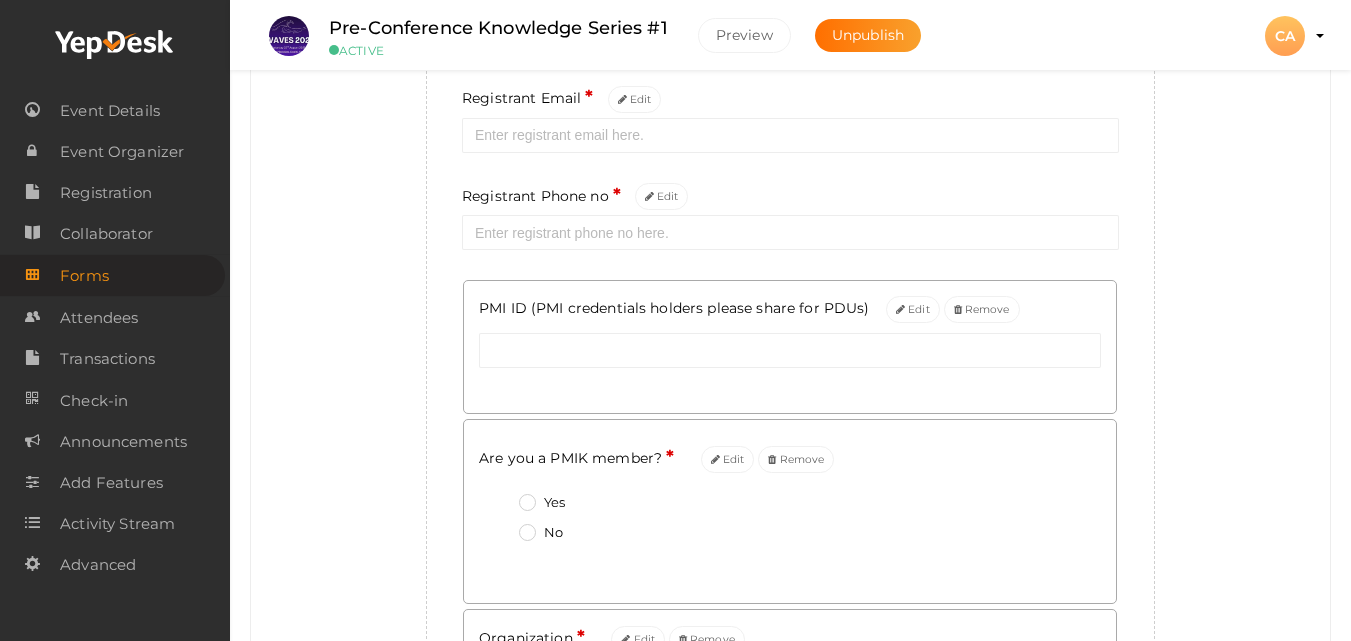 scroll, scrollTop: 360, scrollLeft: 0, axis: vertical 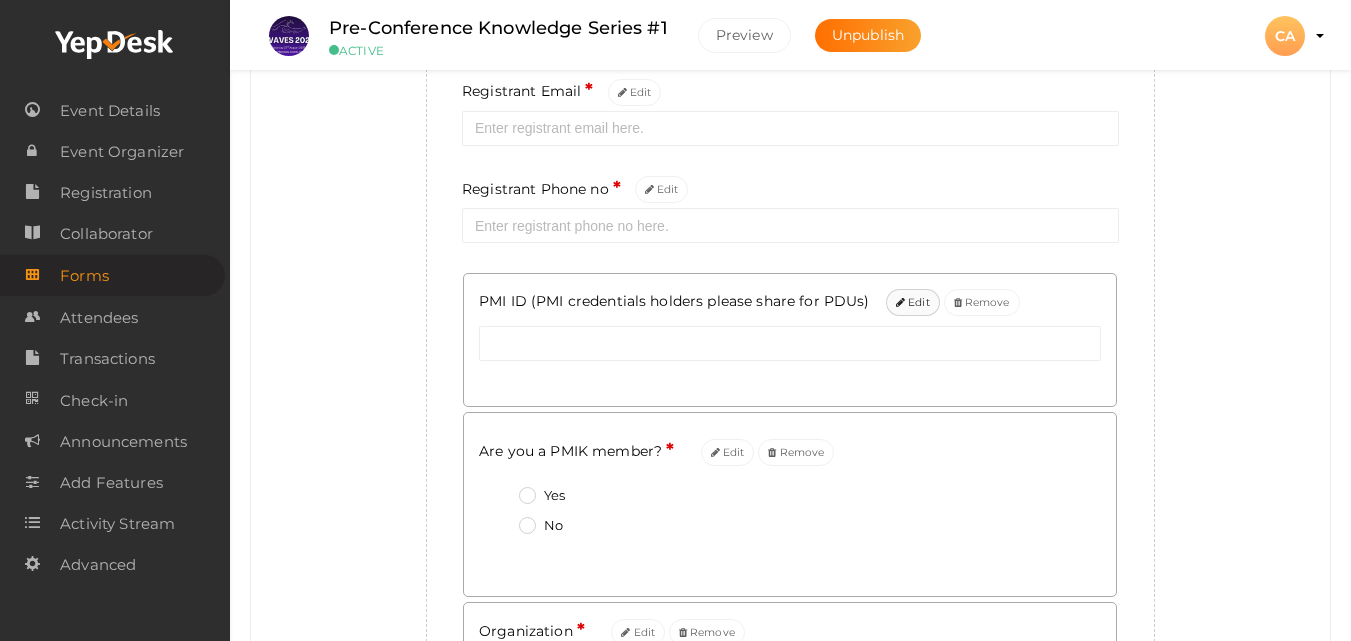 click on "Edit" at bounding box center (913, 302) 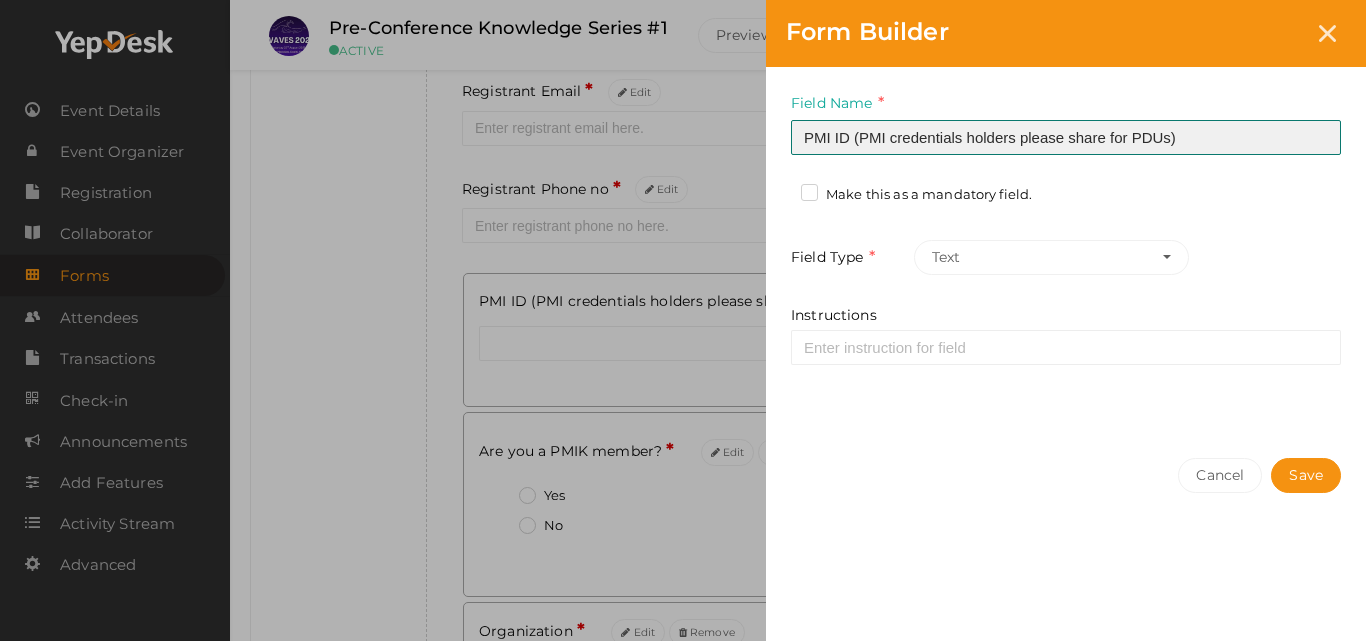 click on "PMI ID (PMI credentials holders please share for PDUs)" at bounding box center [1066, 137] 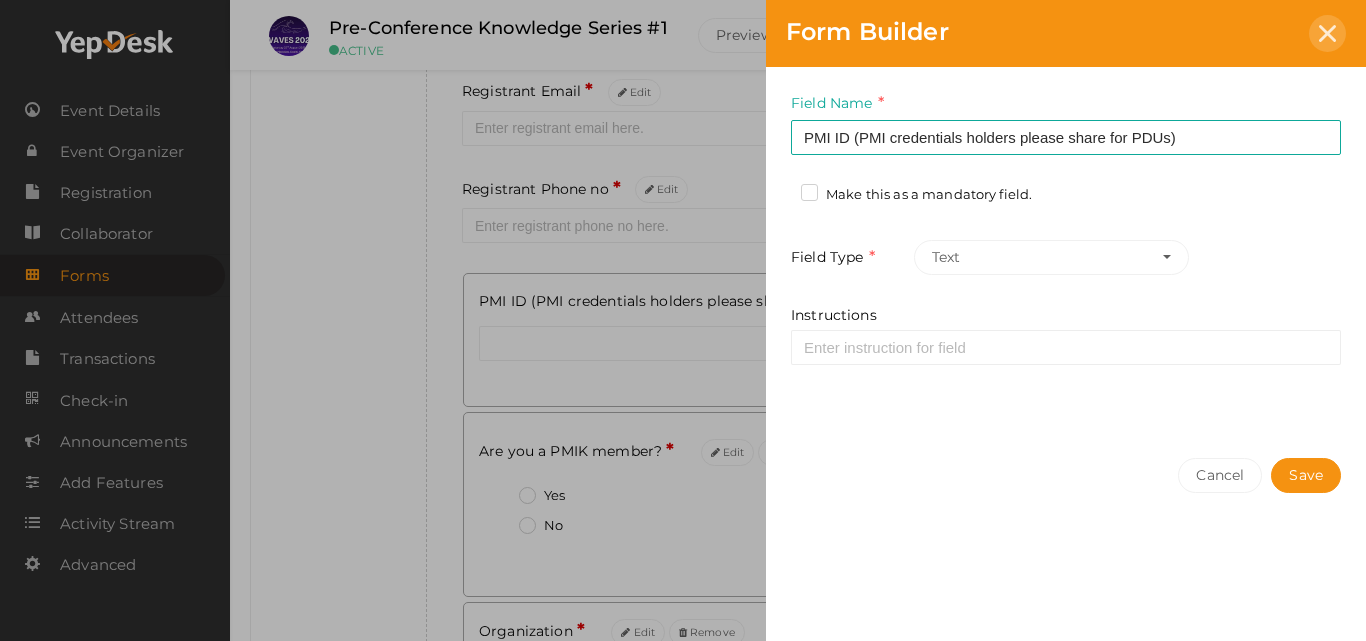 click 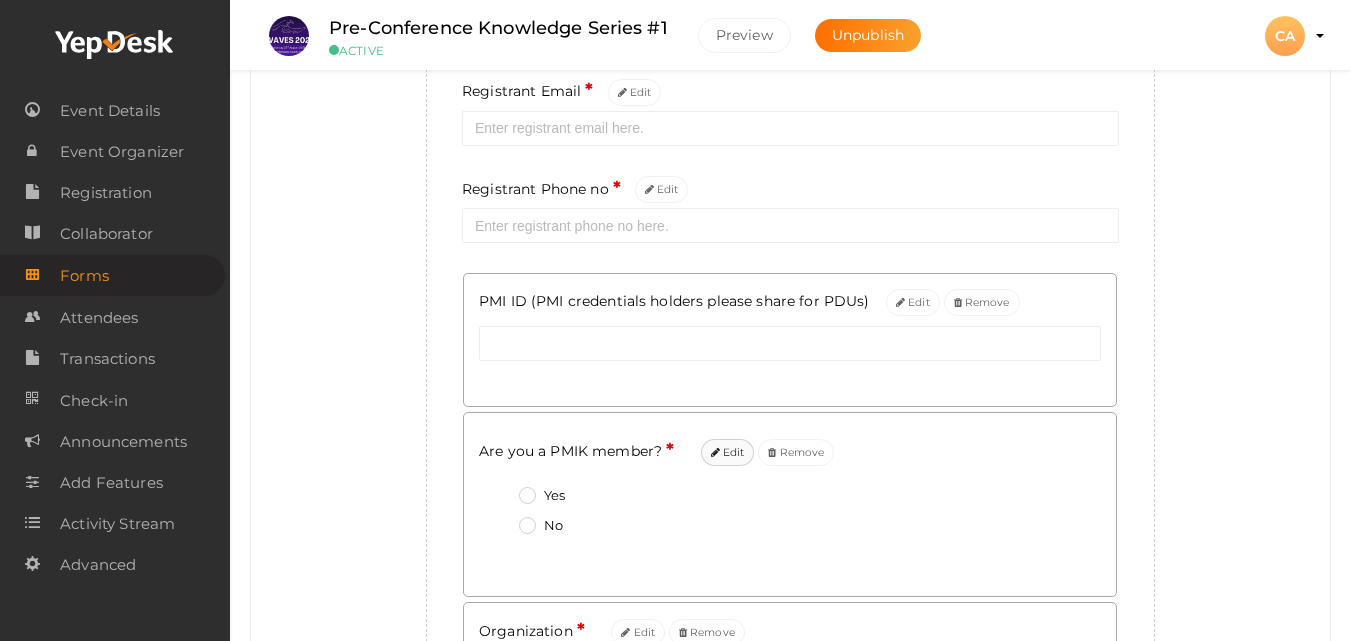 click at bounding box center [715, 453] 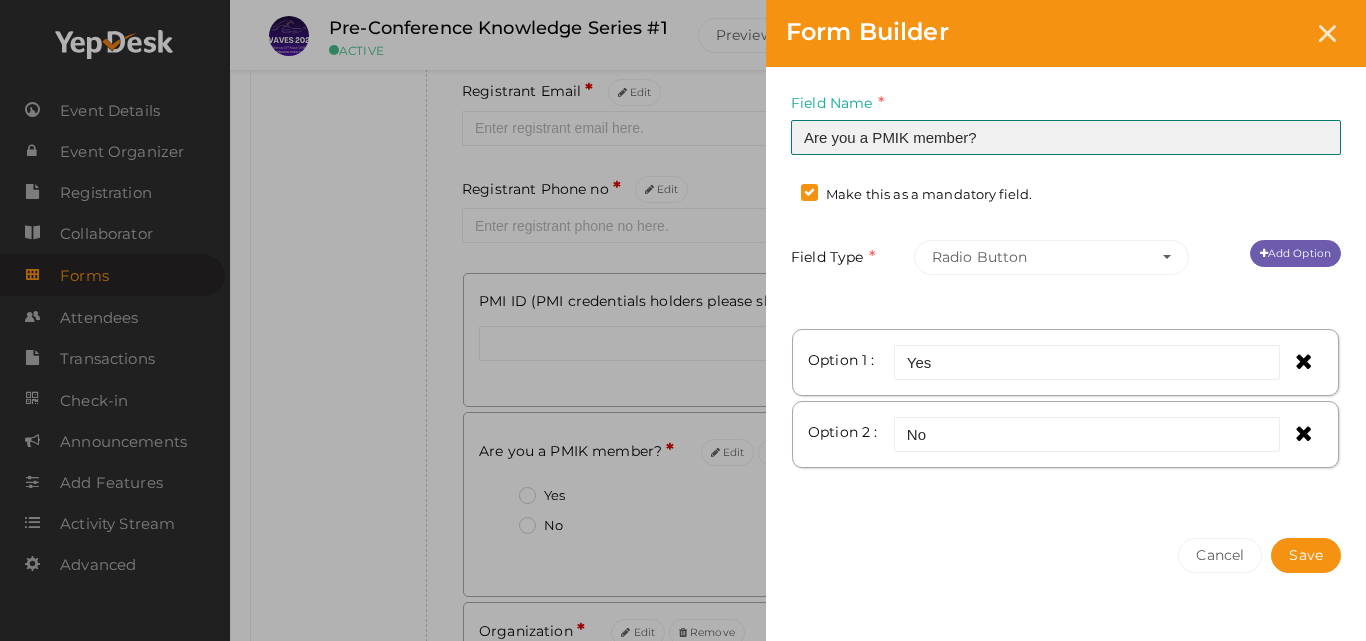 click on "Are you a PMIK member?" at bounding box center [1066, 137] 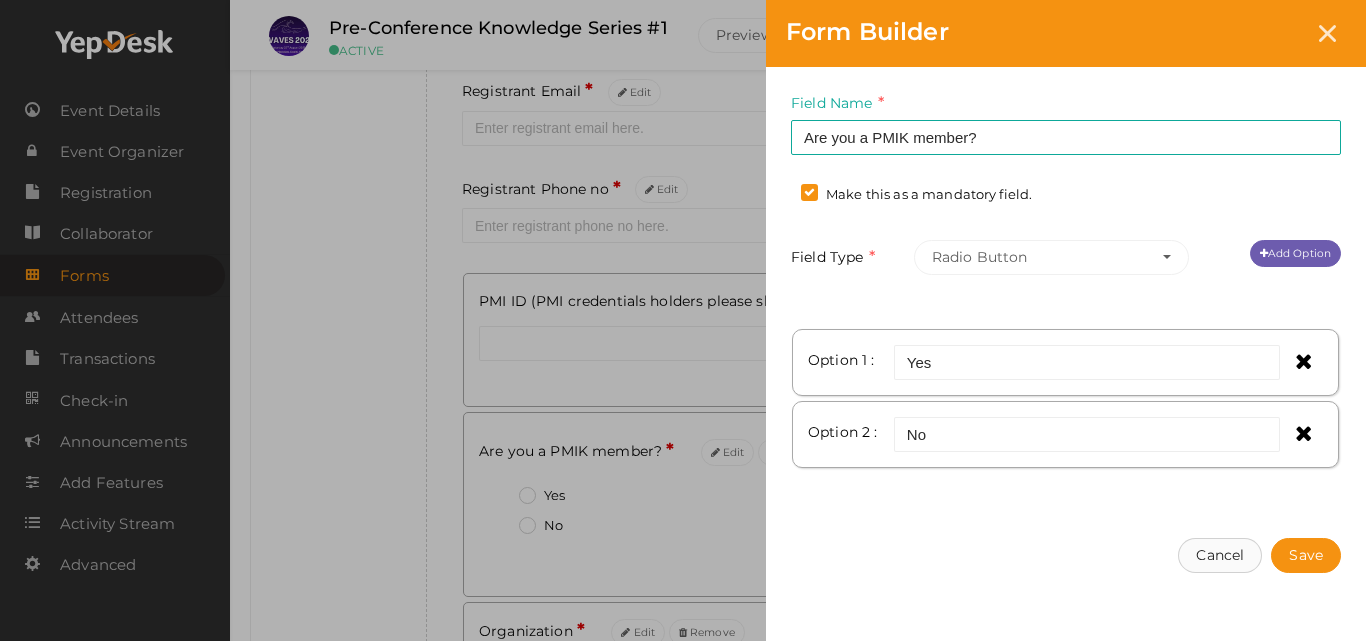 click on "Cancel" at bounding box center (1220, 555) 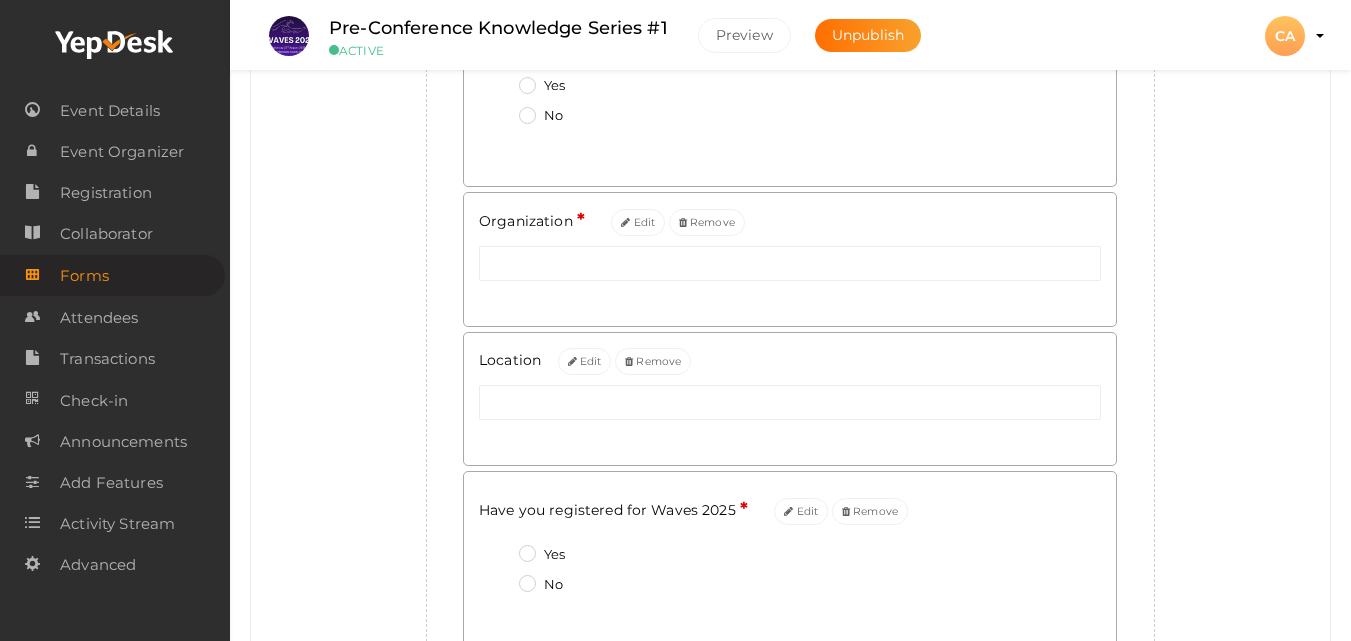 scroll, scrollTop: 800, scrollLeft: 0, axis: vertical 